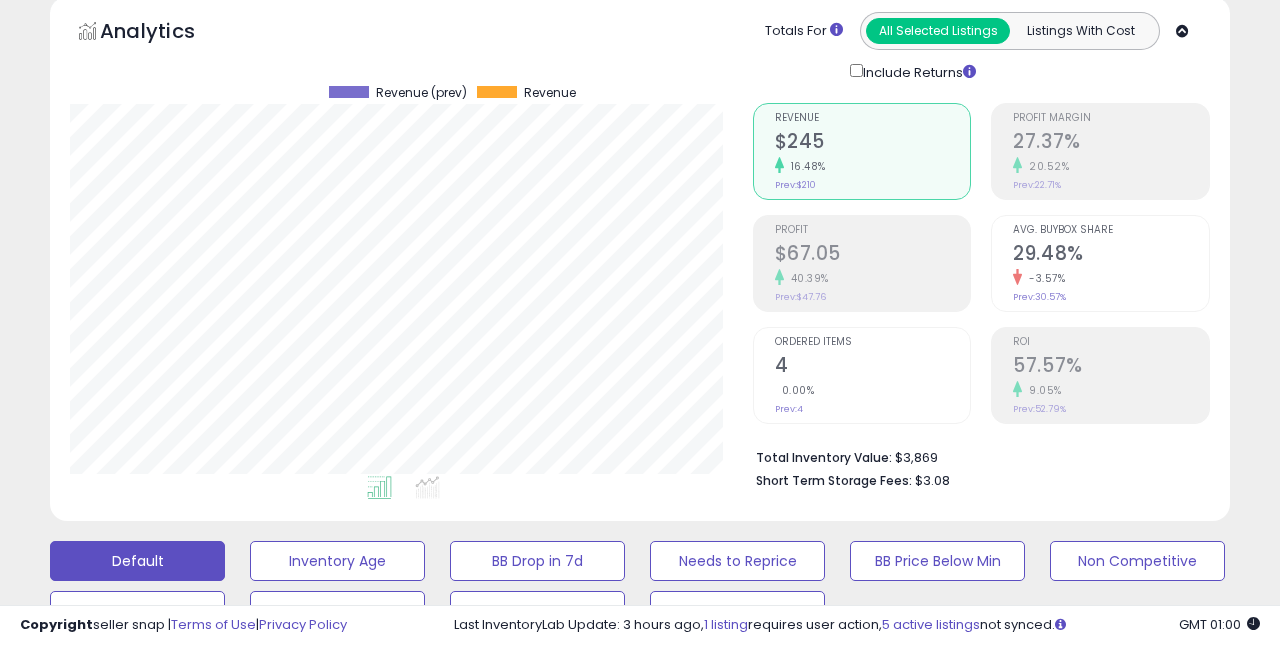 scroll, scrollTop: 89, scrollLeft: 0, axis: vertical 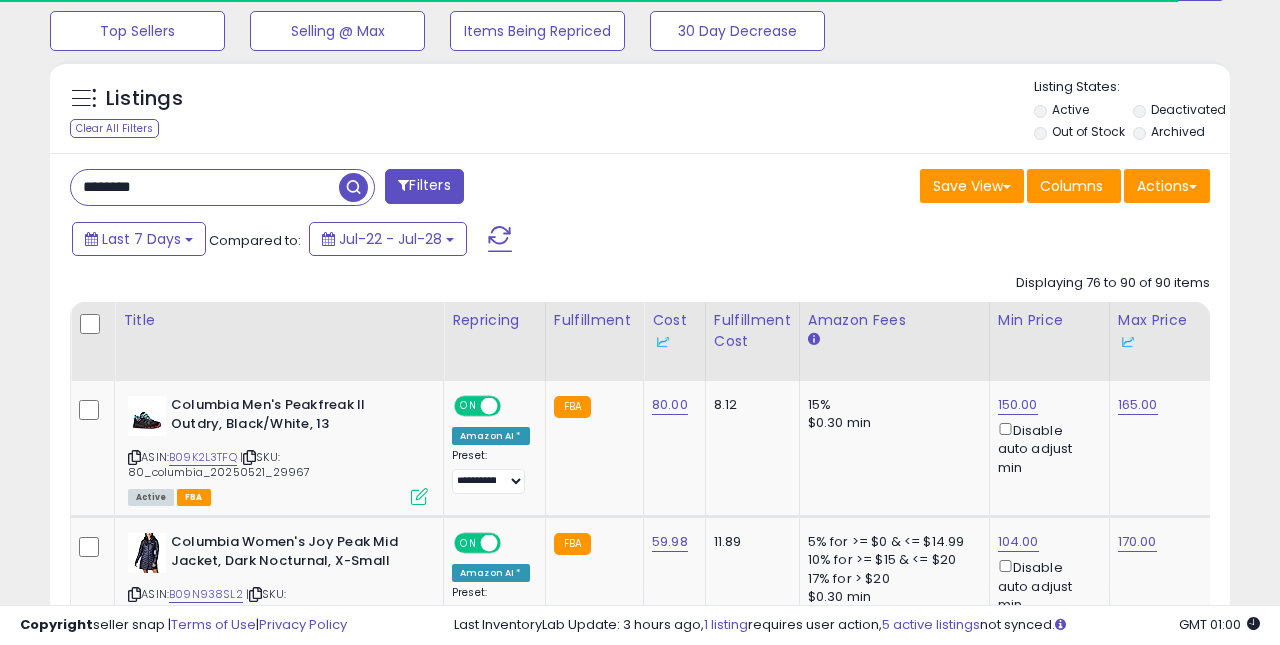 click on "********" at bounding box center (205, 187) 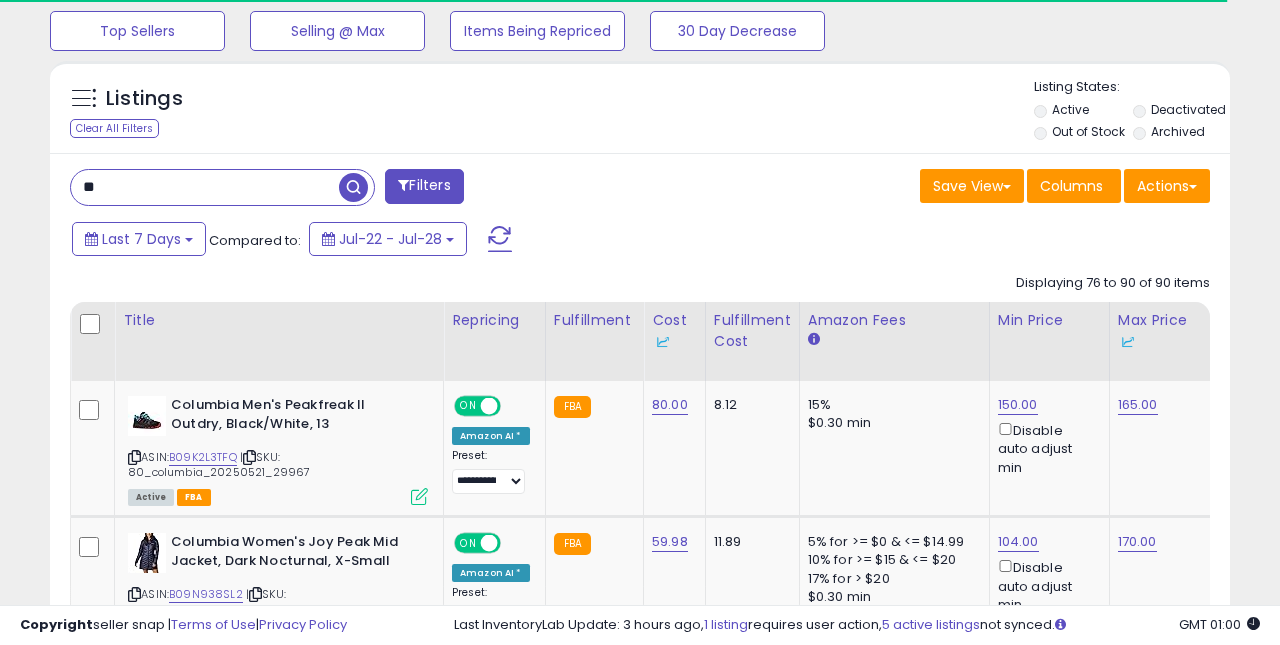 type on "*" 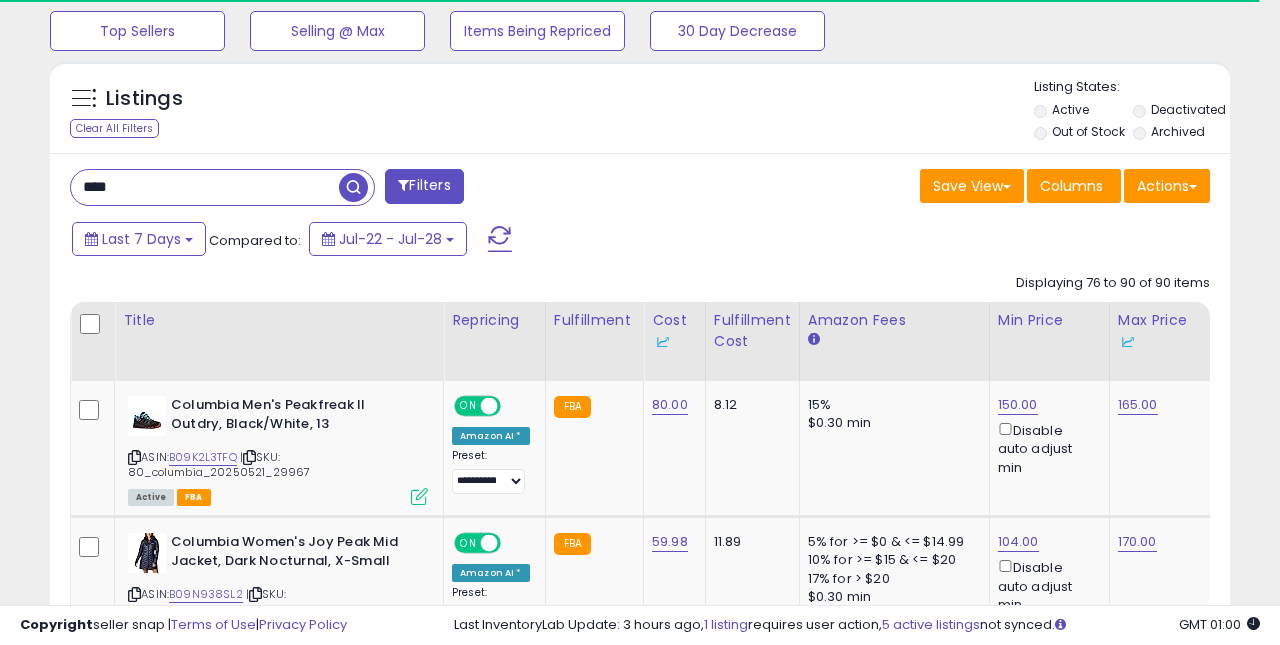 type on "****" 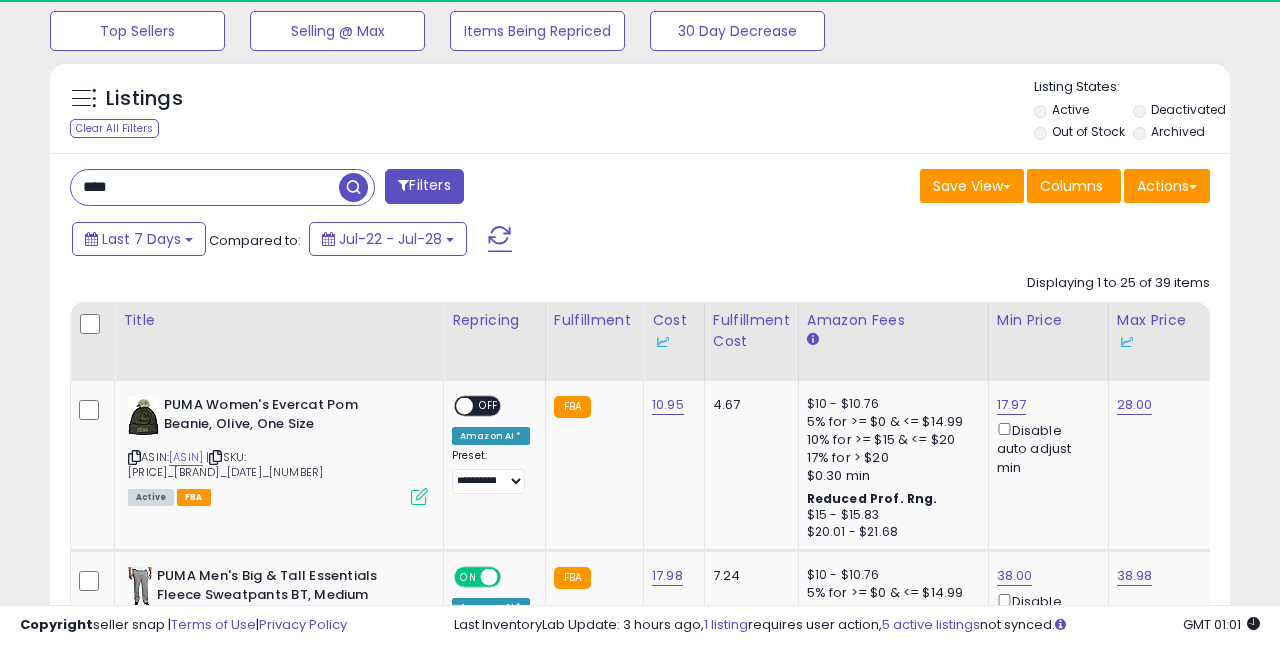 scroll, scrollTop: 724, scrollLeft: 0, axis: vertical 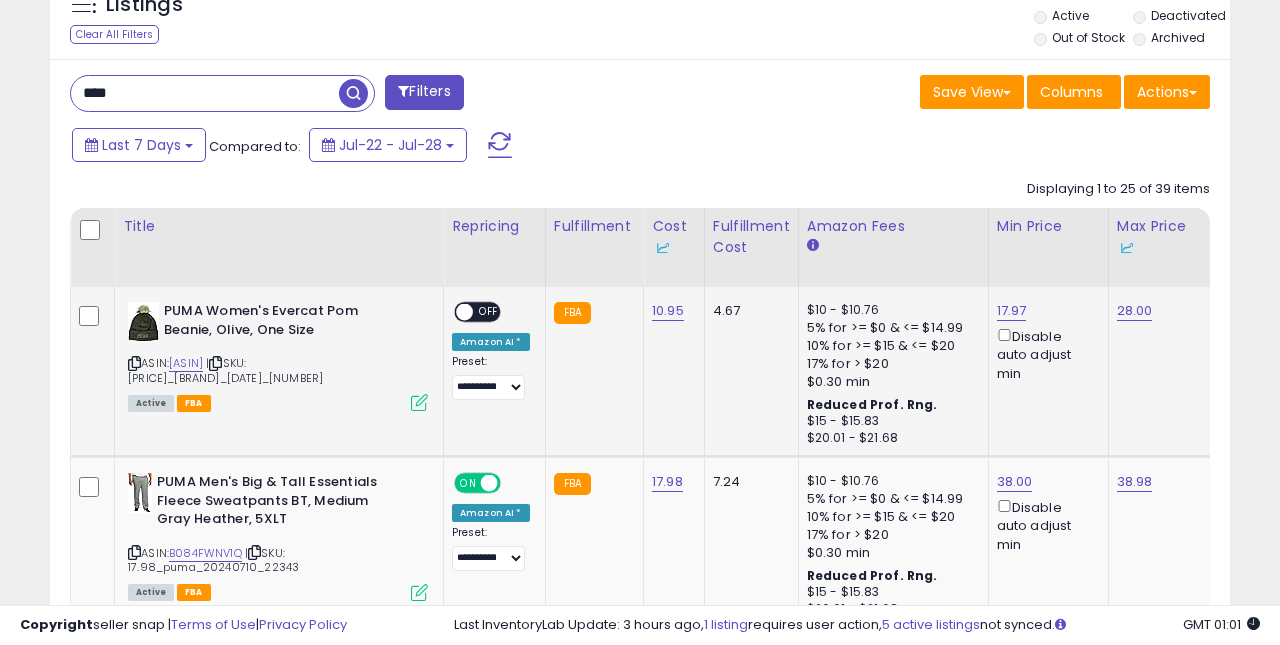 click on "OFF" at bounding box center [489, 312] 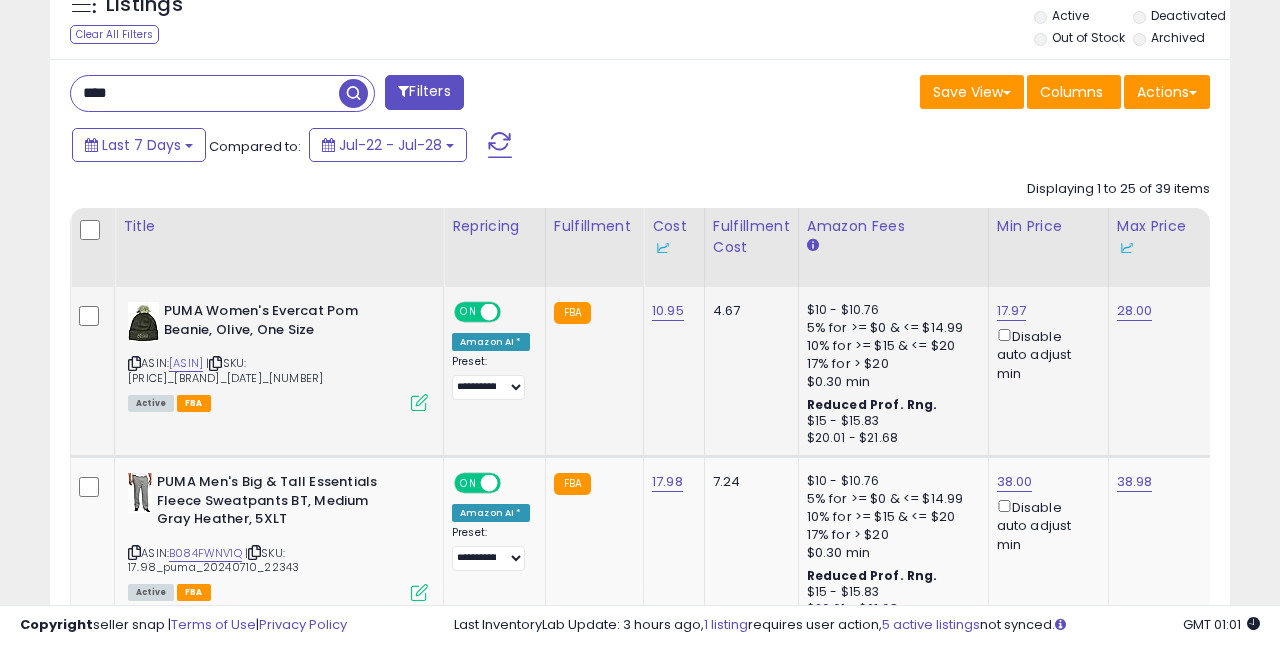 click at bounding box center (419, 402) 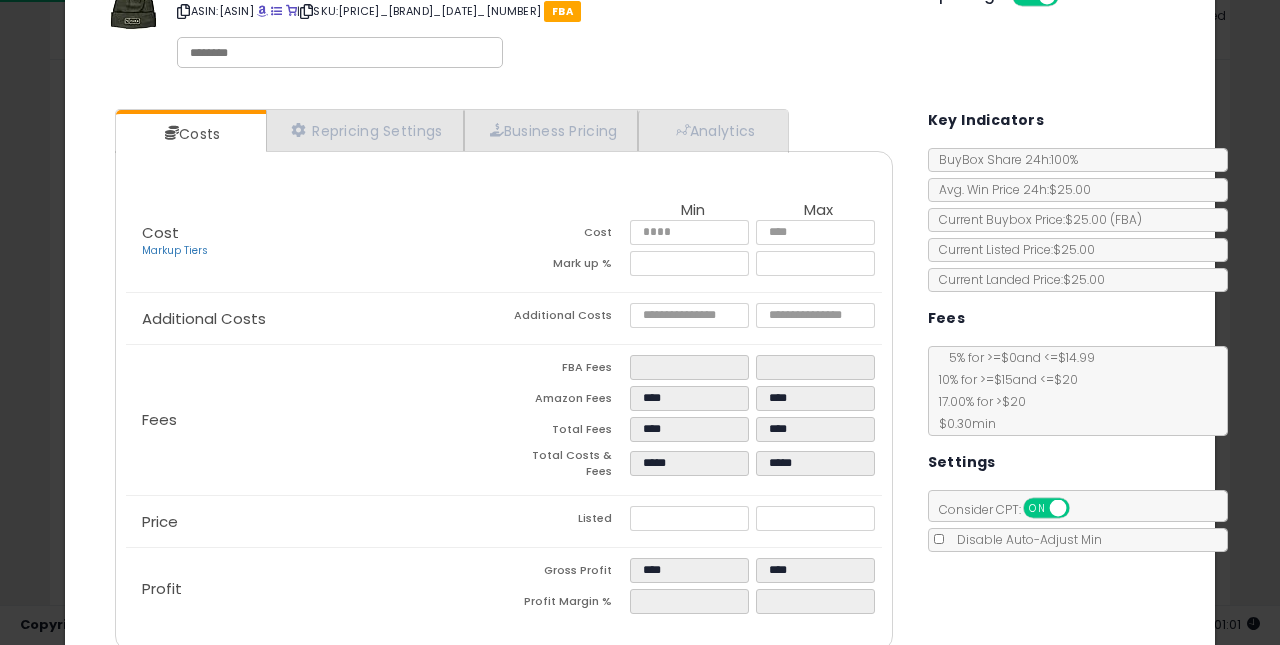 scroll, scrollTop: 85, scrollLeft: 0, axis: vertical 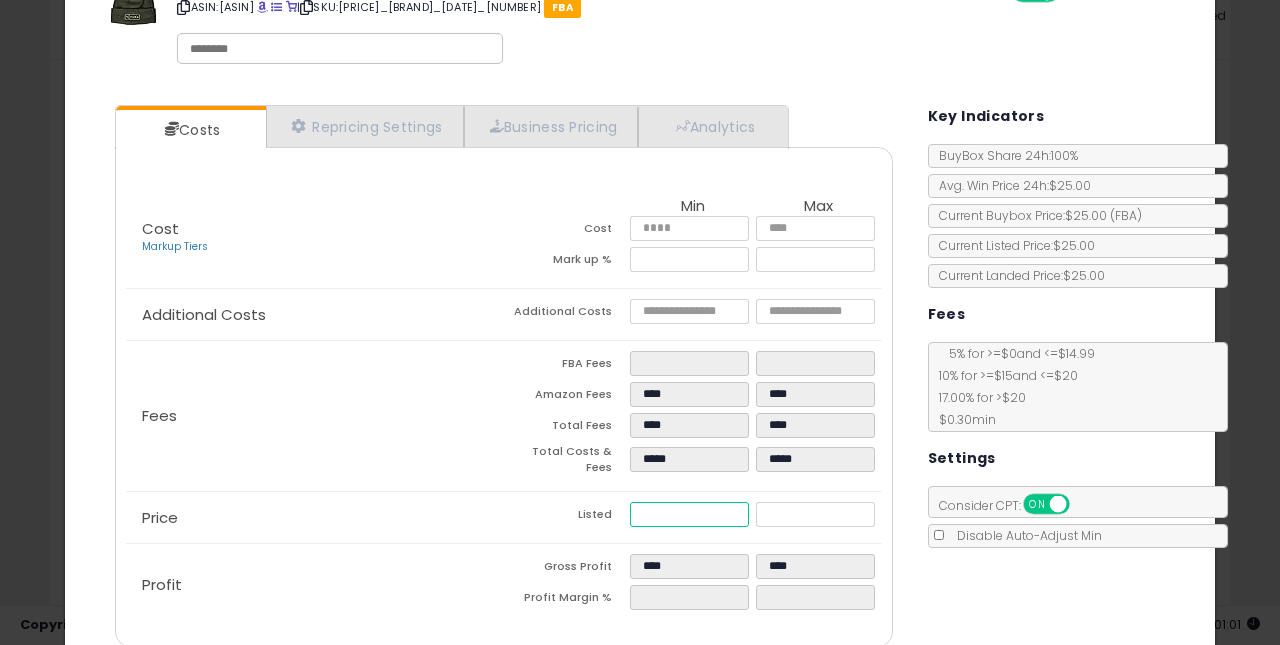 click on "*****" at bounding box center (690, 514) 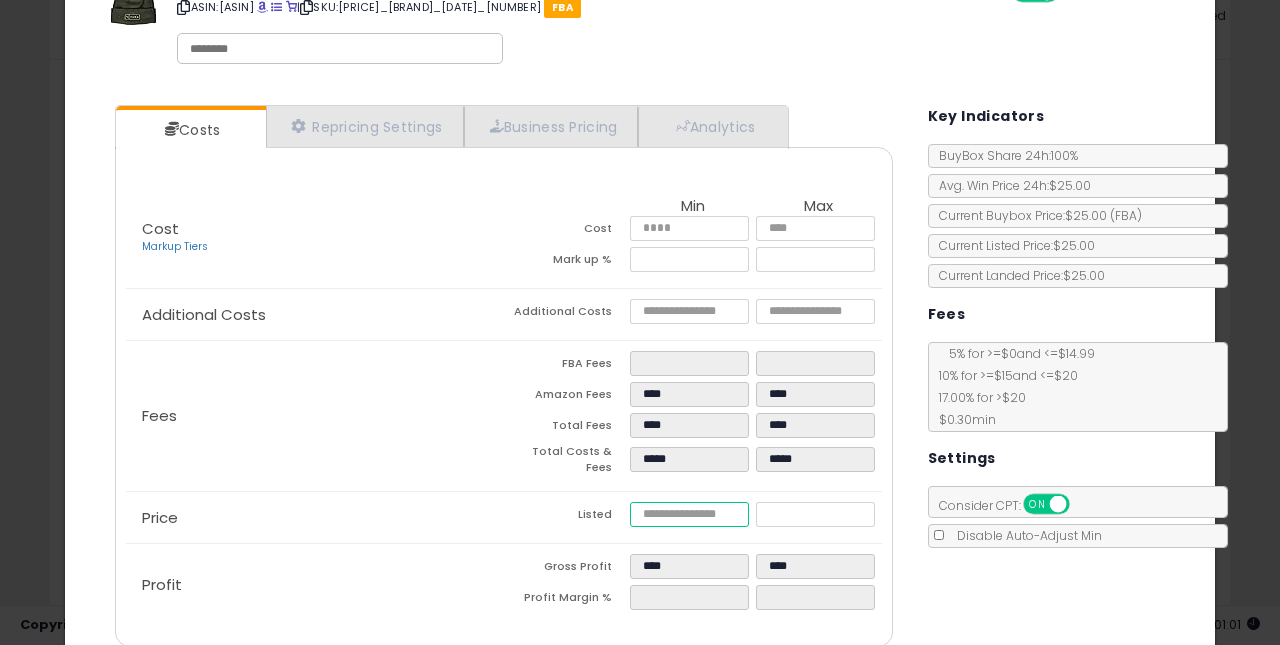 type on "****" 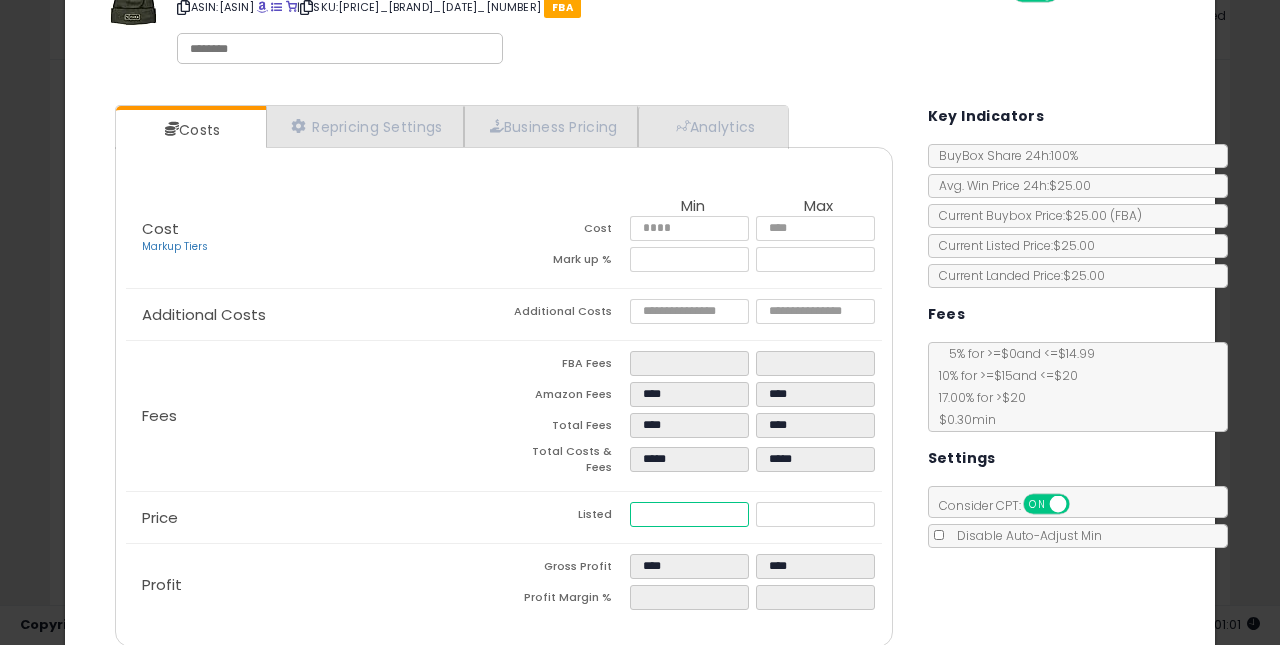 type on "****" 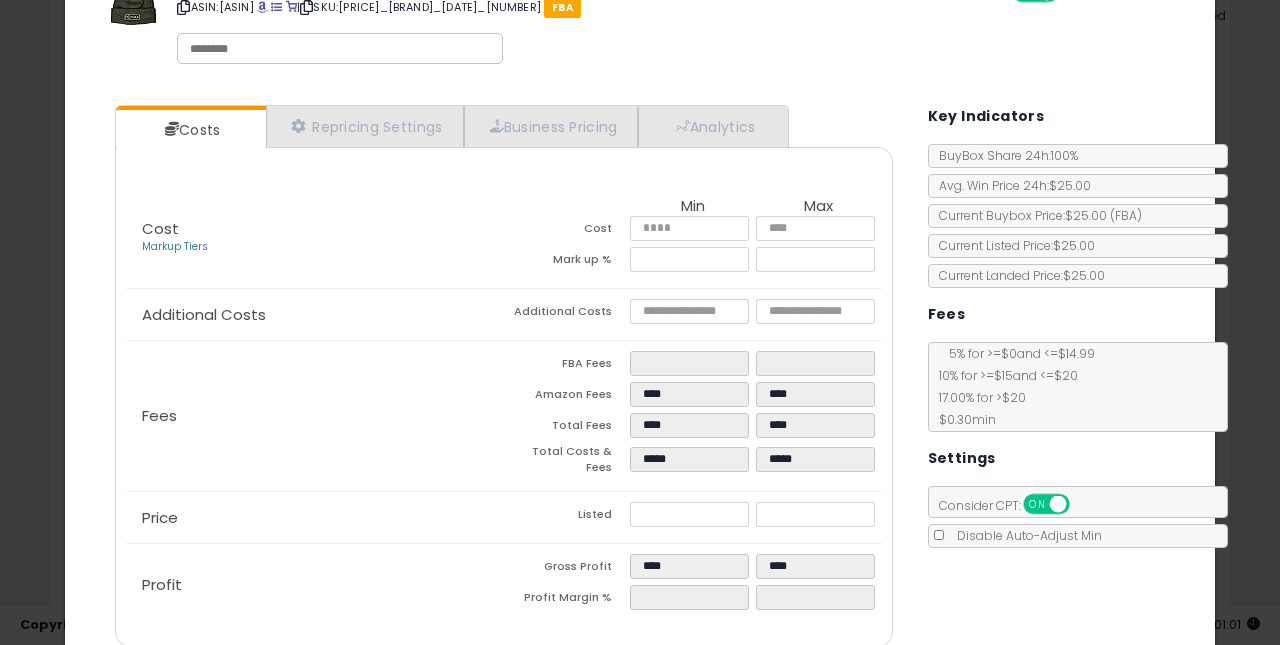 type on "*****" 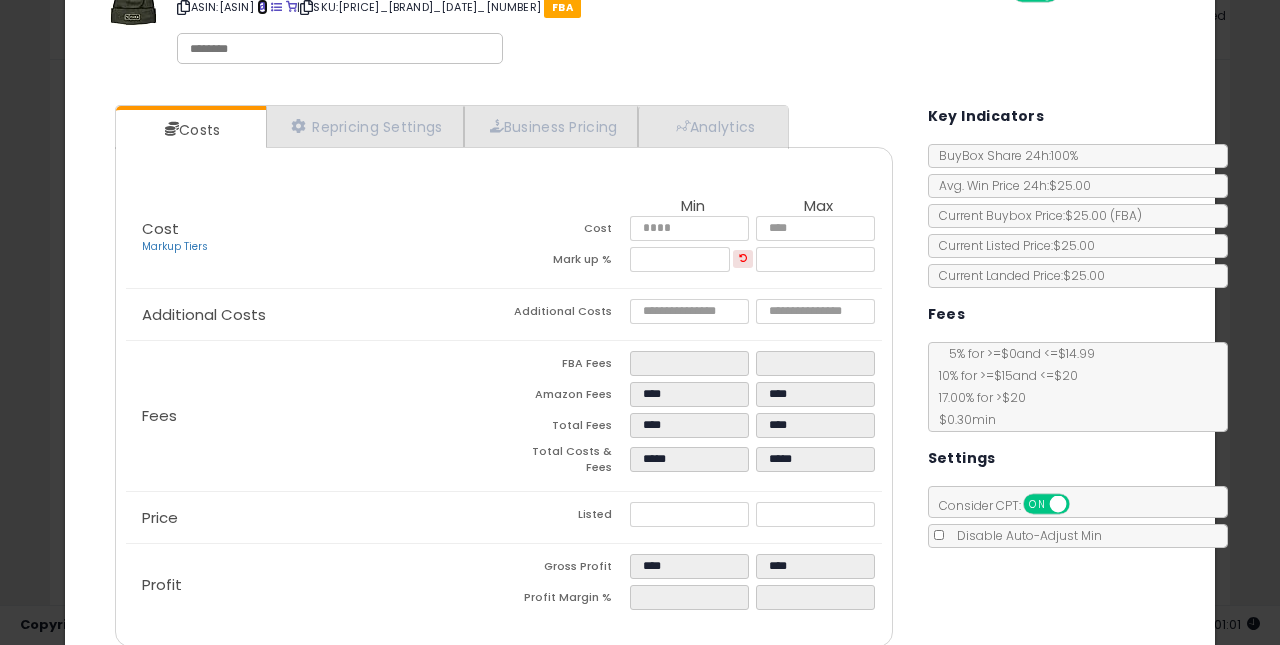 click at bounding box center (262, 7) 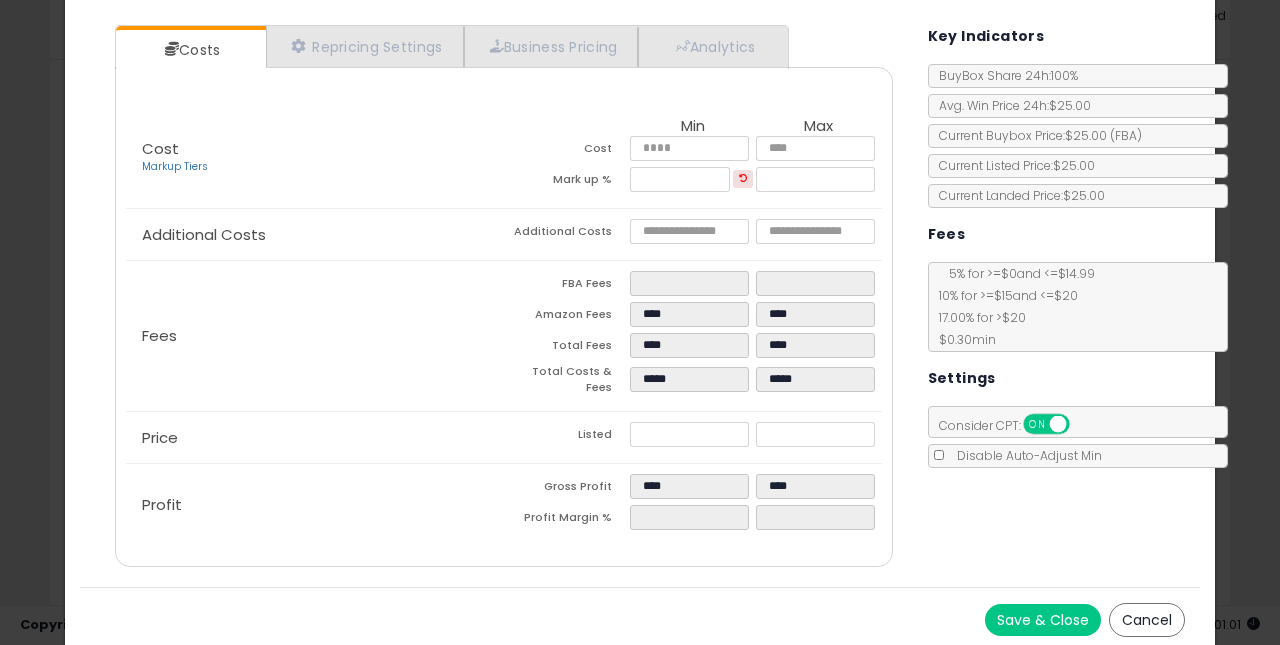 click on "Save & Close" at bounding box center (1043, 620) 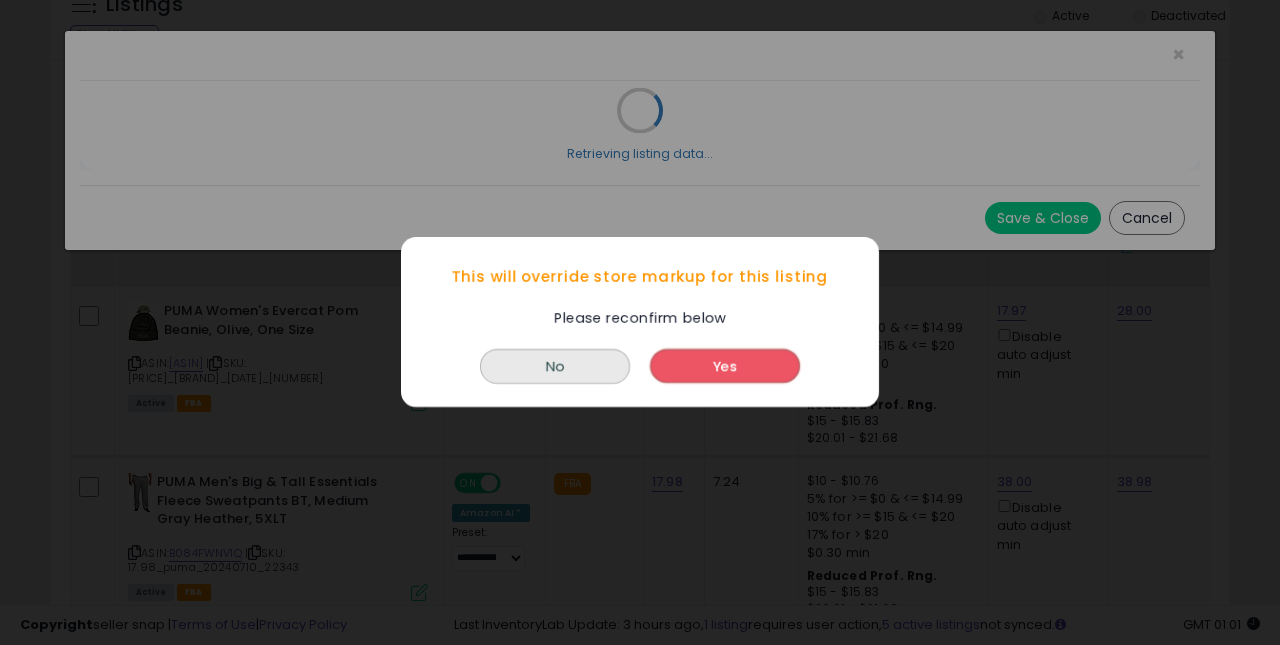 click on "Yes" at bounding box center (725, 367) 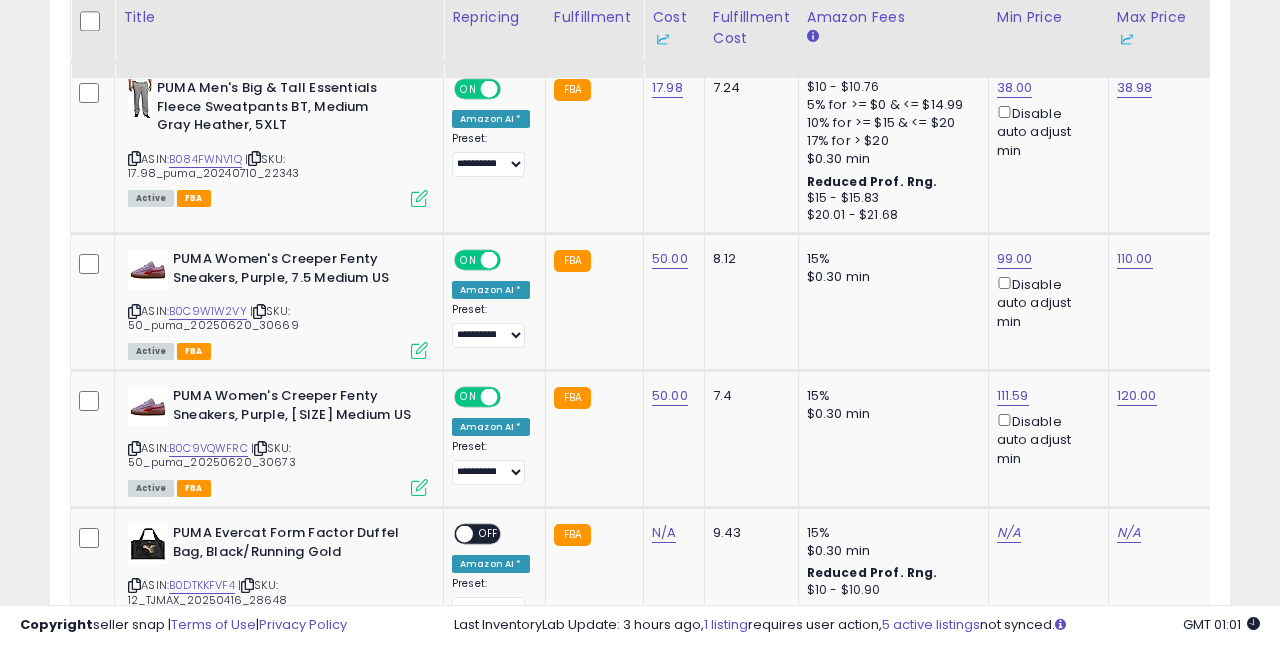 scroll, scrollTop: 1160, scrollLeft: 0, axis: vertical 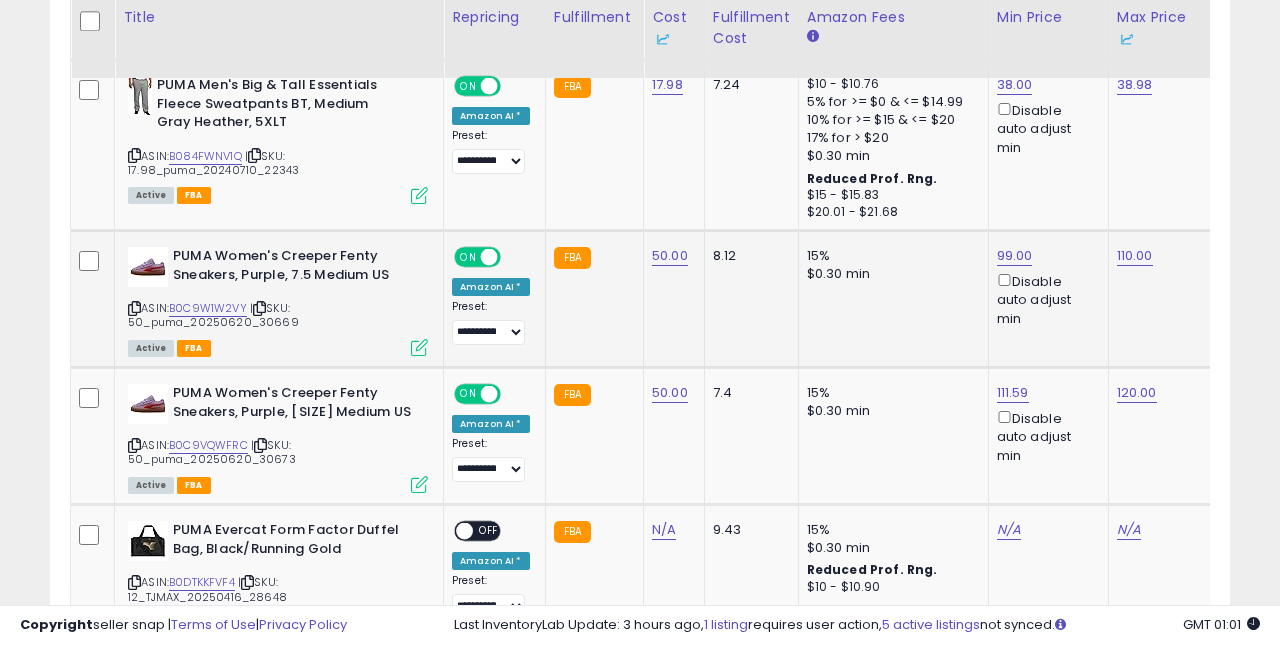 click at bounding box center [419, 347] 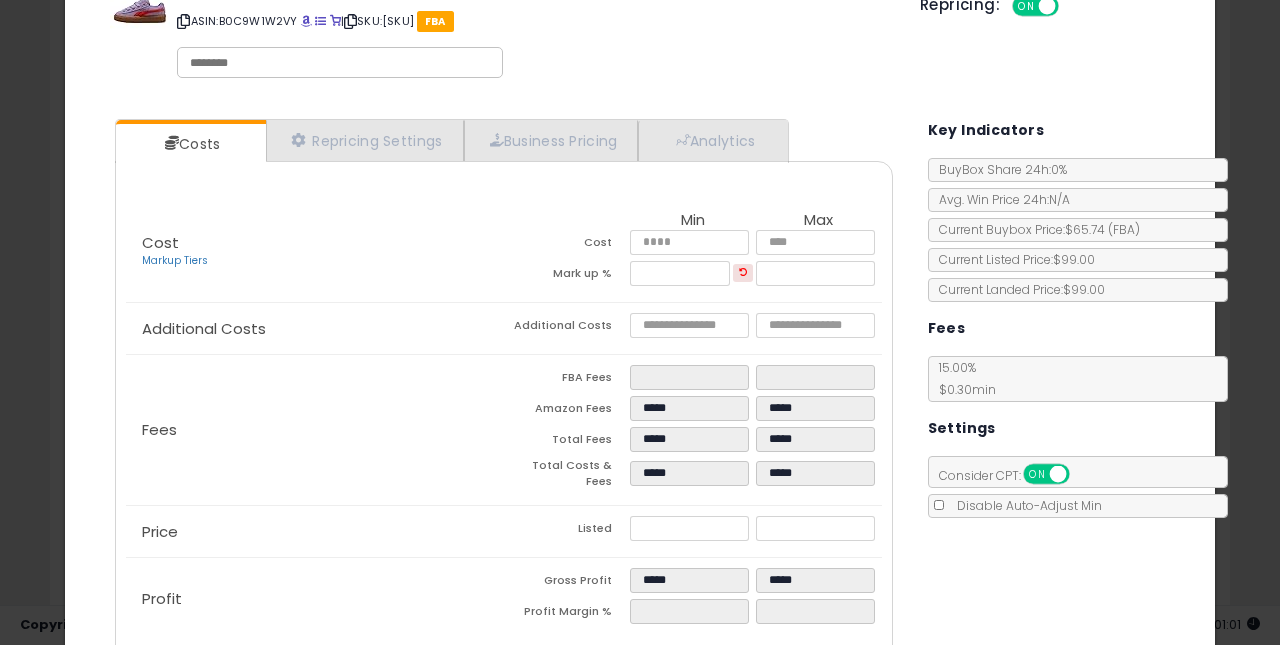 scroll, scrollTop: 40, scrollLeft: 0, axis: vertical 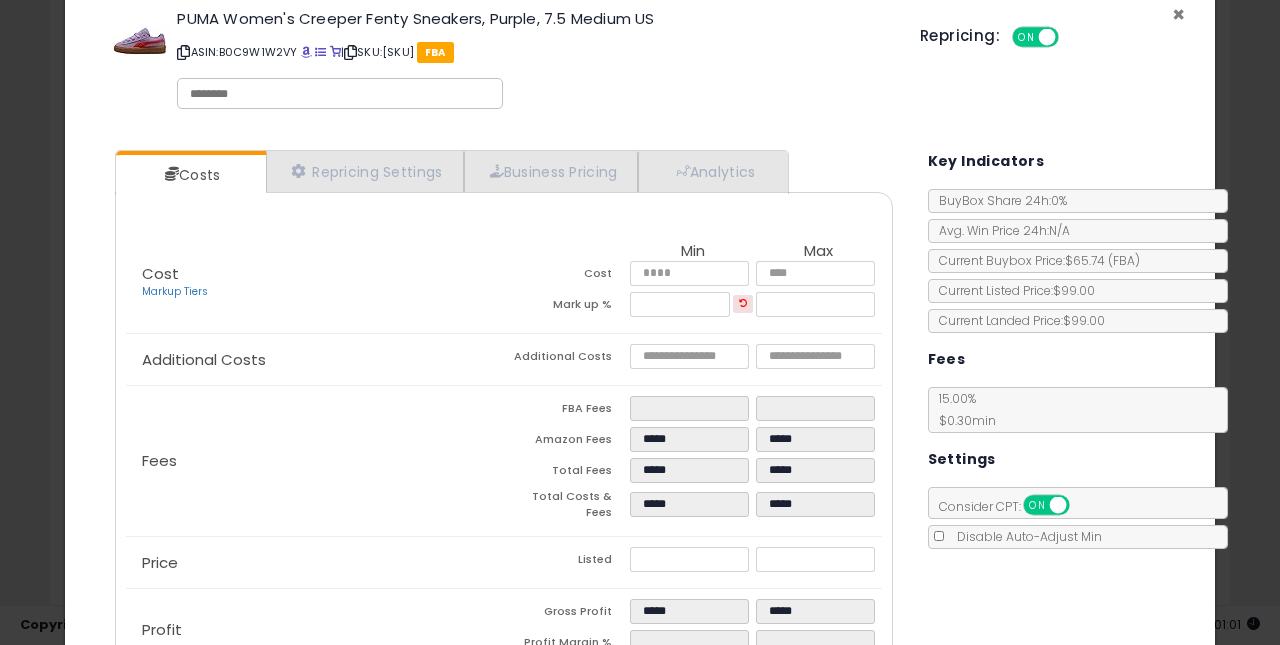 click on "×" at bounding box center [1178, 14] 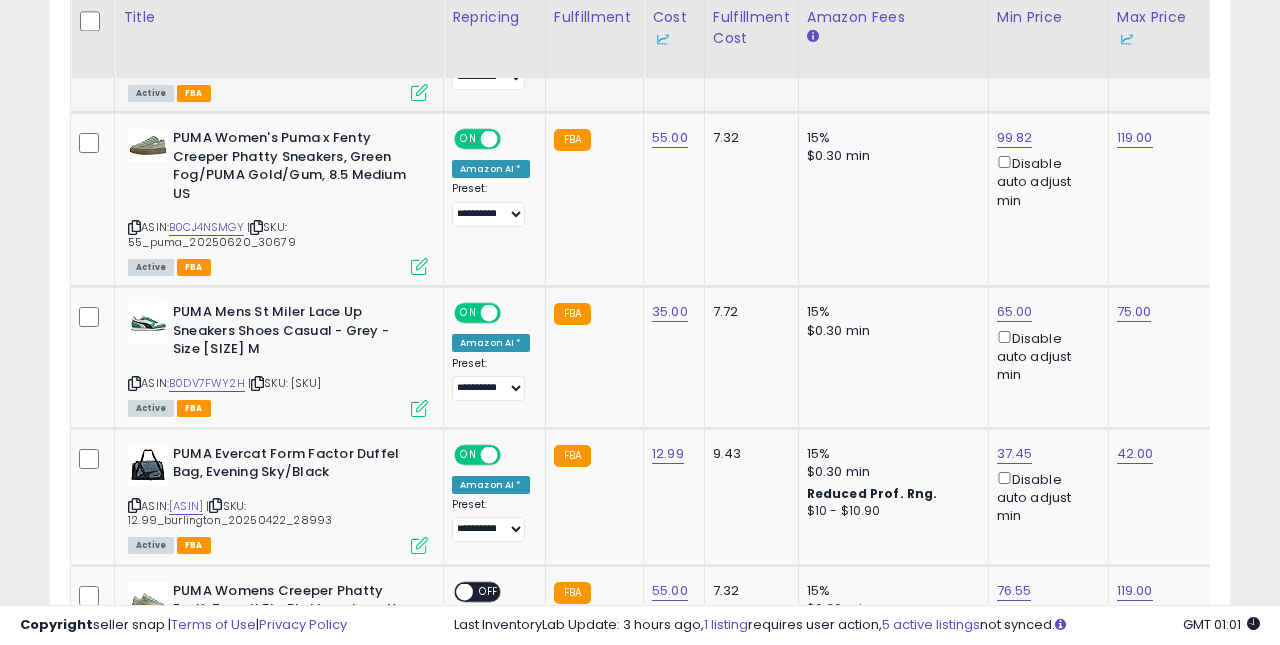 scroll, scrollTop: 1691, scrollLeft: 0, axis: vertical 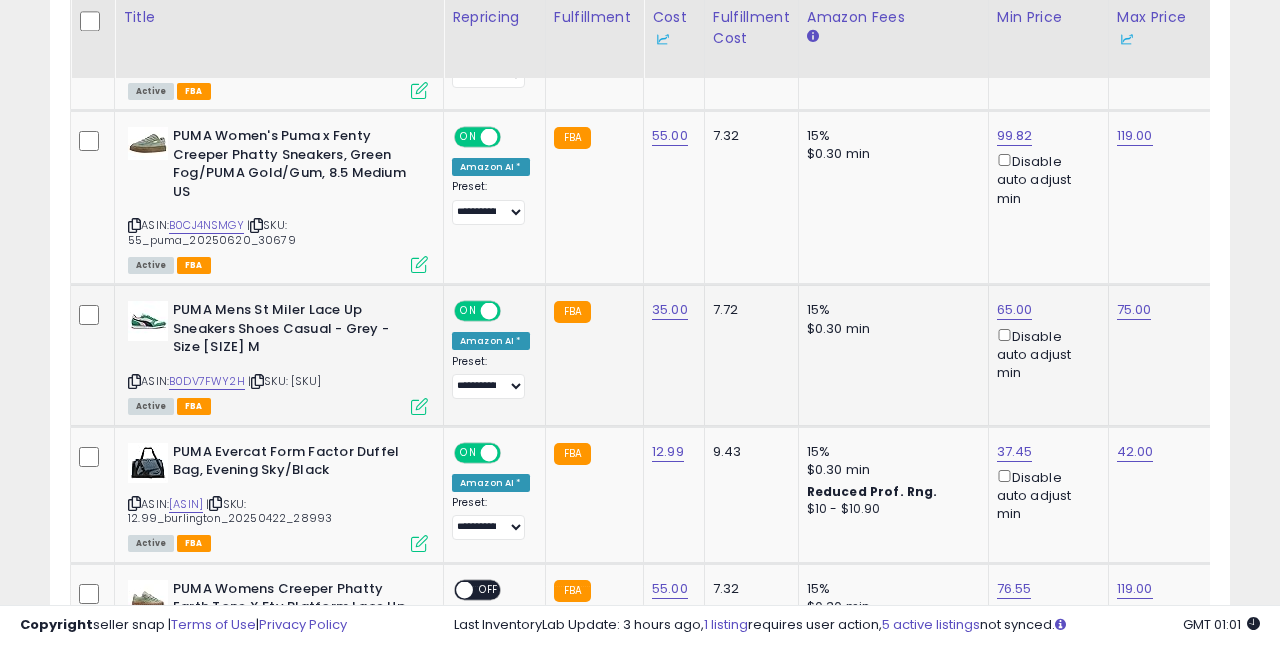 click at bounding box center [419, 406] 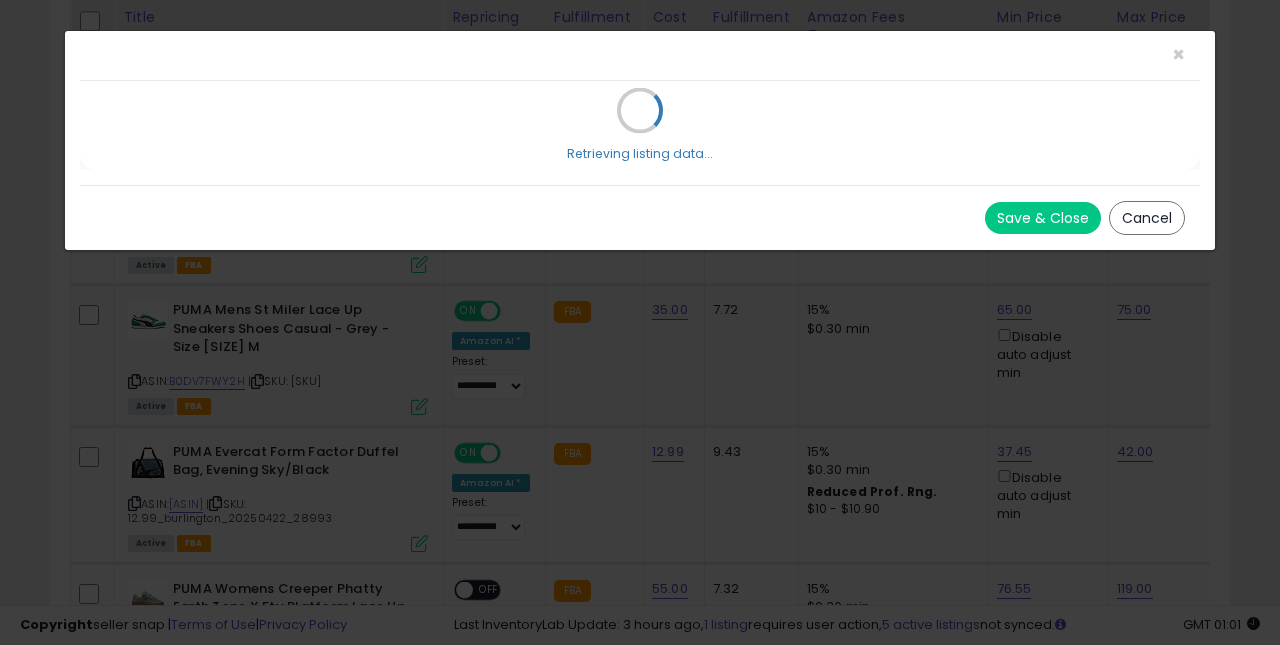 scroll, scrollTop: 0, scrollLeft: 0, axis: both 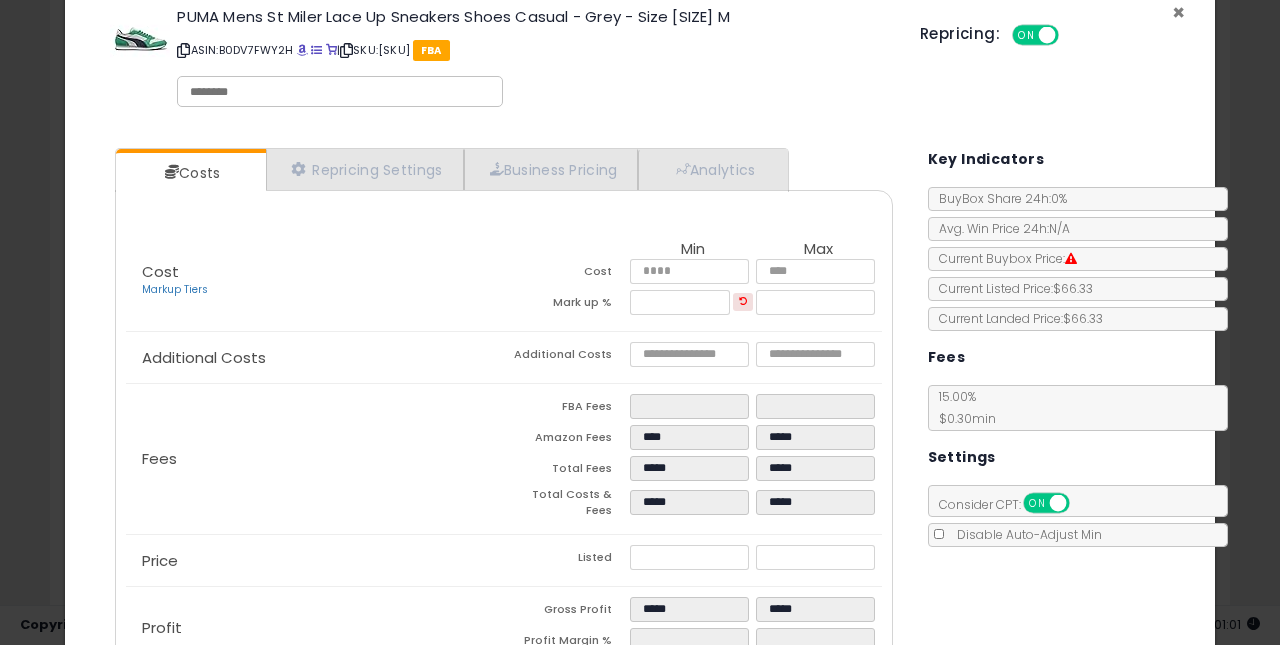 click on "×" at bounding box center (1178, 12) 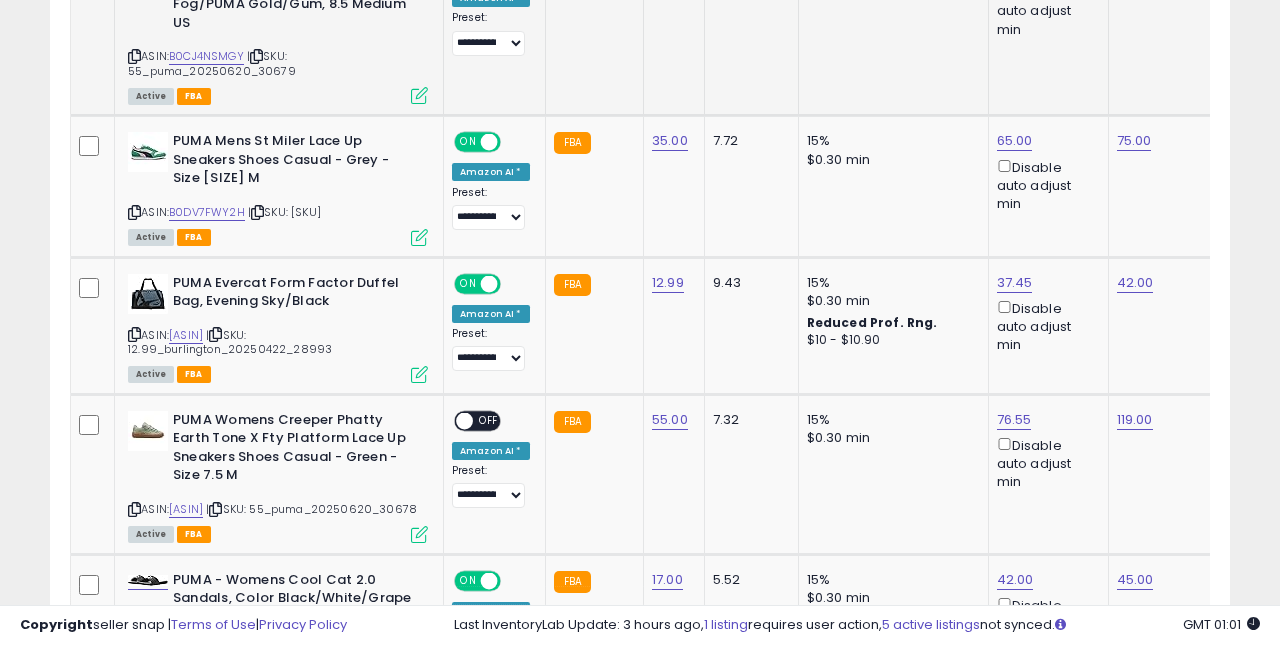 scroll, scrollTop: 1886, scrollLeft: 0, axis: vertical 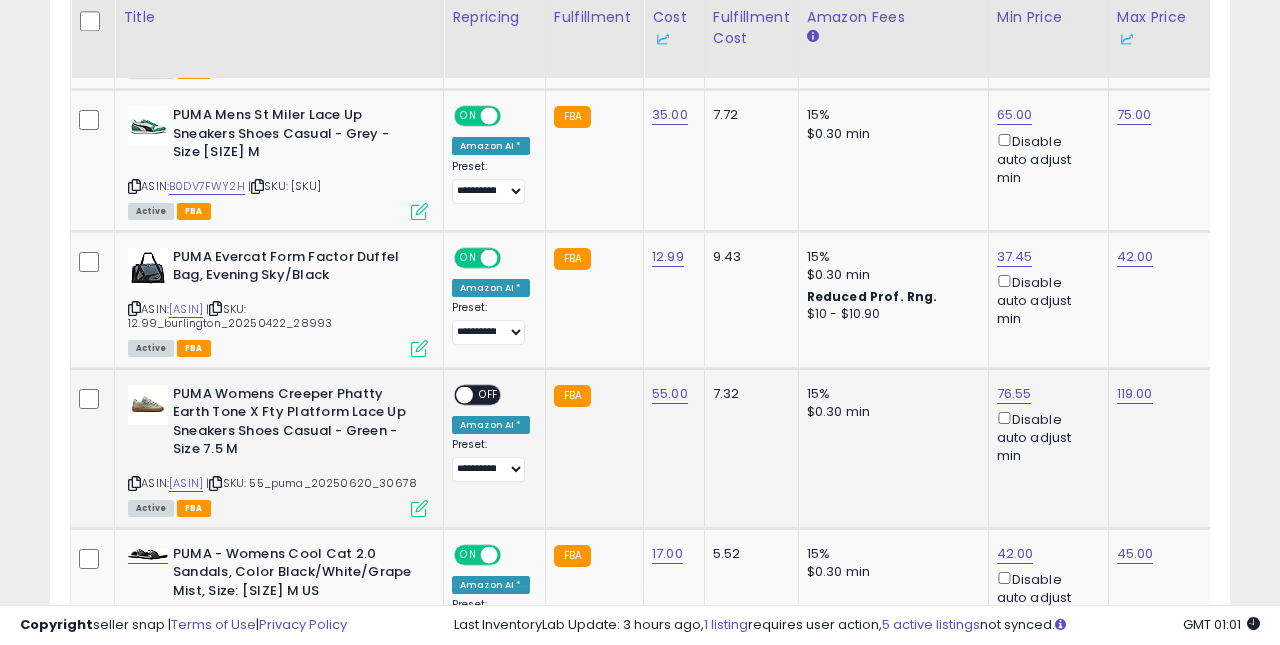 click on "OFF" at bounding box center (489, 394) 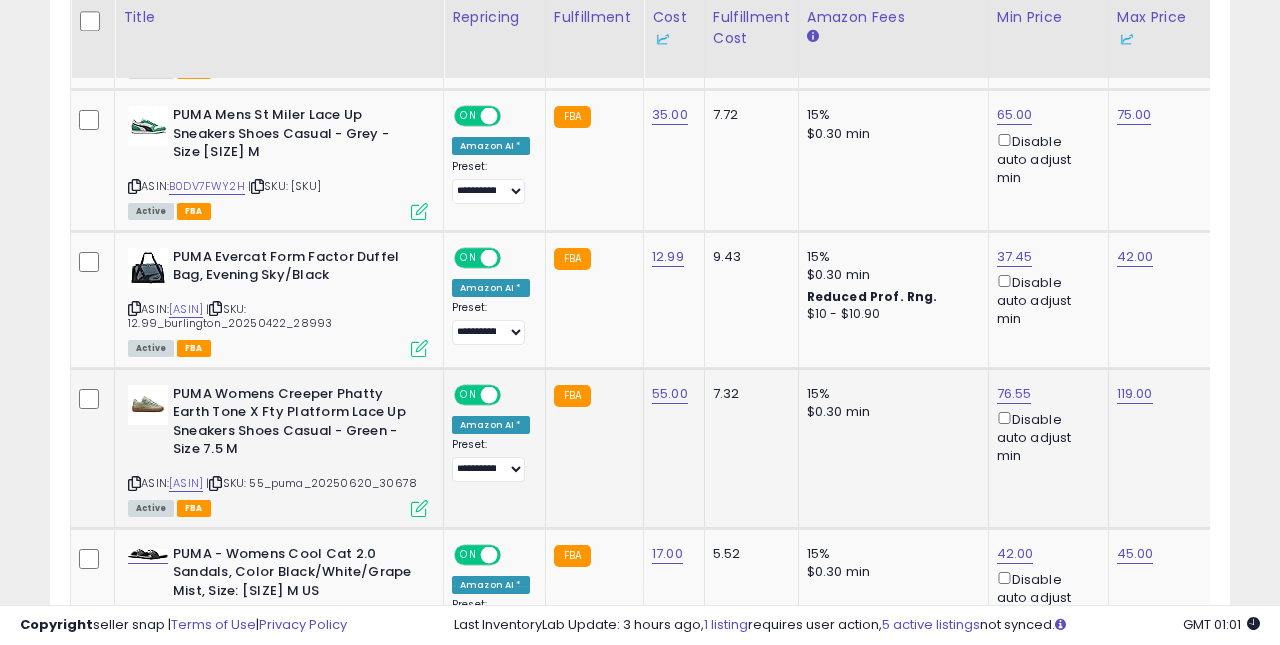 click at bounding box center [419, 508] 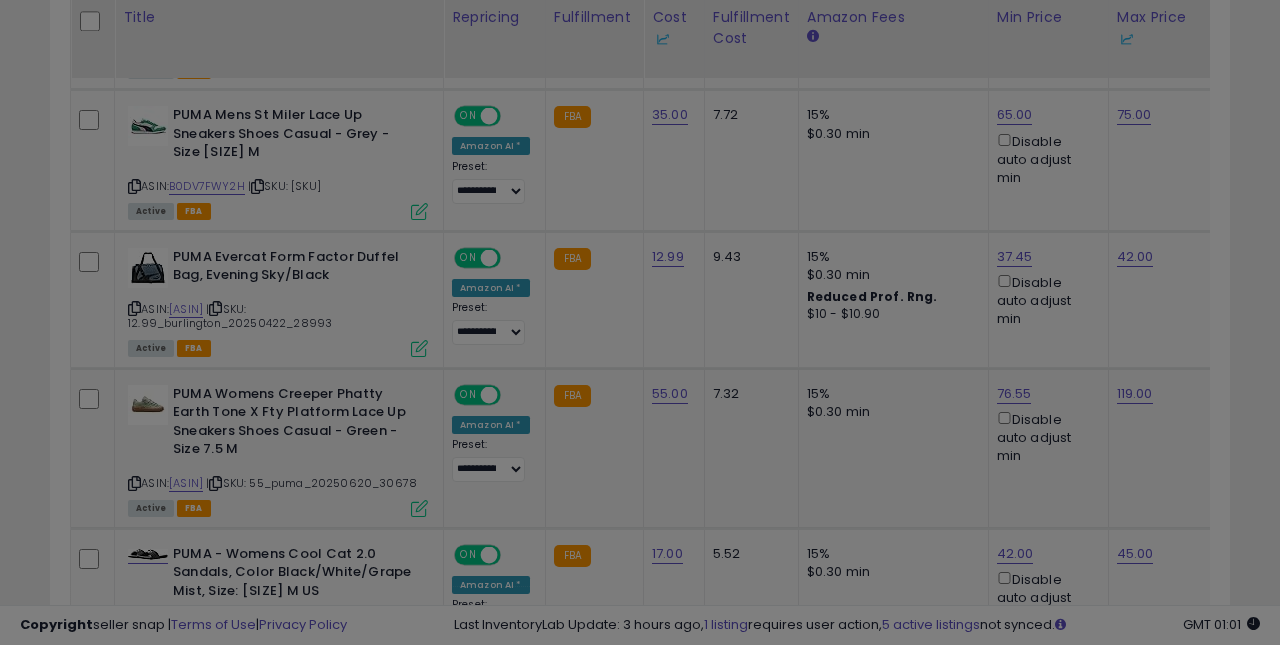 scroll, scrollTop: 0, scrollLeft: 0, axis: both 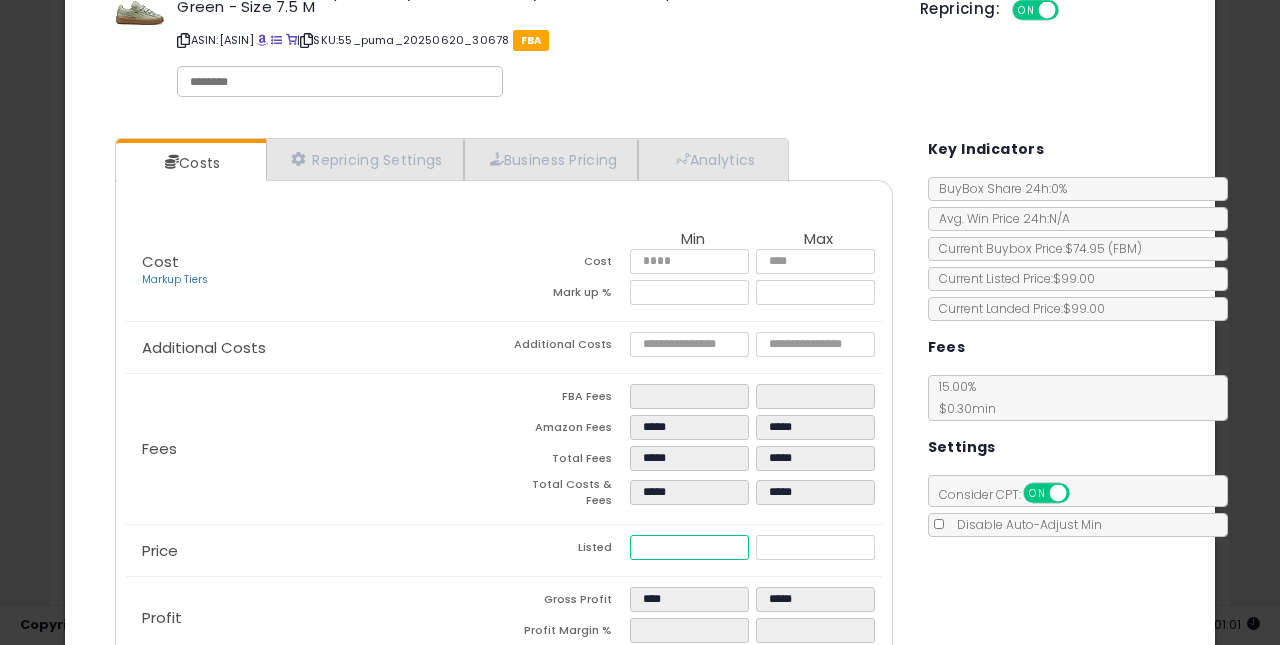 click on "*****" at bounding box center (690, 547) 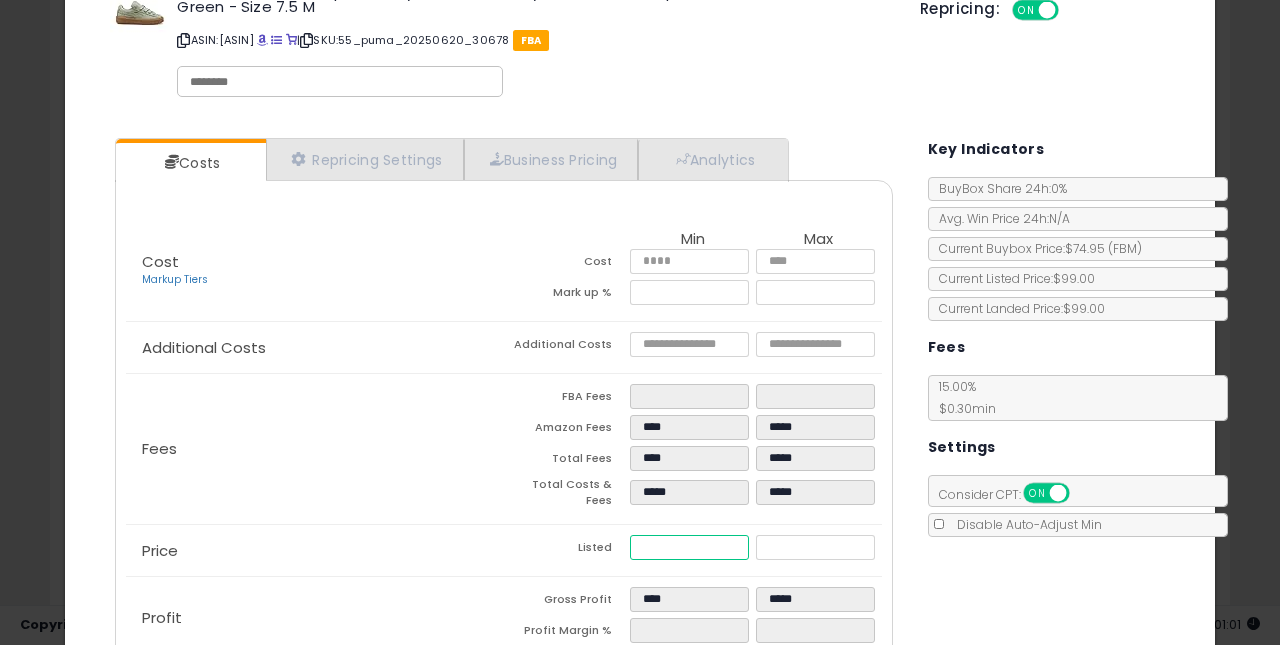 type on "****" 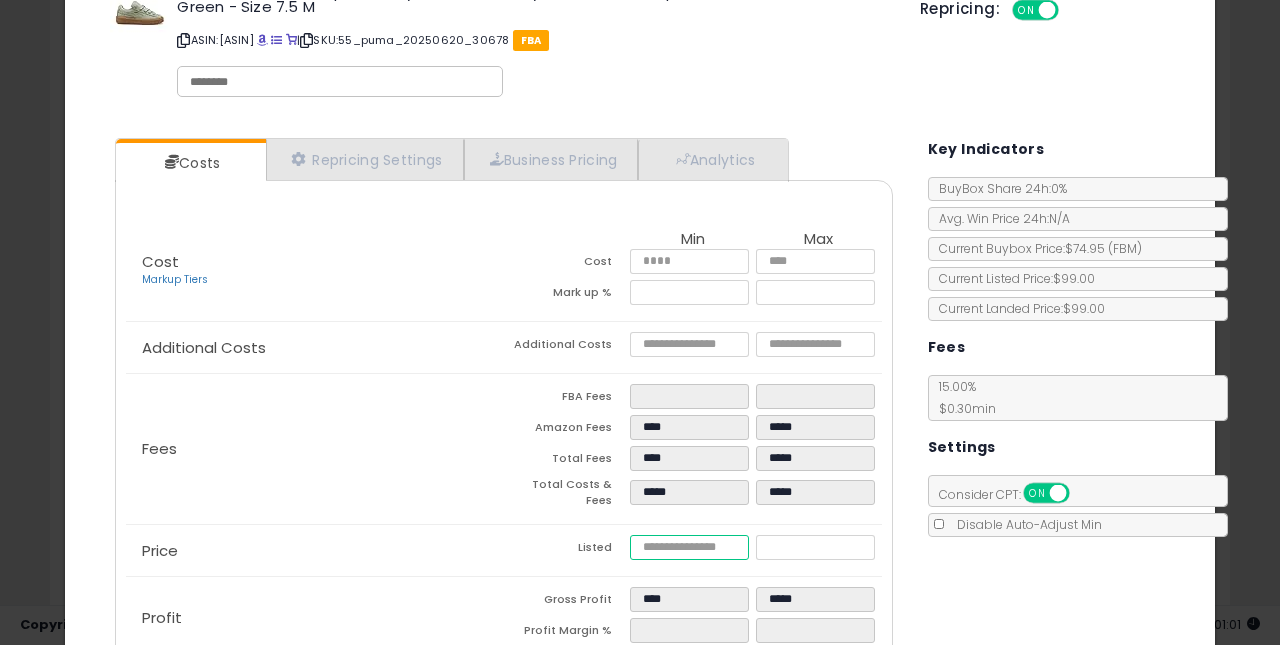 type on "****" 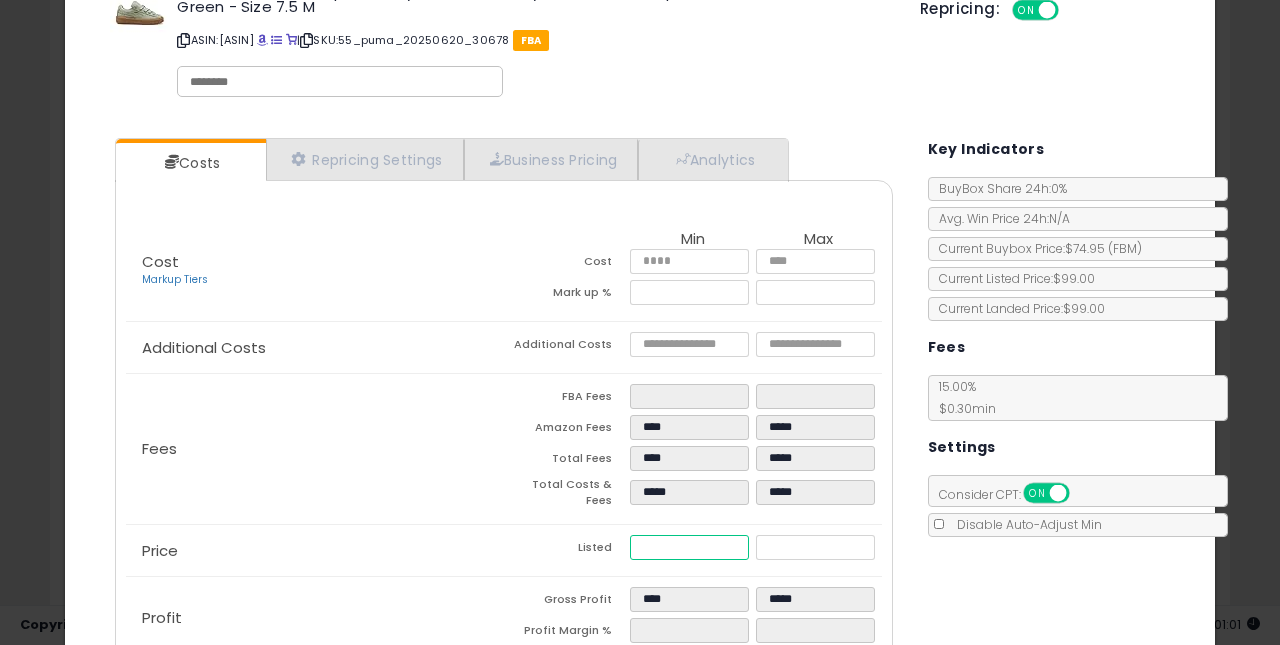 type on "*****" 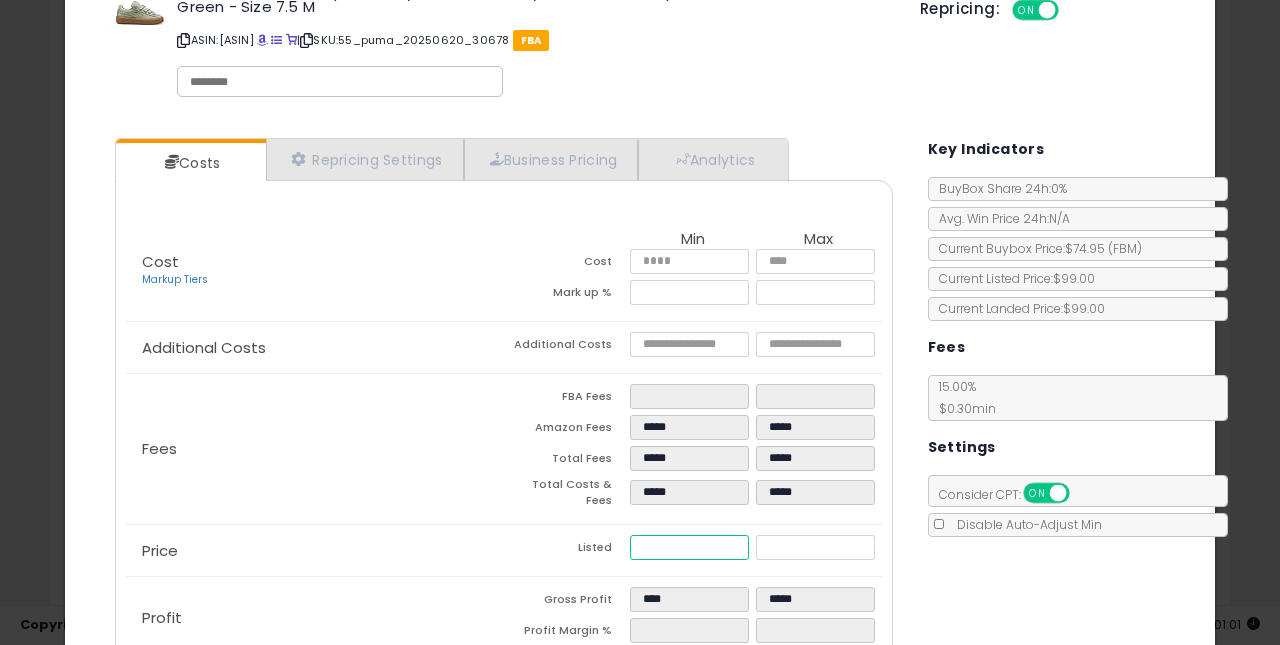 type on "**" 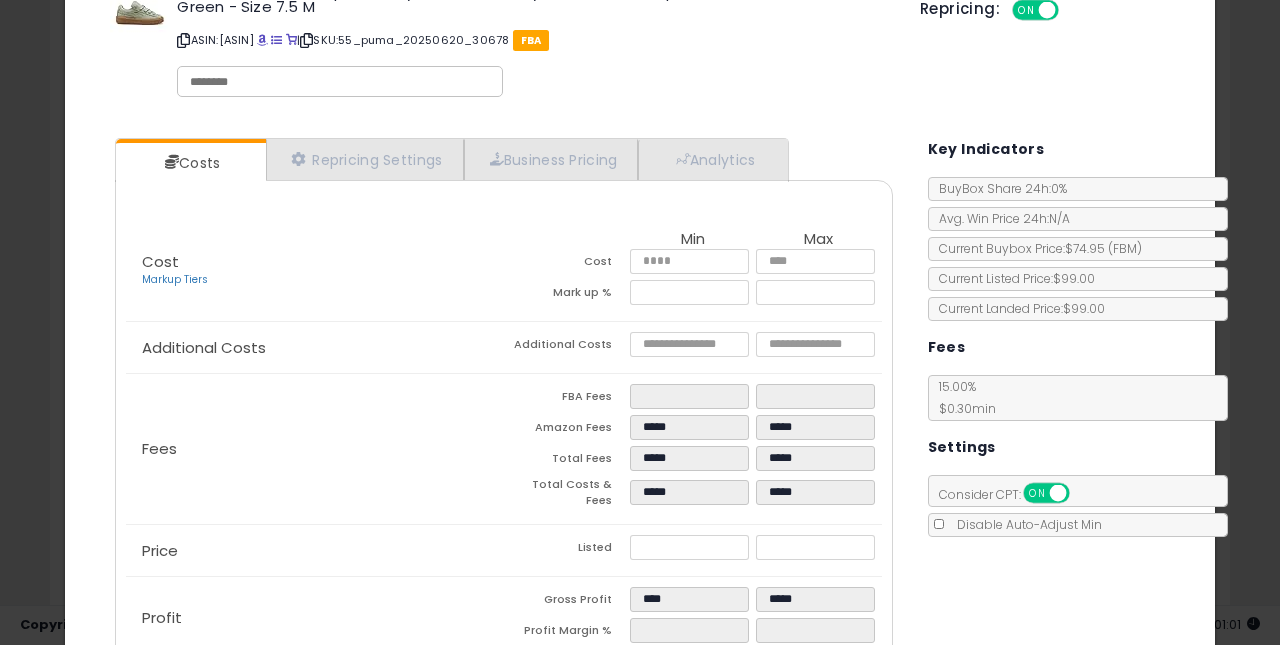 type on "*****" 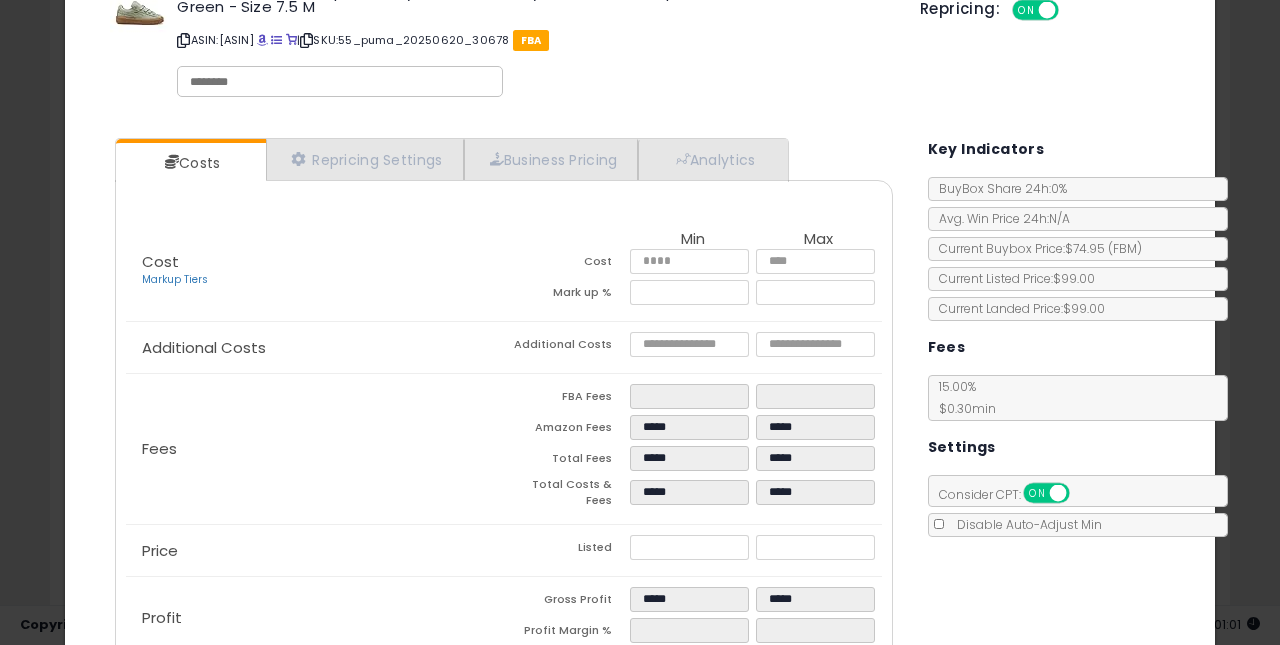 click on "Listed" at bounding box center (567, 550) 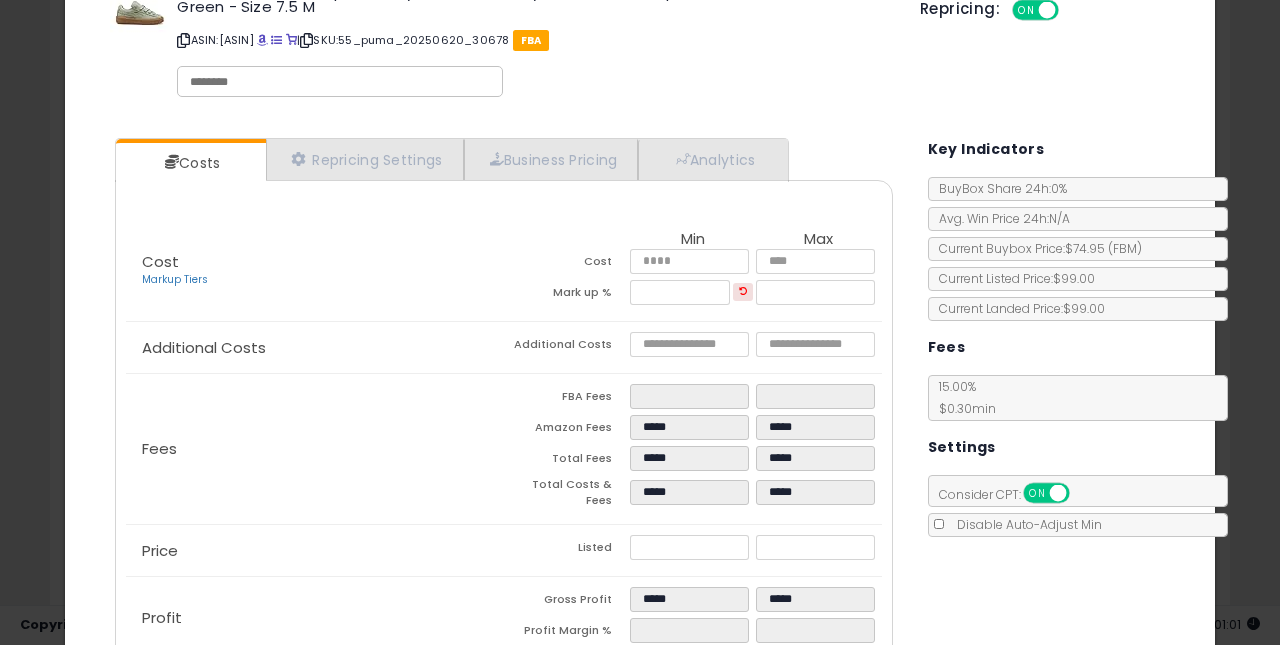 scroll, scrollTop: 180, scrollLeft: 0, axis: vertical 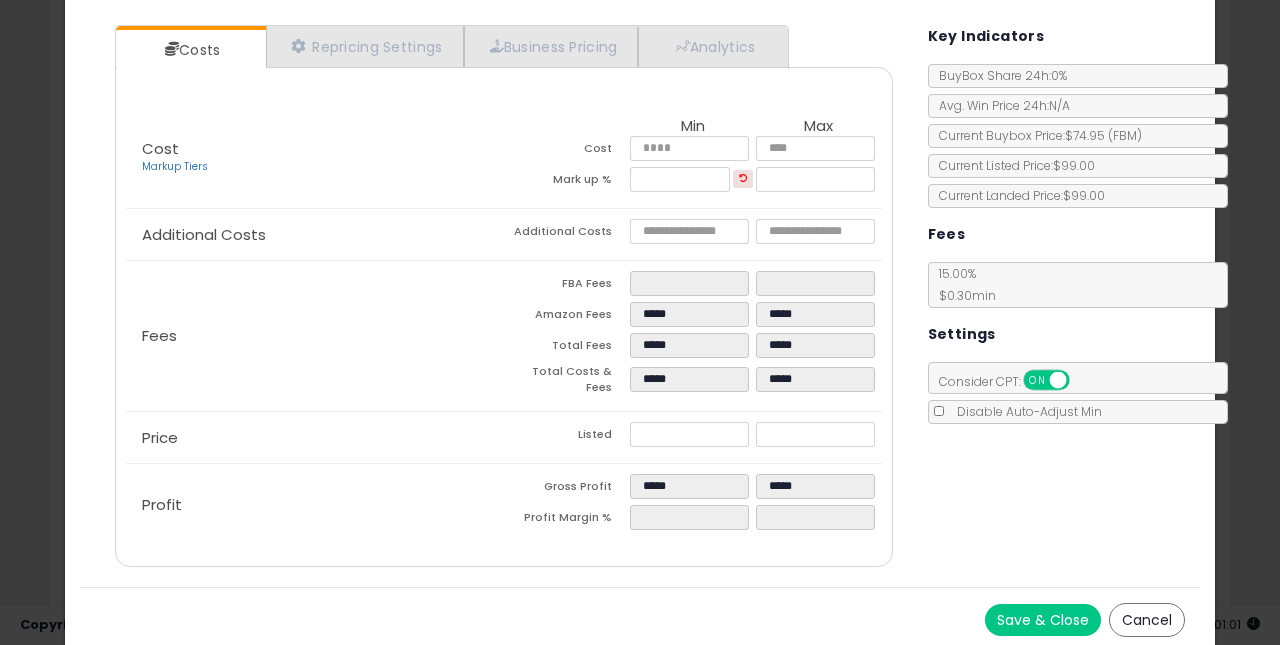 click on "Save & Close" at bounding box center (1043, 620) 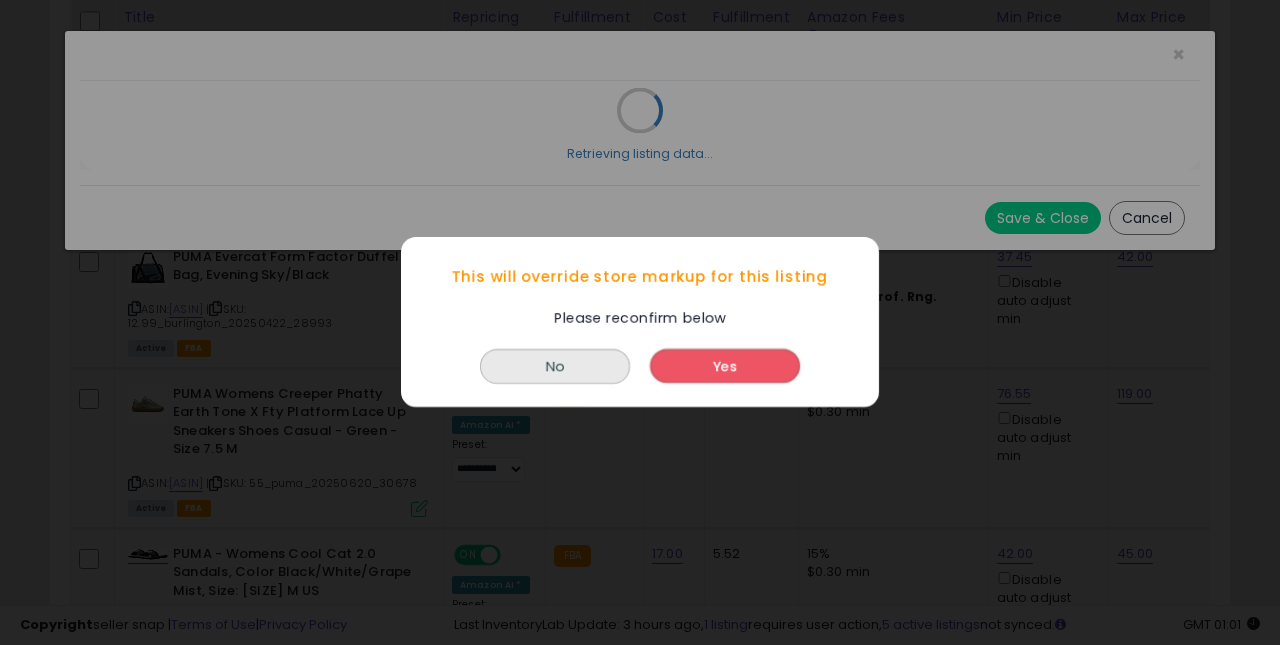 scroll, scrollTop: 0, scrollLeft: 0, axis: both 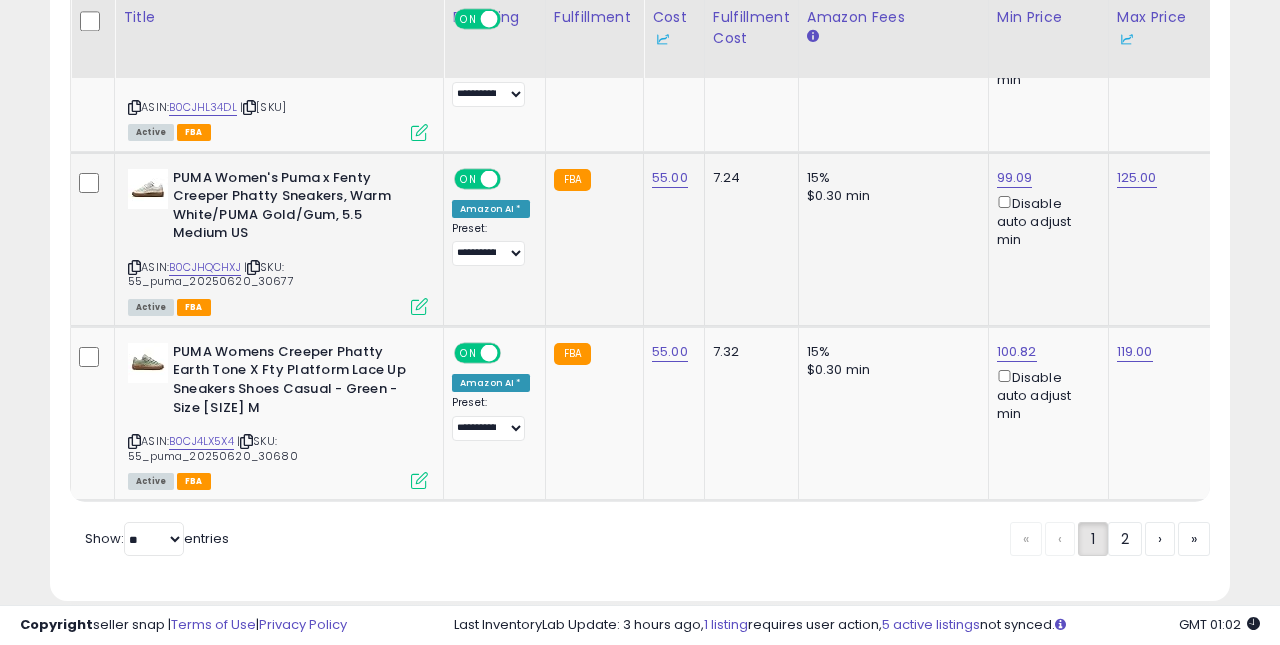 click at bounding box center (419, 306) 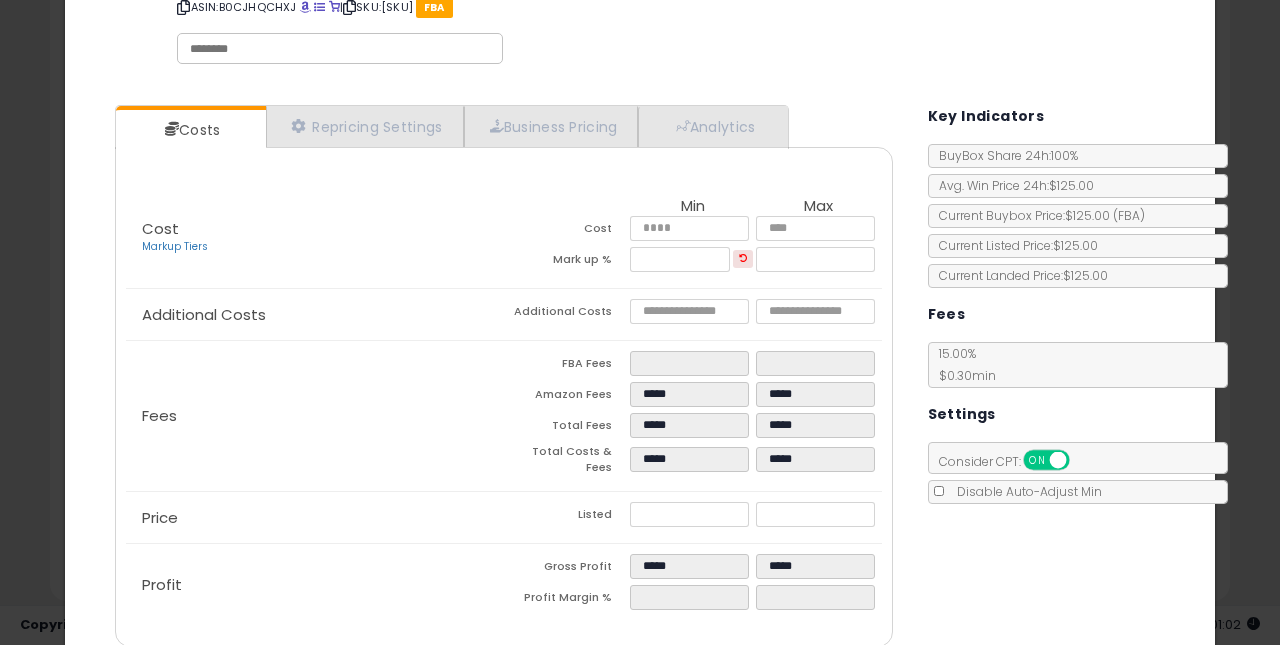 scroll, scrollTop: 76, scrollLeft: 0, axis: vertical 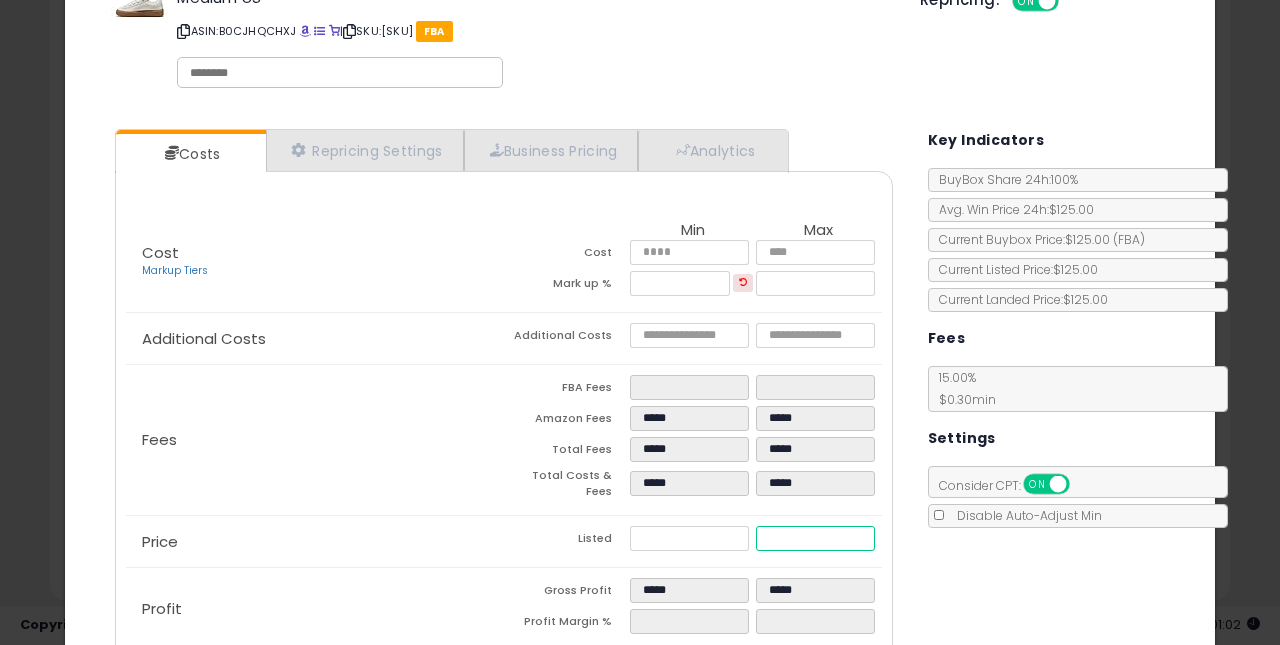click on "******" at bounding box center (816, 538) 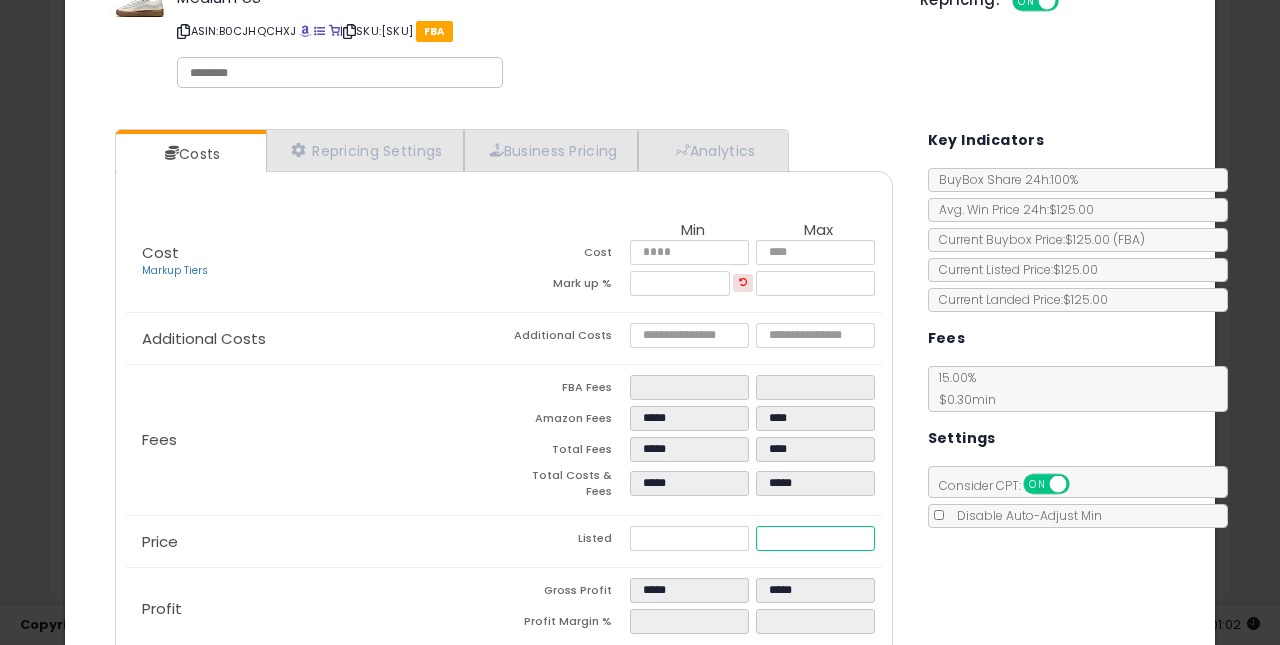 type on "****" 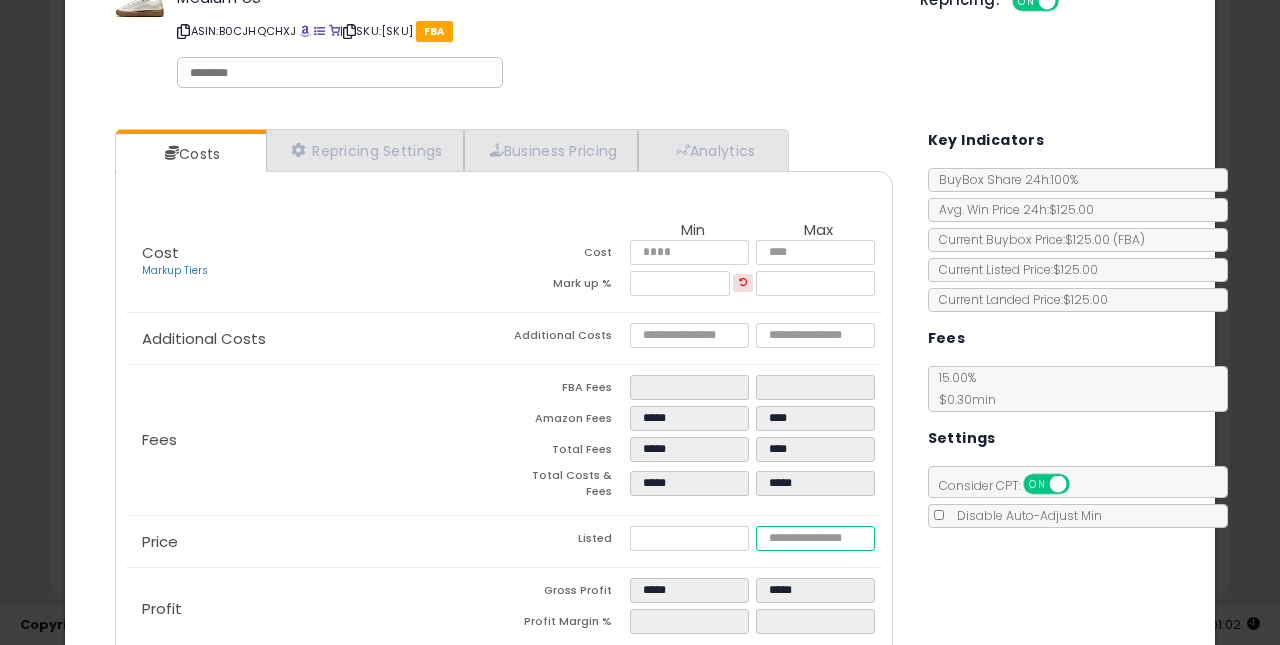 type on "****" 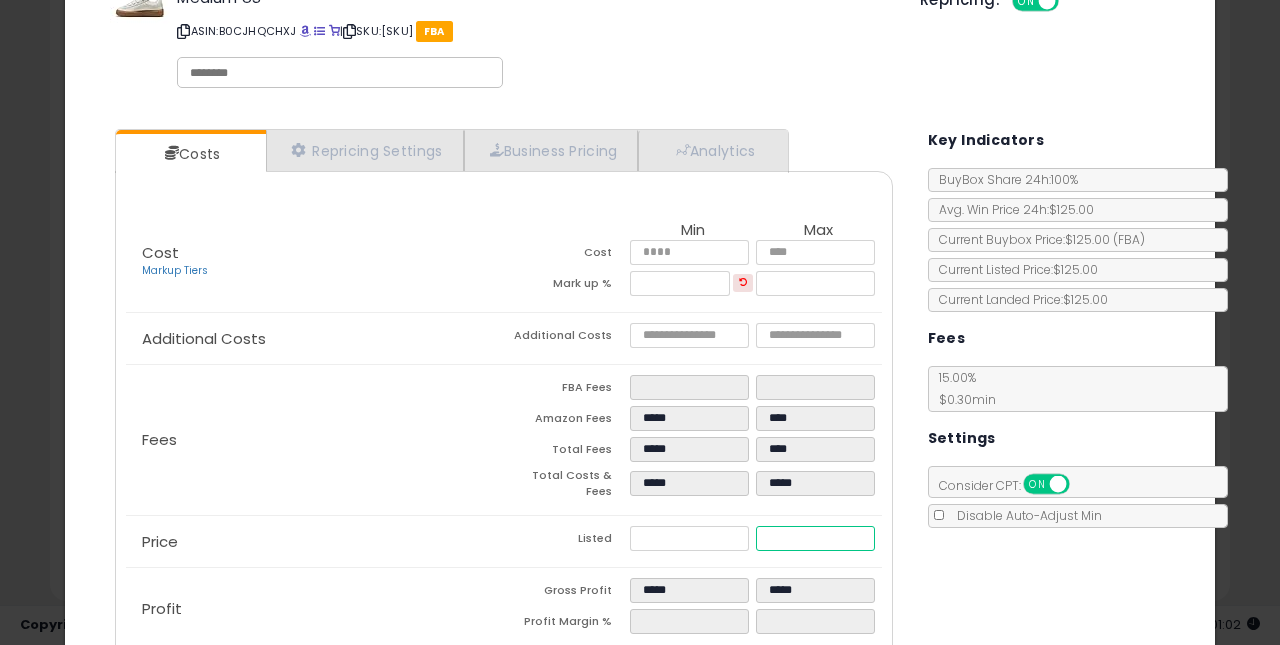 type on "****" 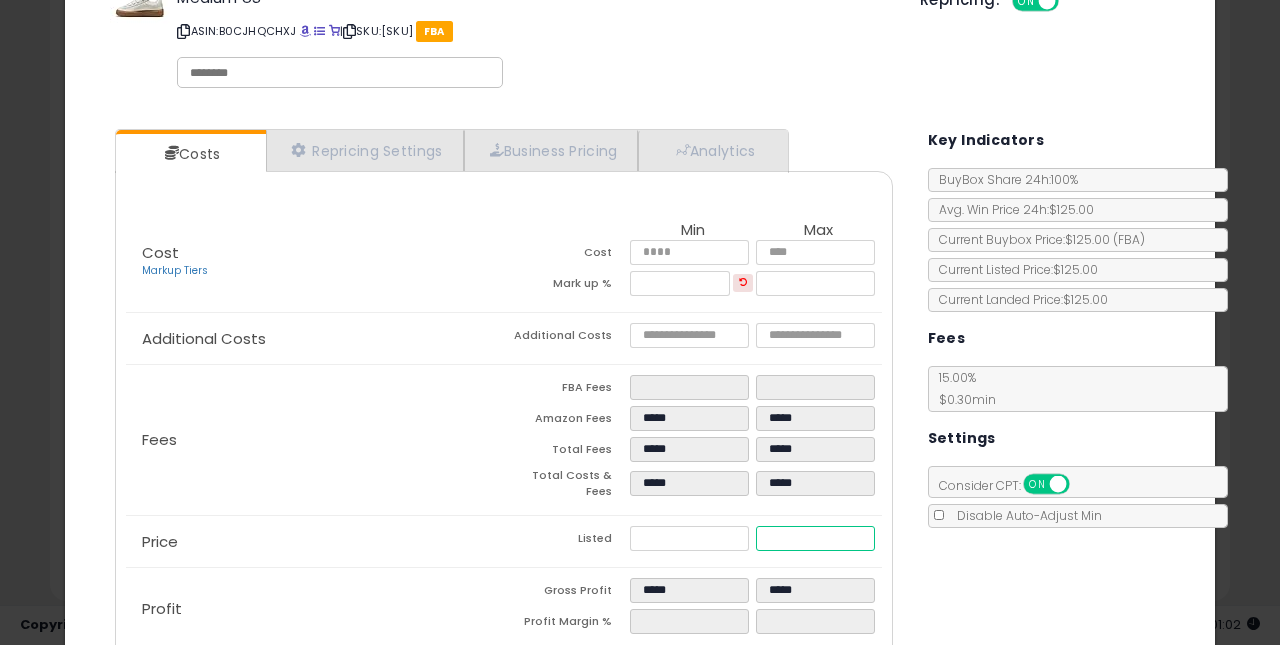type on "***" 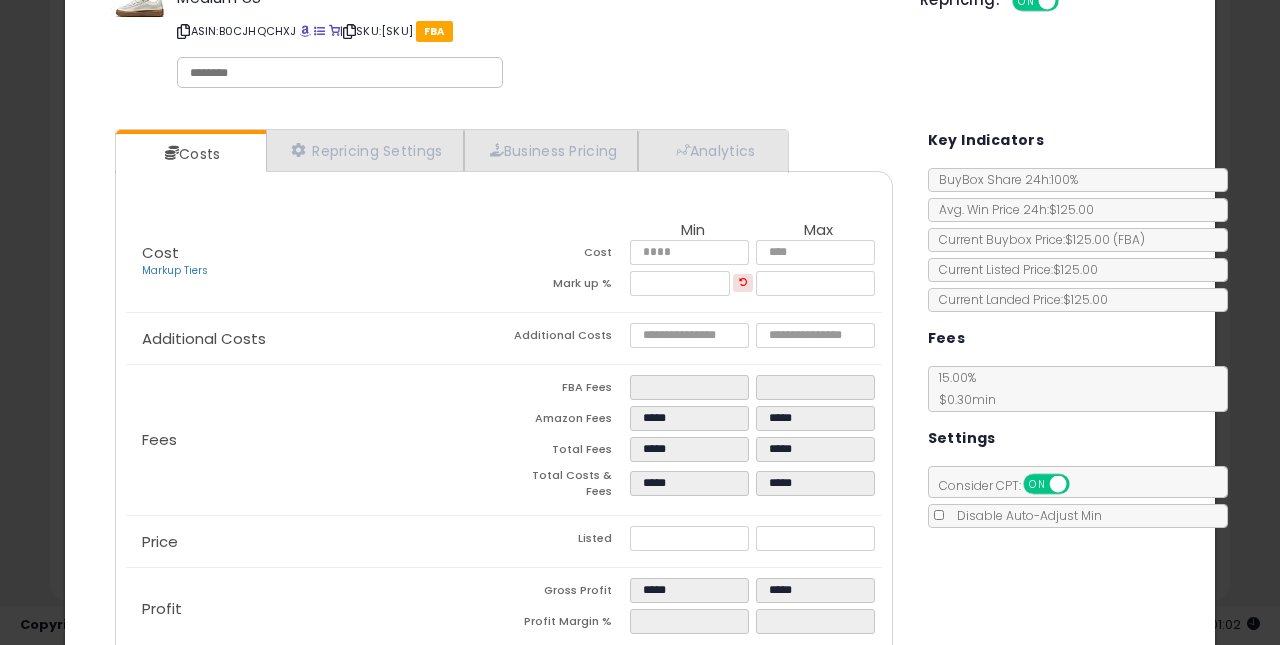 type on "*****" 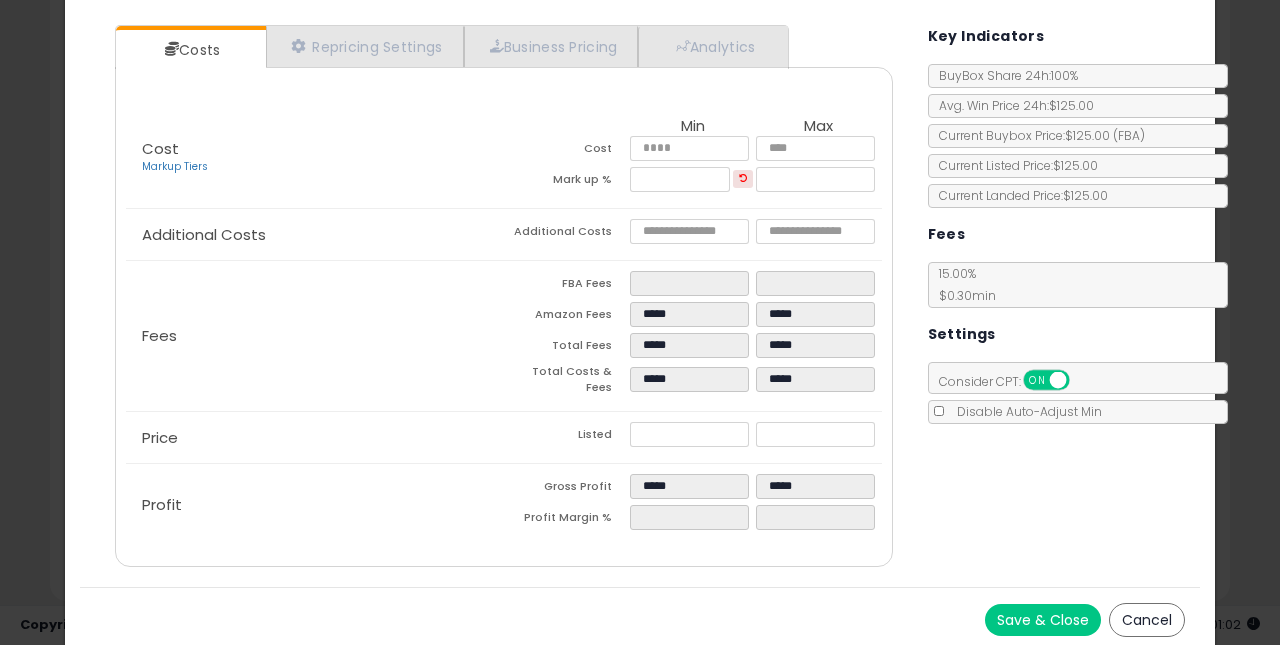 click on "Save & Close" at bounding box center (1043, 620) 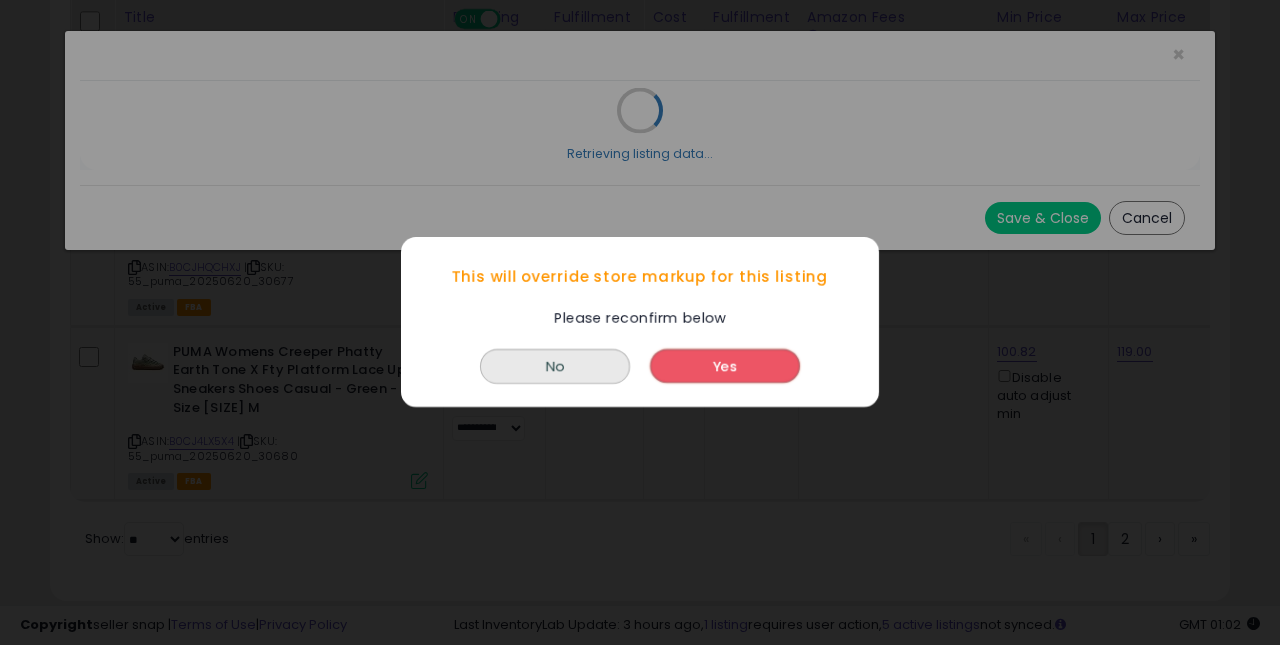 click on "Yes" at bounding box center [725, 367] 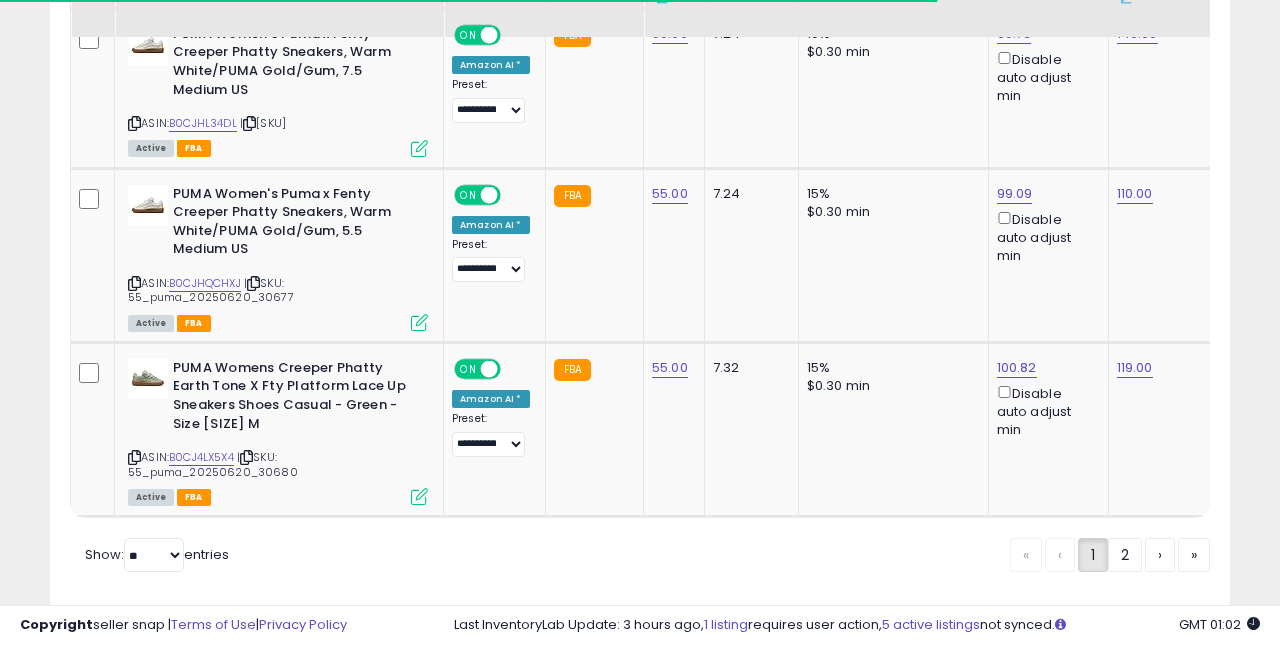 scroll, scrollTop: 4270, scrollLeft: 0, axis: vertical 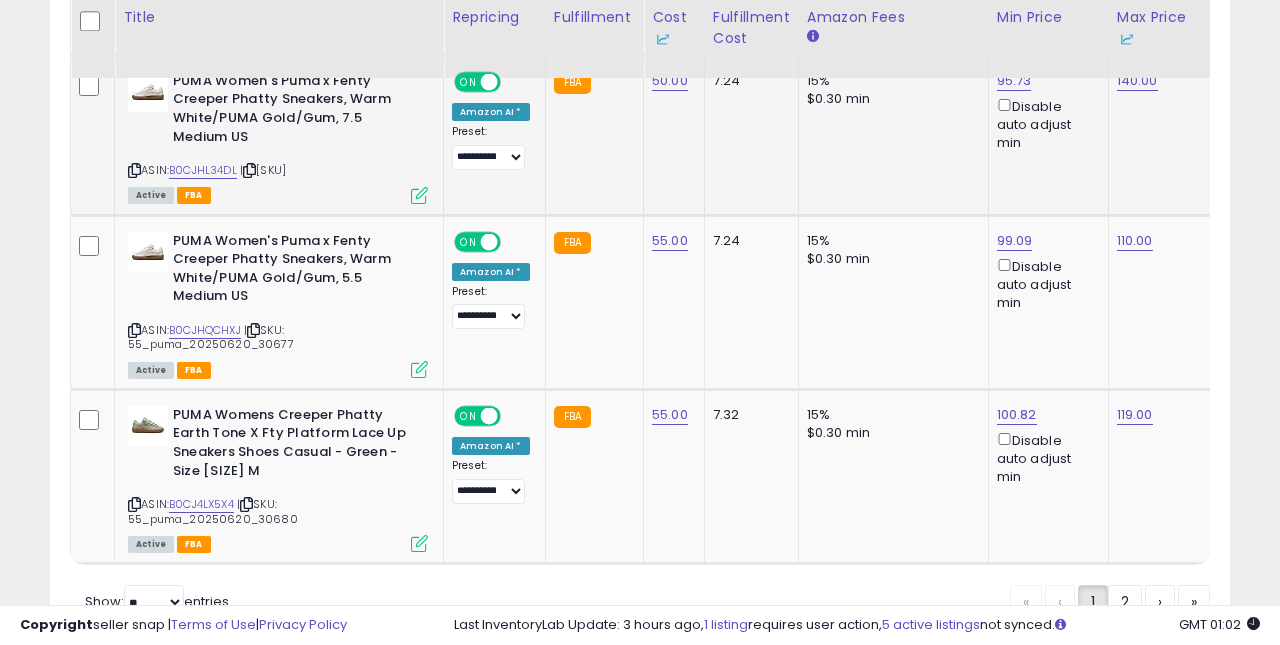 click at bounding box center (419, 195) 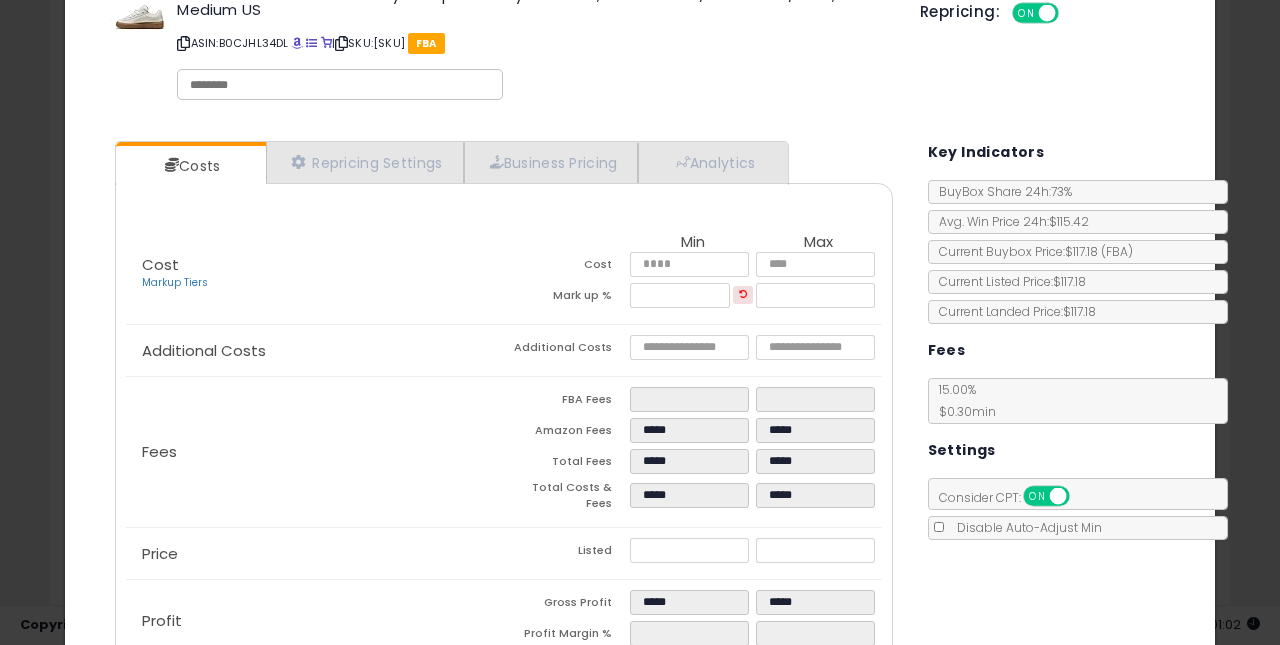scroll, scrollTop: 44, scrollLeft: 0, axis: vertical 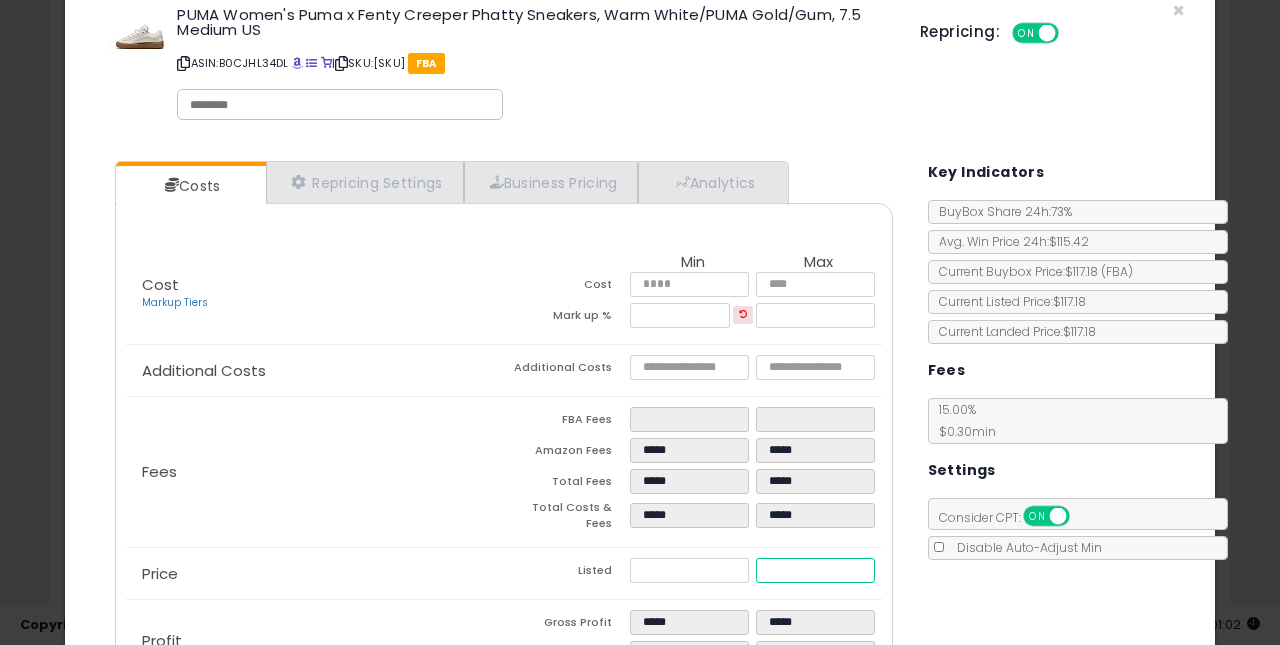 click on "******" at bounding box center [816, 570] 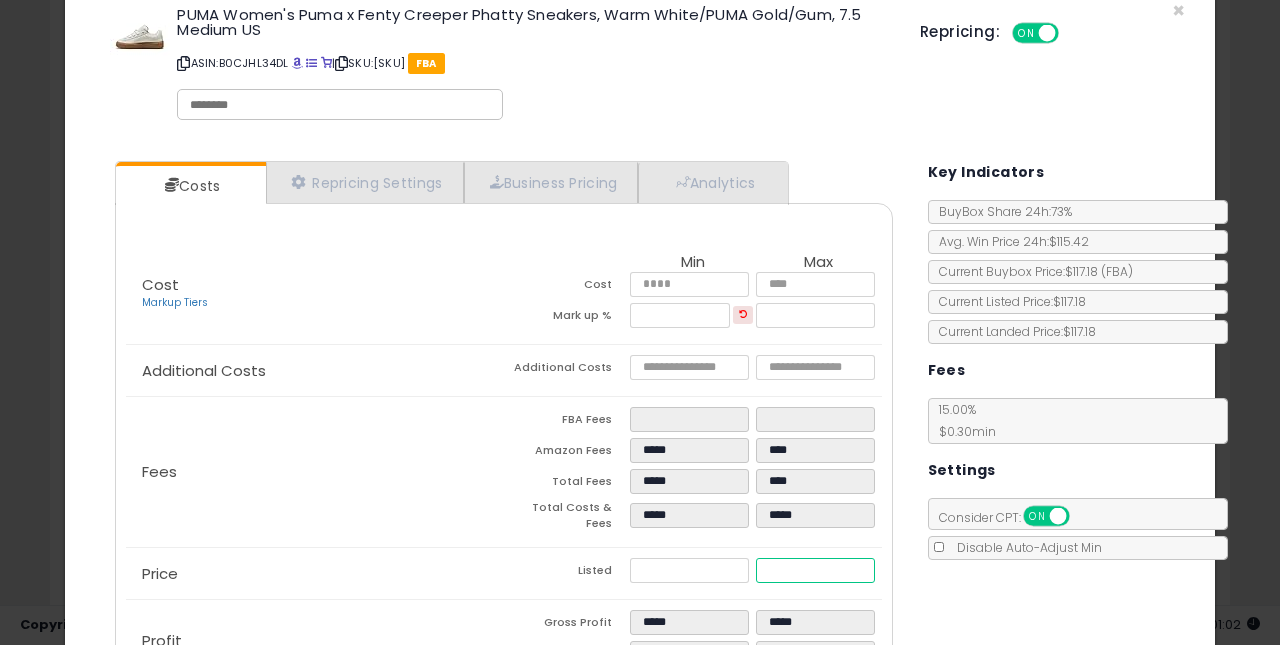 type on "****" 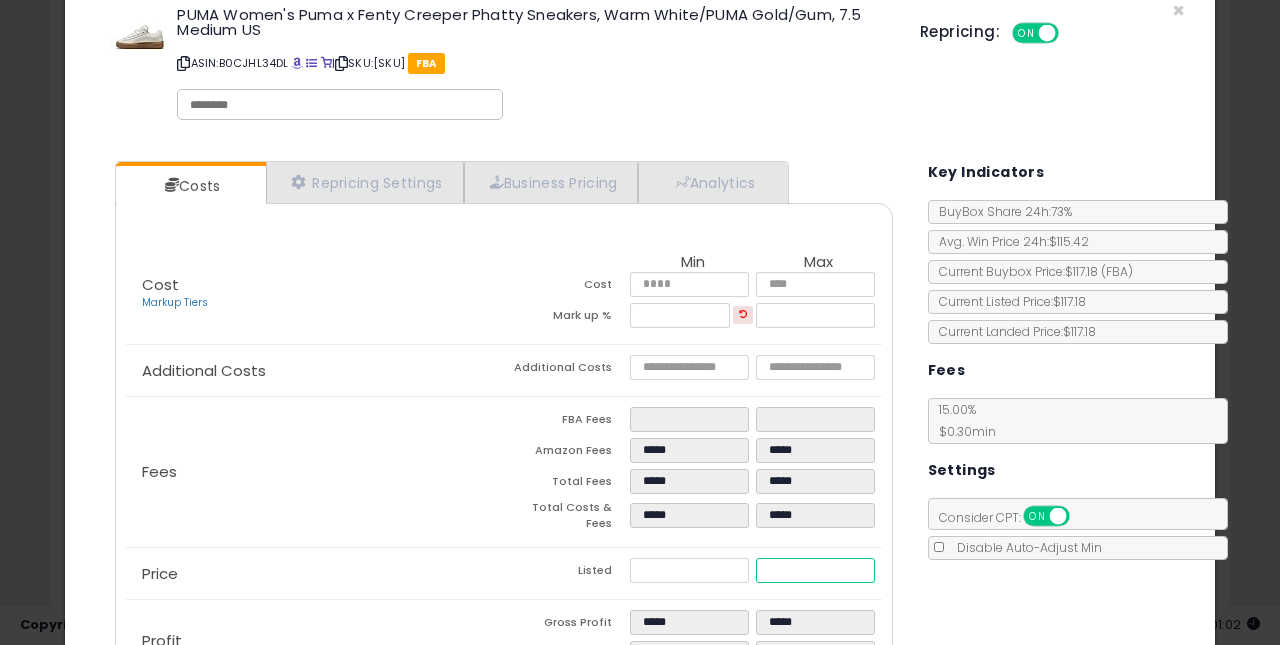 type on "***" 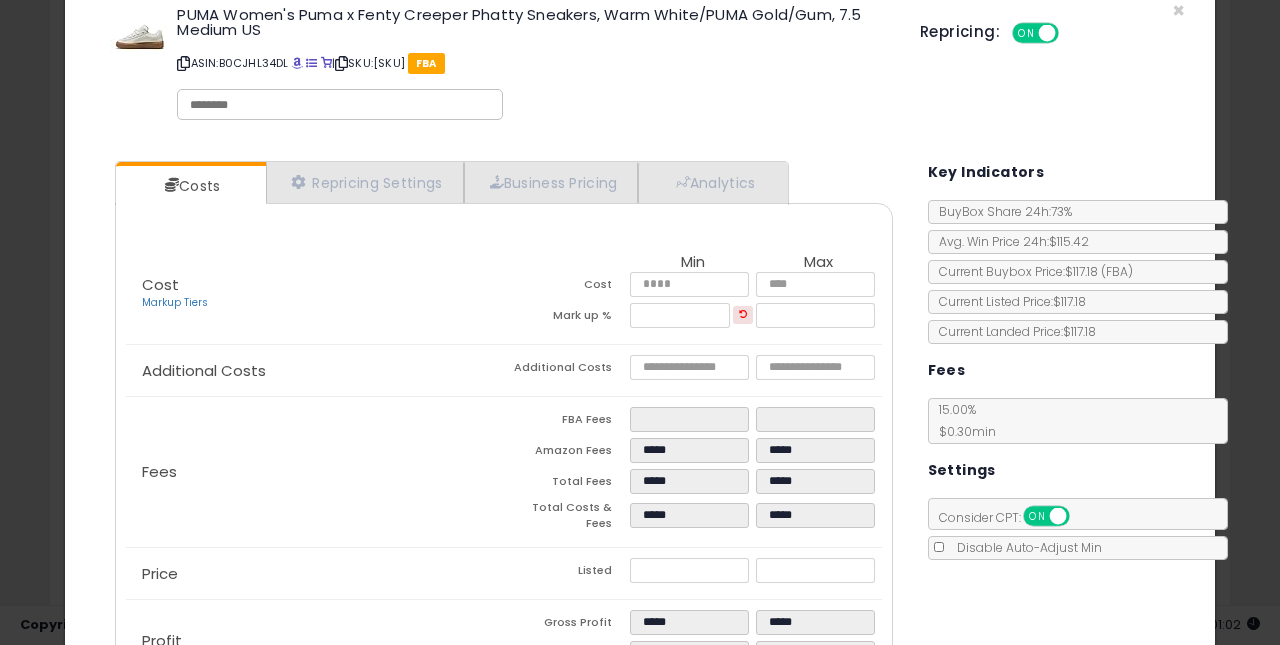 type on "*****" 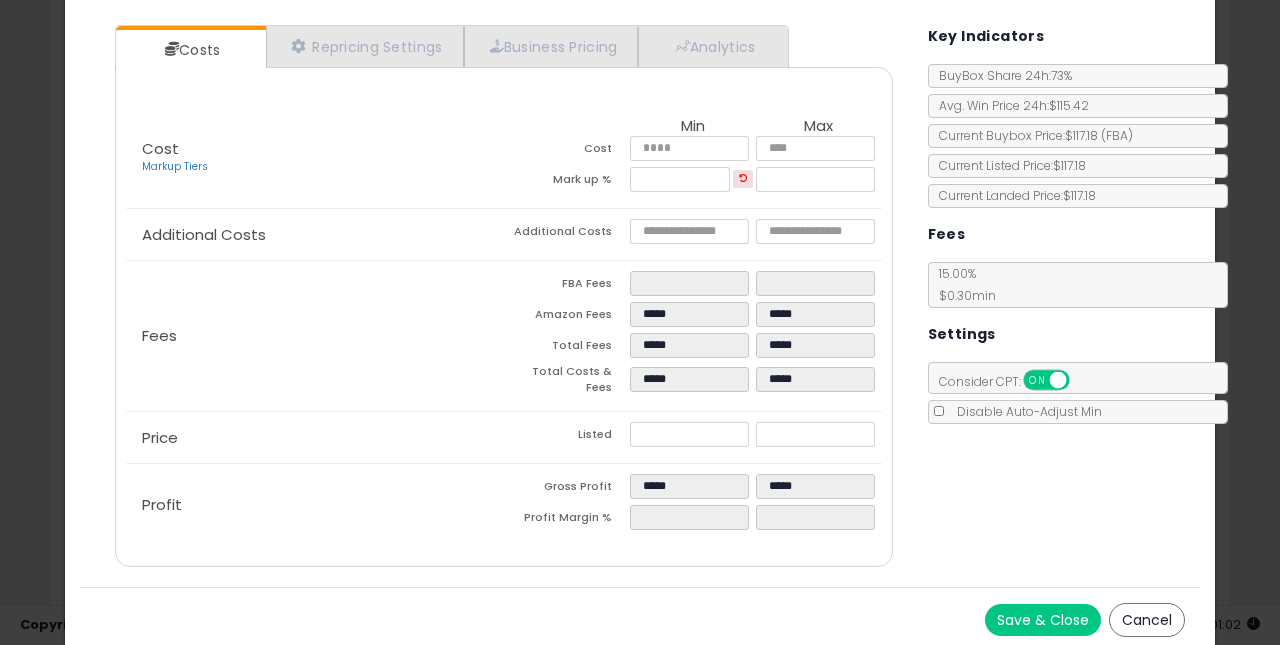 click on "Save & Close" at bounding box center (1043, 620) 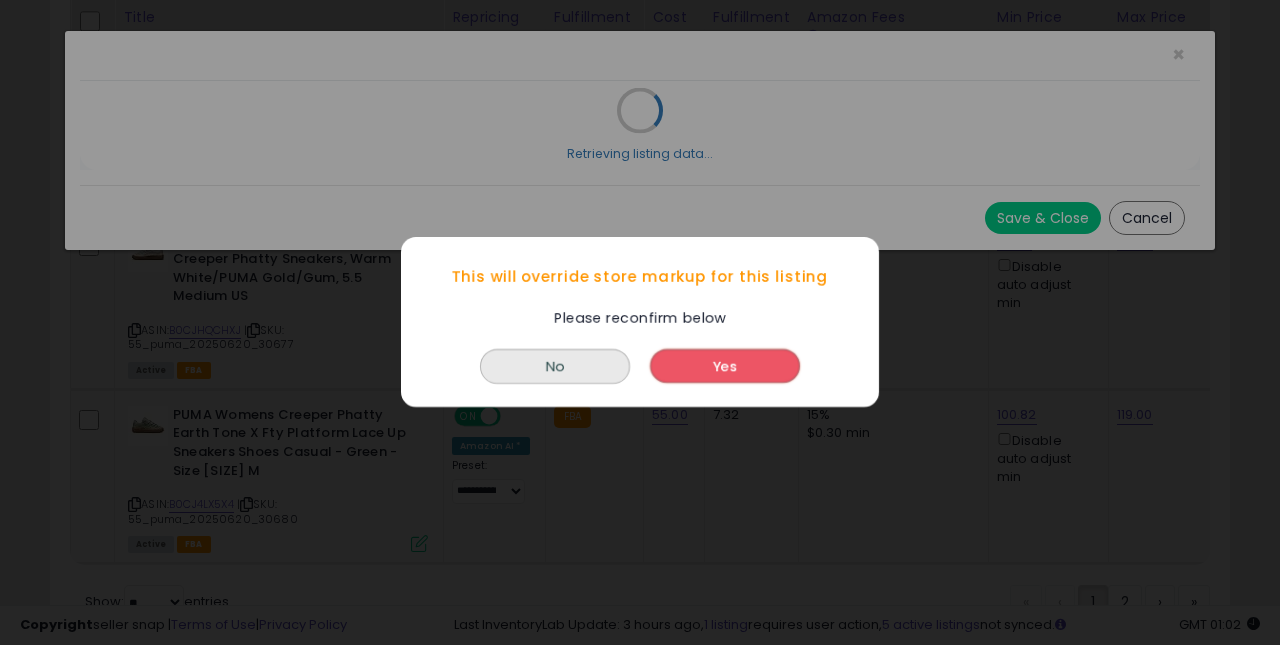 scroll, scrollTop: 0, scrollLeft: 0, axis: both 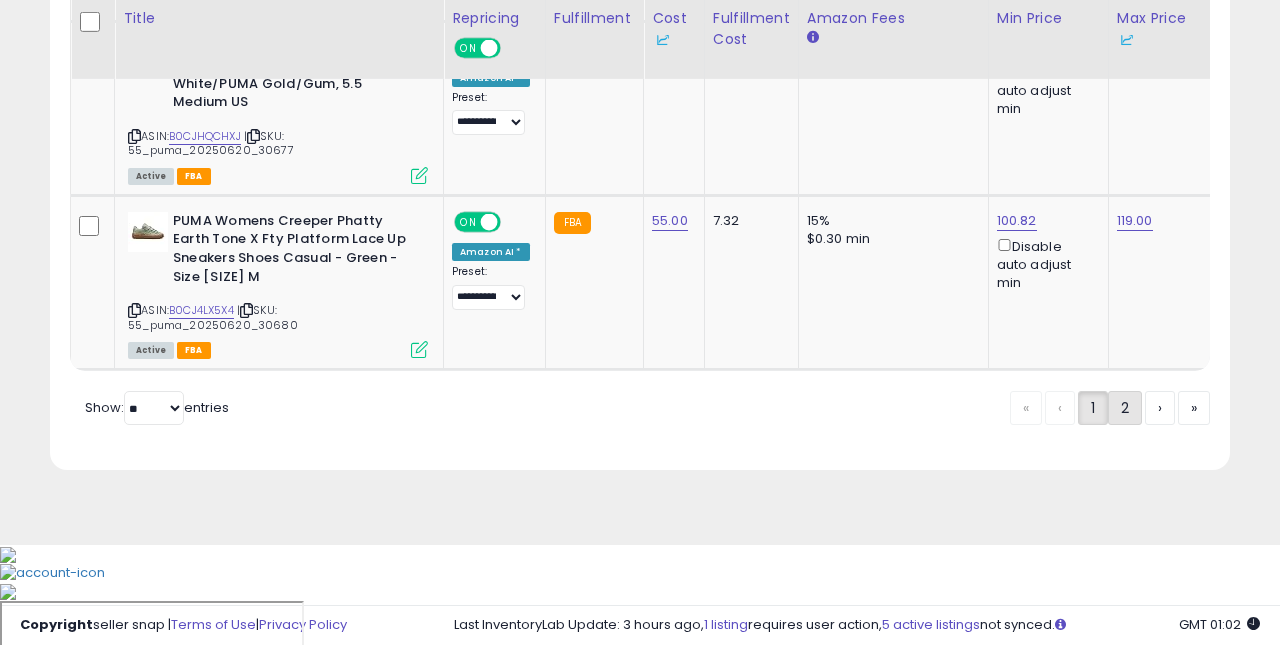 click on "2" 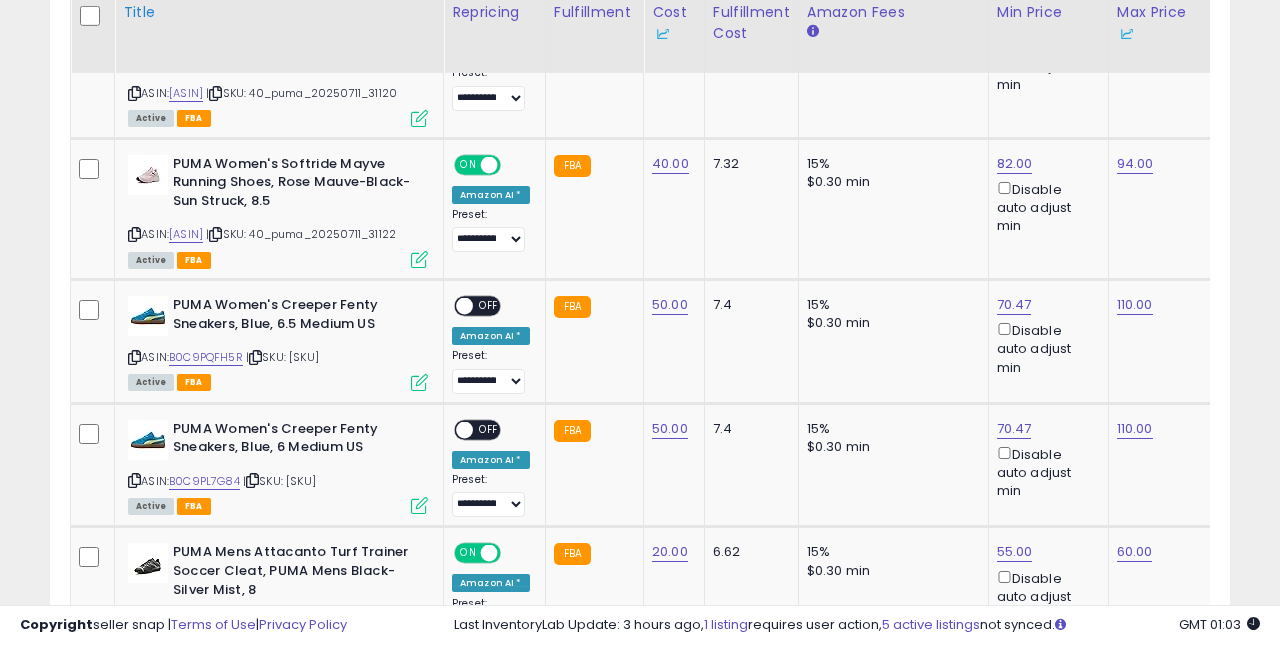 scroll, scrollTop: 1651, scrollLeft: 0, axis: vertical 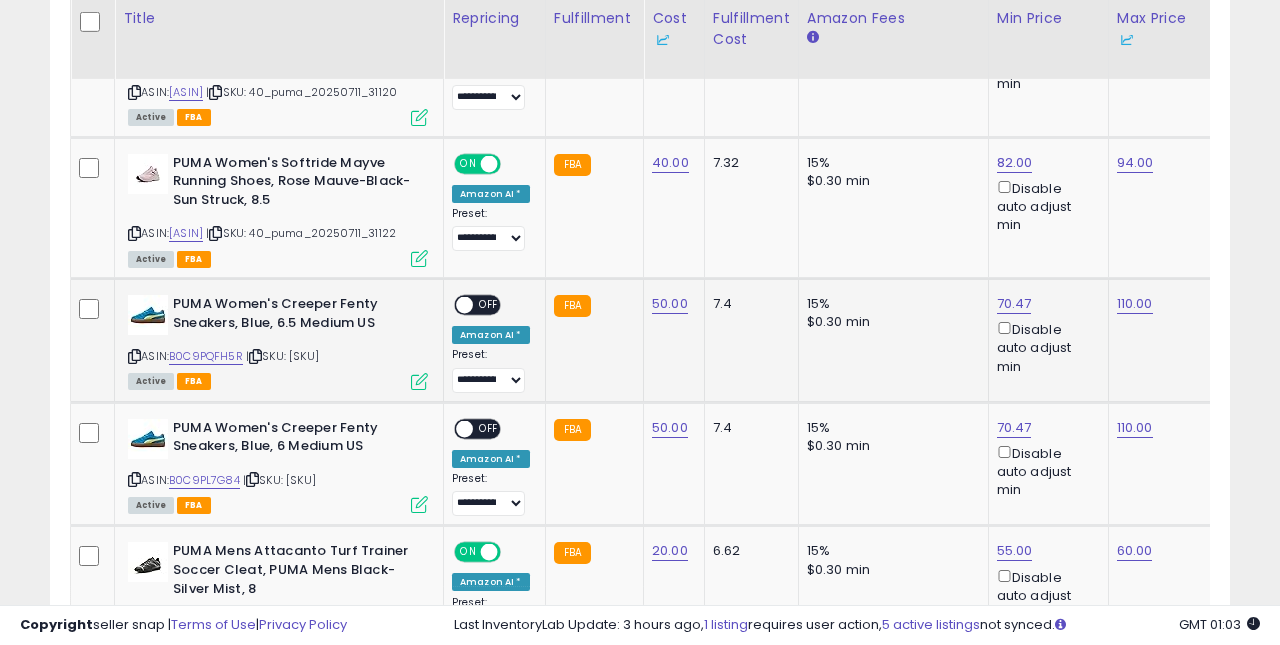 click on "OFF" at bounding box center (489, 305) 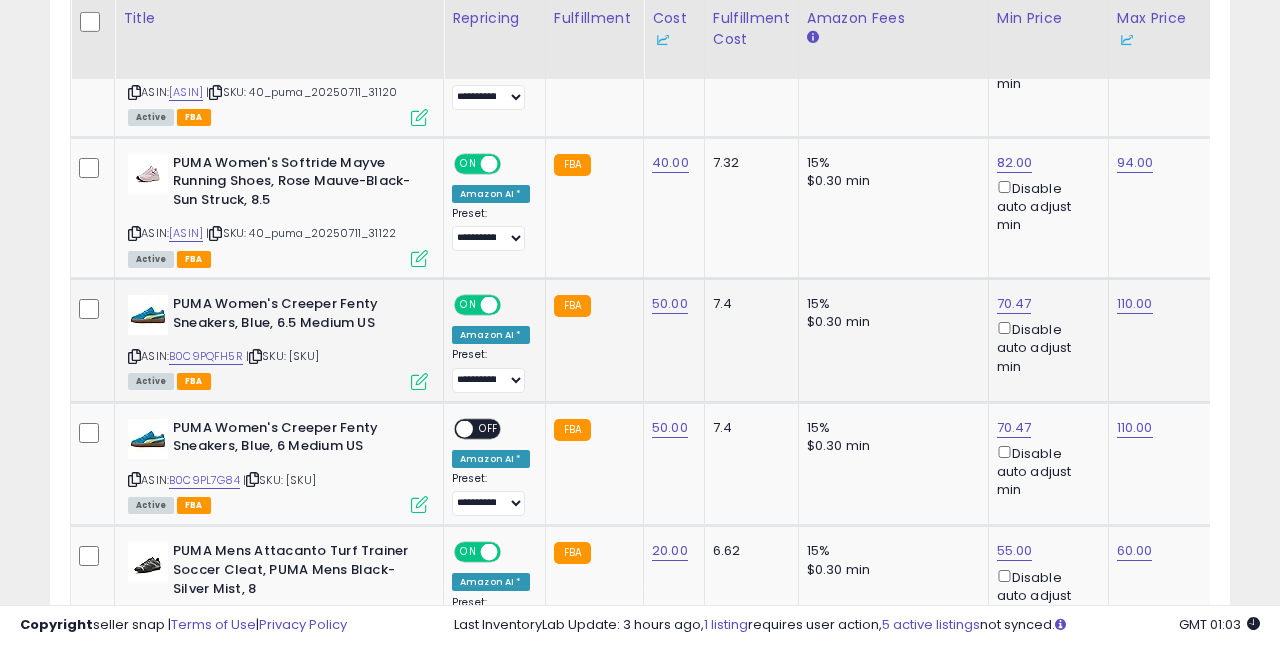 click at bounding box center (419, 381) 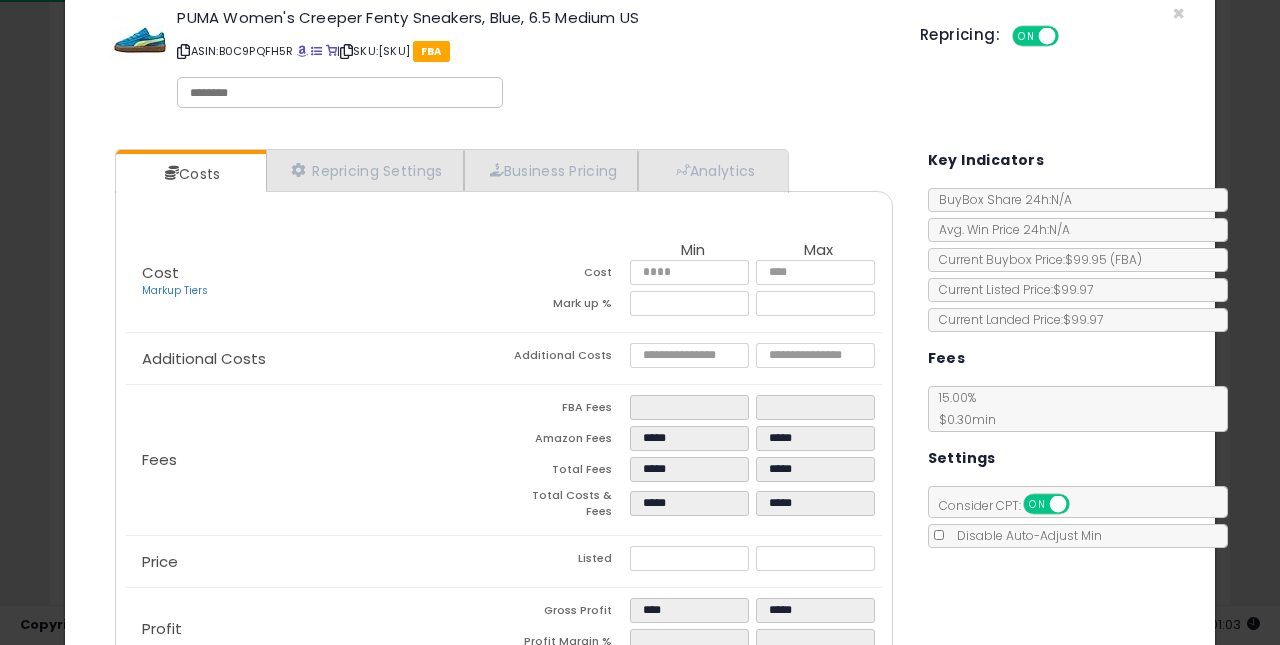 scroll, scrollTop: 54, scrollLeft: 0, axis: vertical 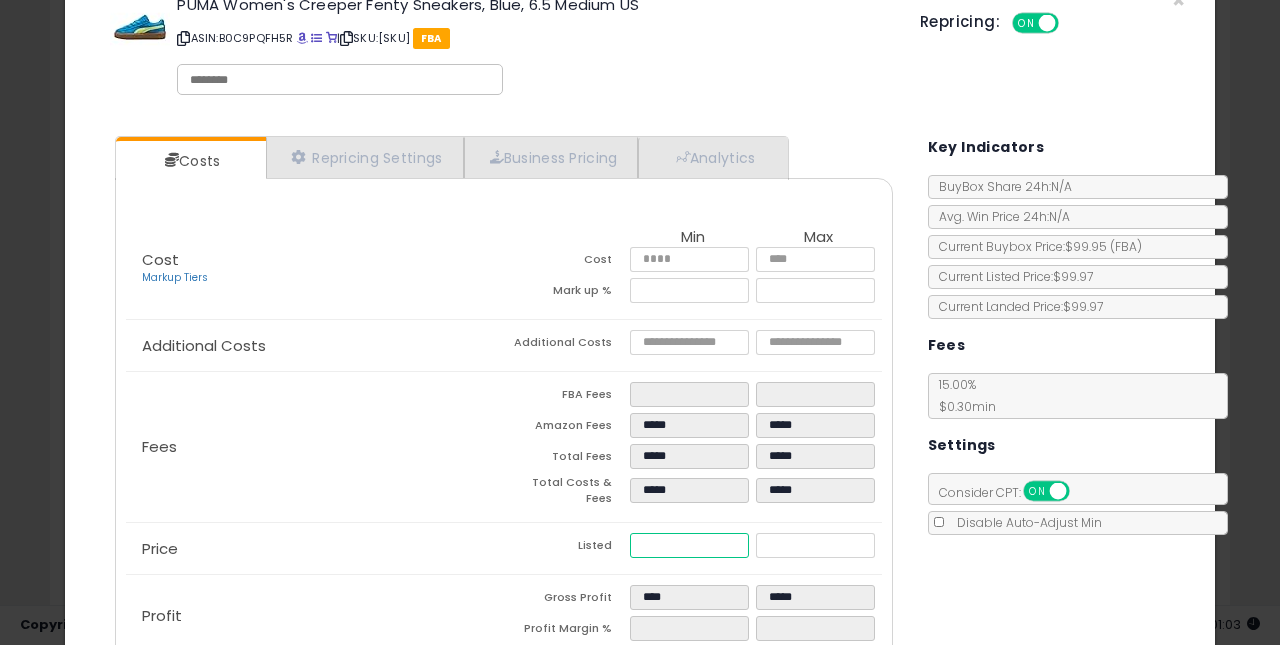 click on "*****" at bounding box center [690, 545] 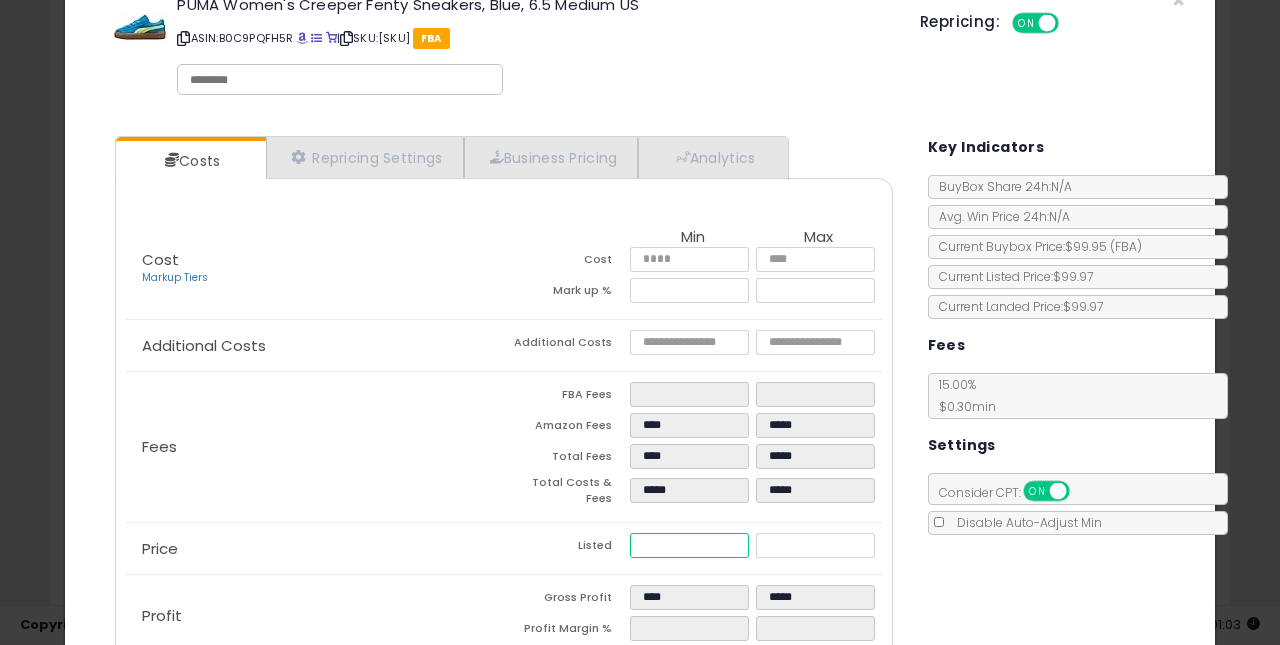 type on "****" 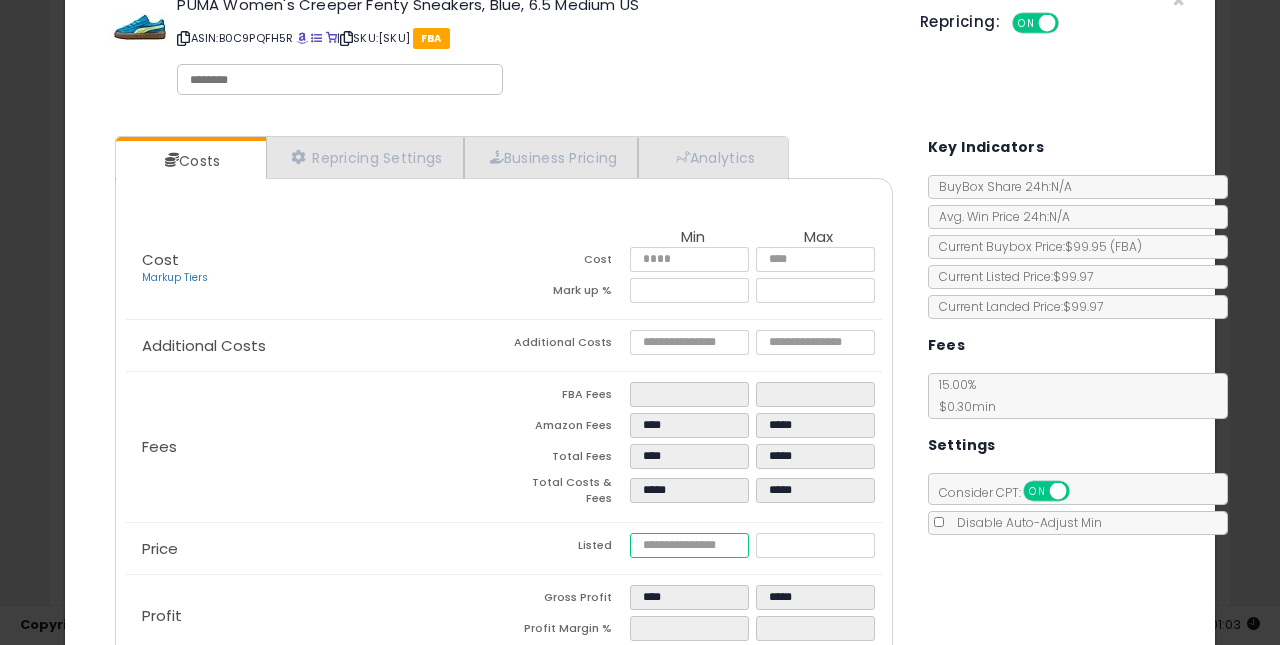 type on "****" 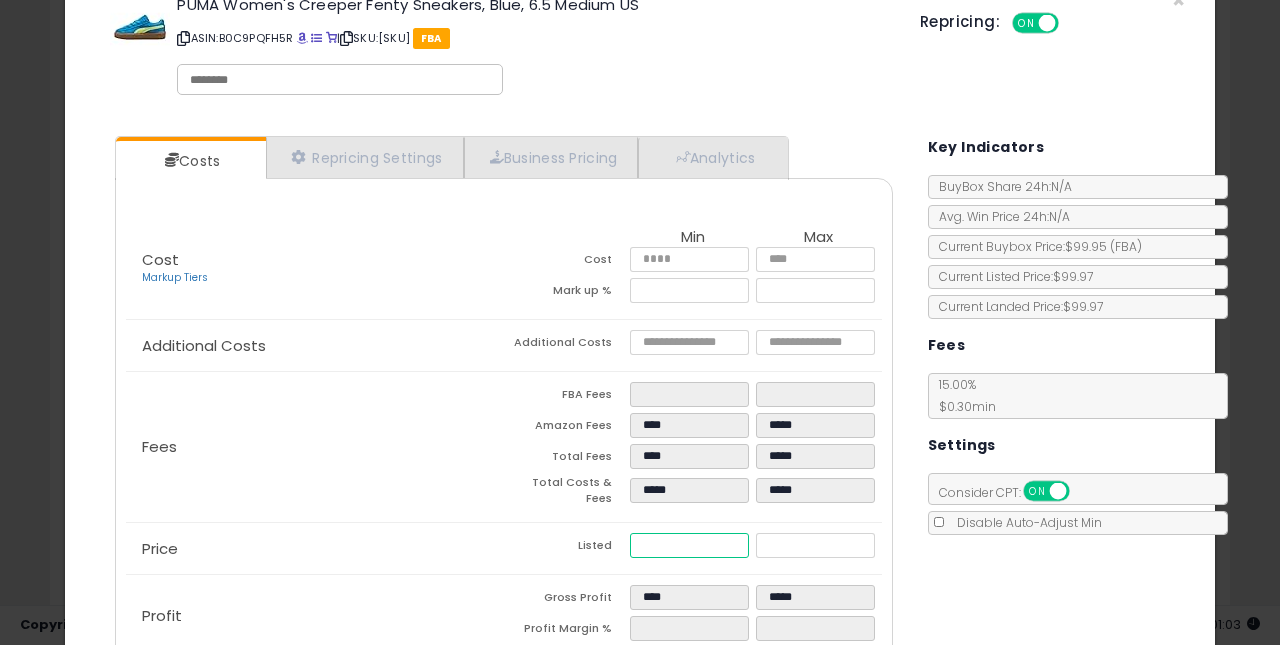 type on "*****" 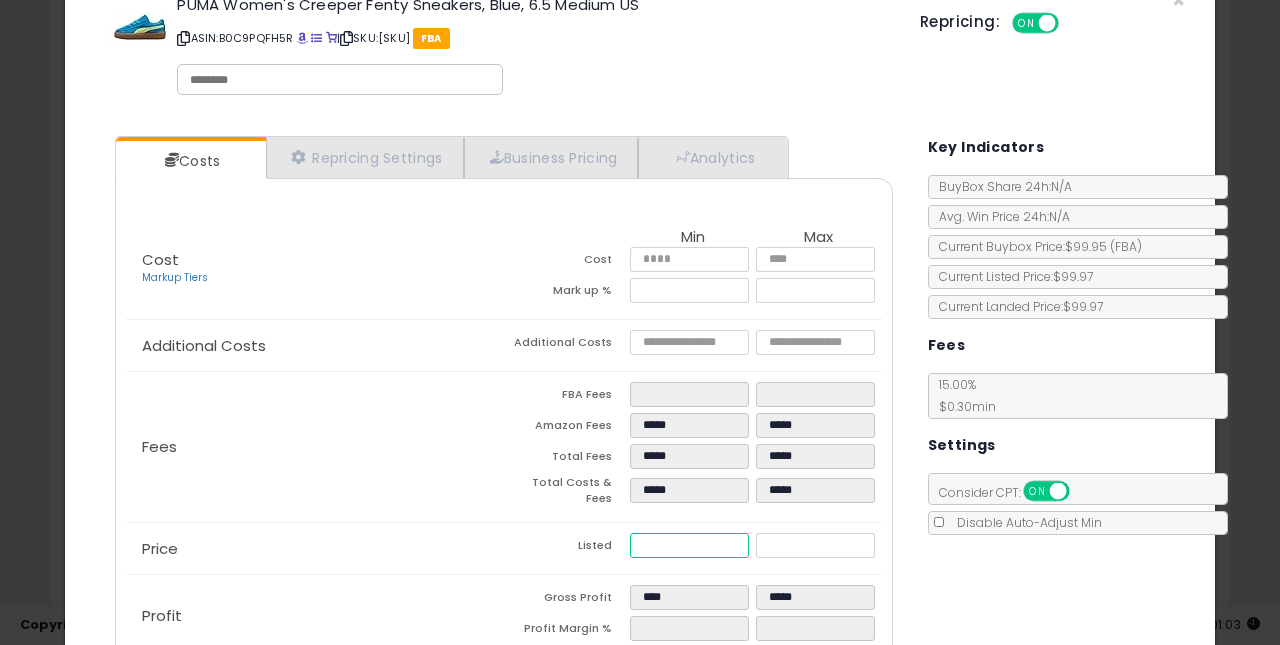 type on "**" 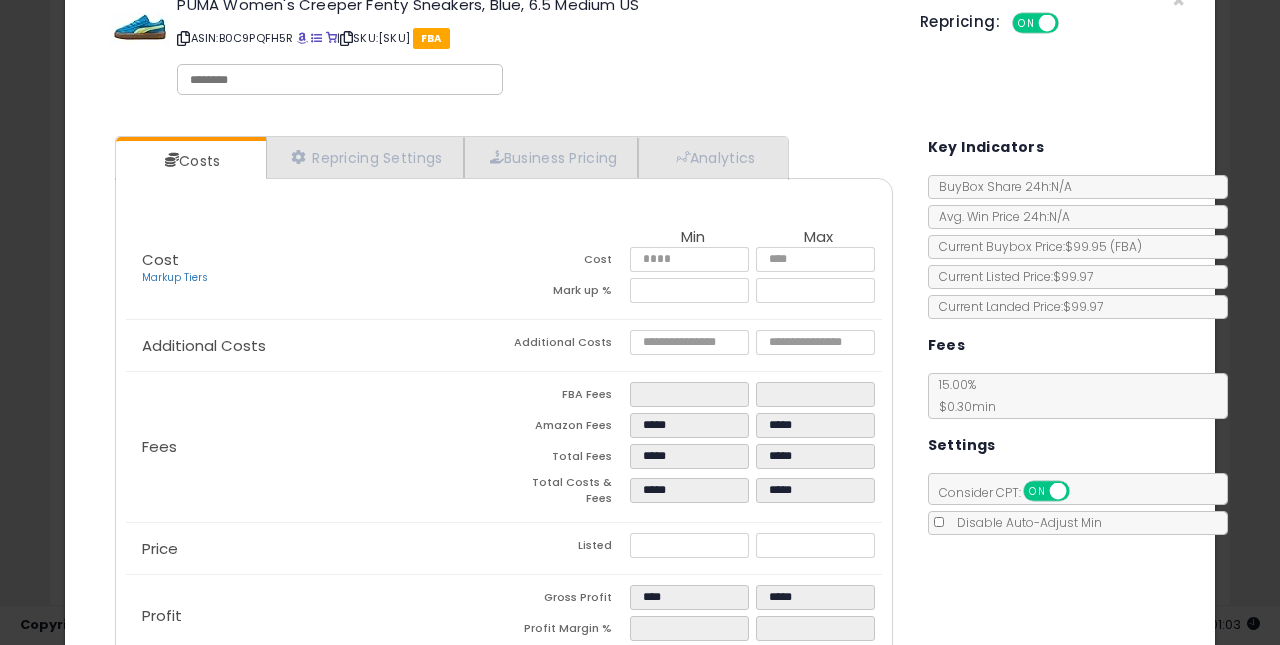type on "*****" 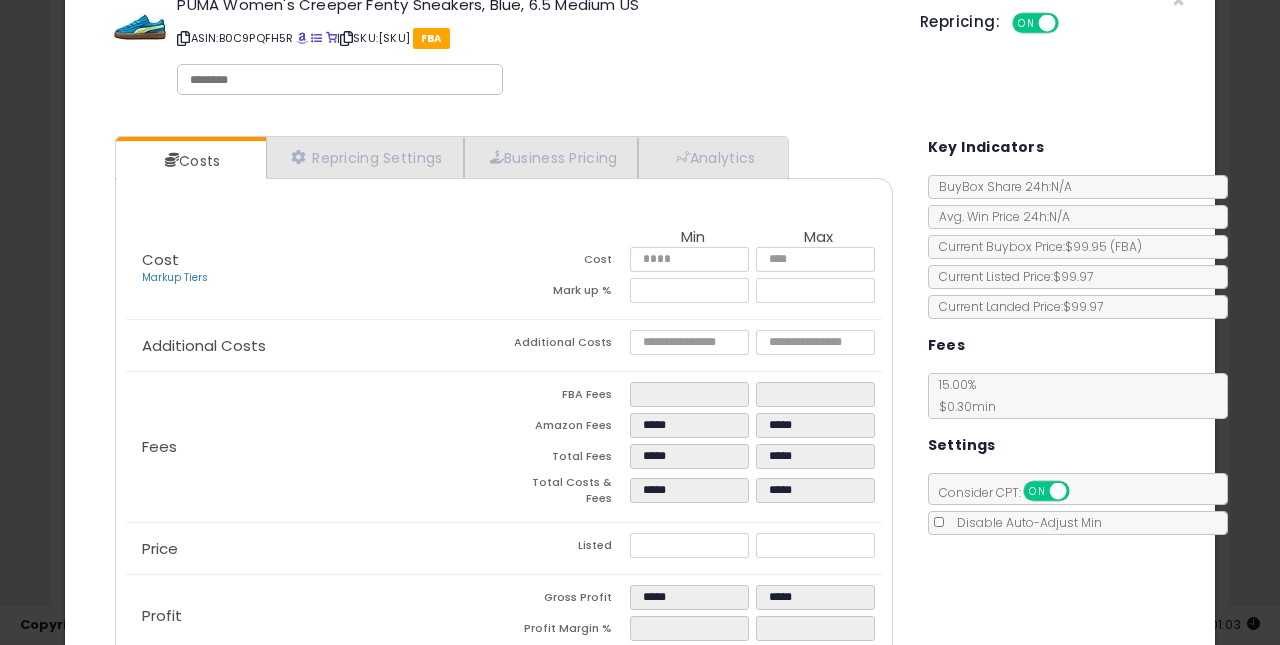 click on "Price" at bounding box center (315, 549) 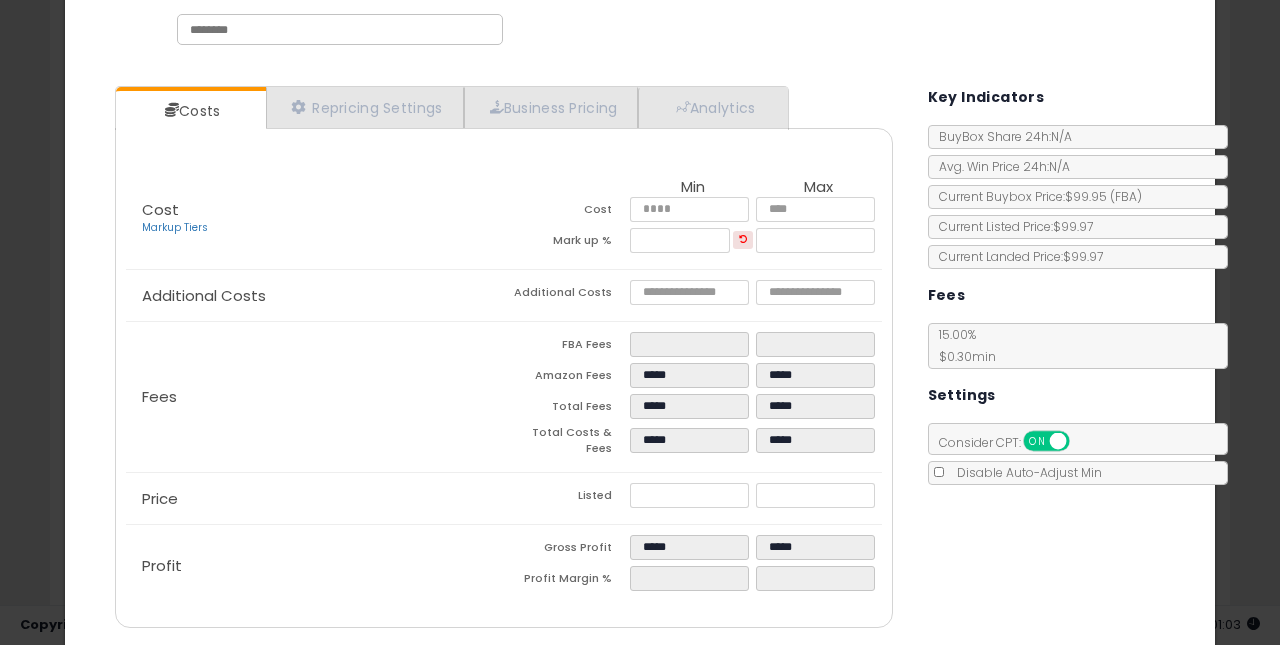 scroll, scrollTop: 165, scrollLeft: 0, axis: vertical 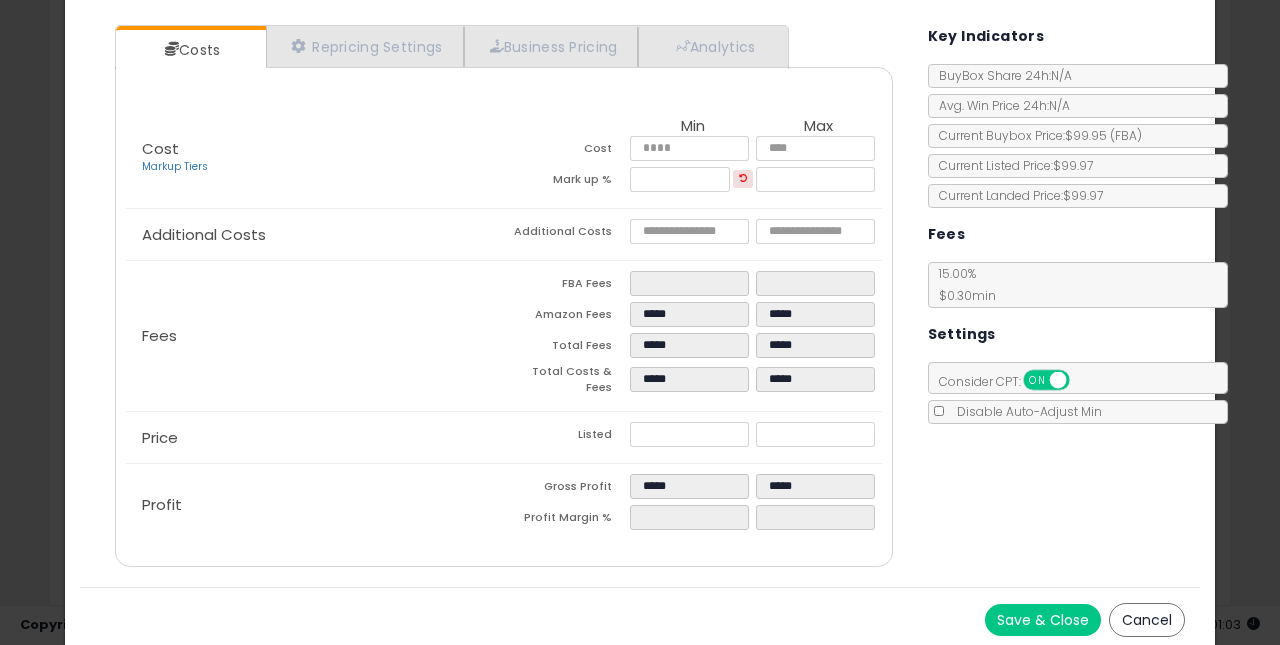 click on "Save & Close" at bounding box center [1043, 620] 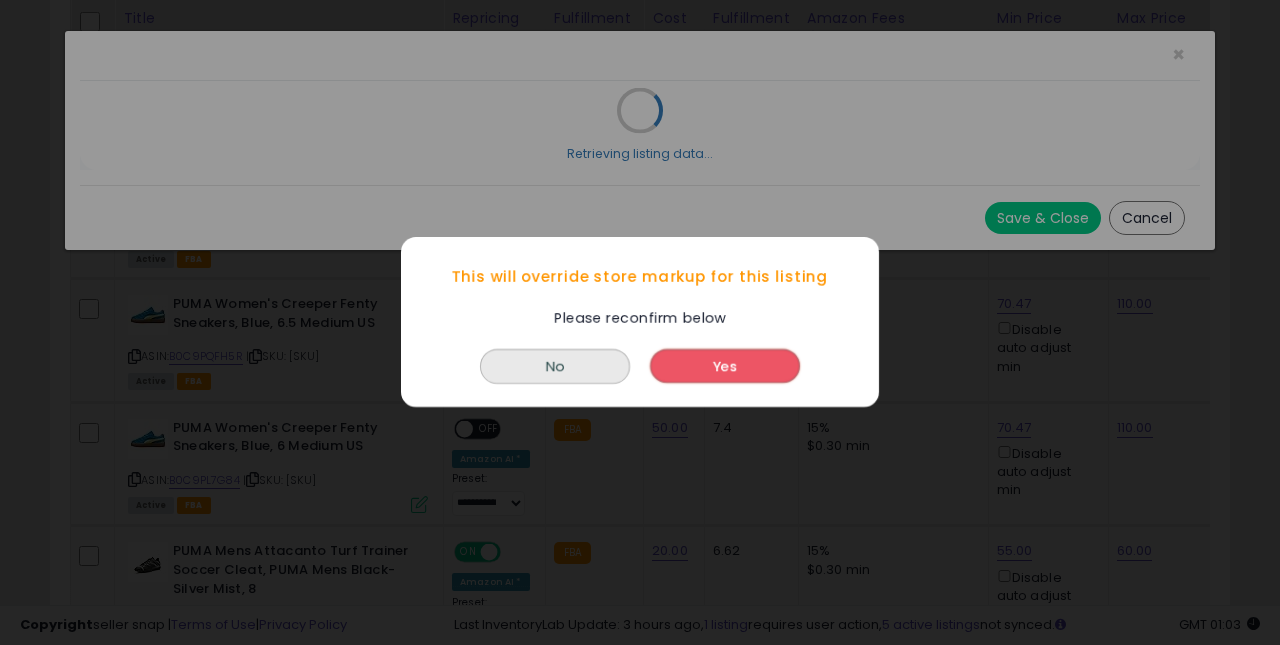 click on "Yes" at bounding box center [725, 367] 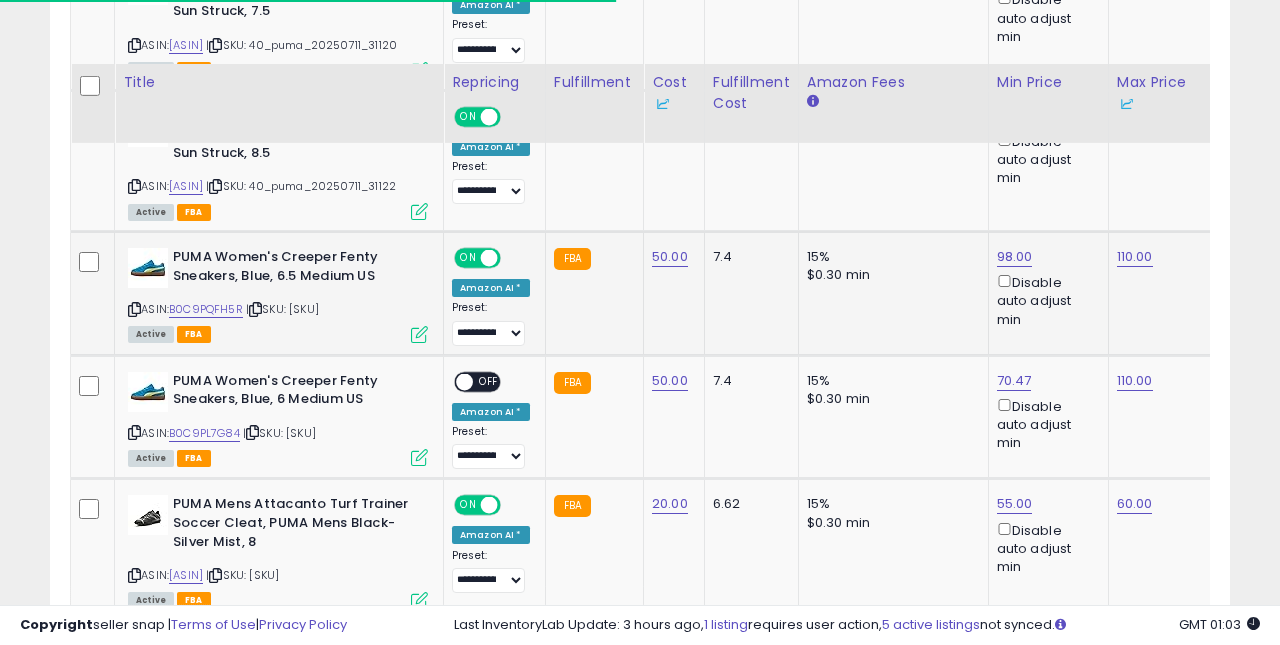 scroll, scrollTop: 1765, scrollLeft: 0, axis: vertical 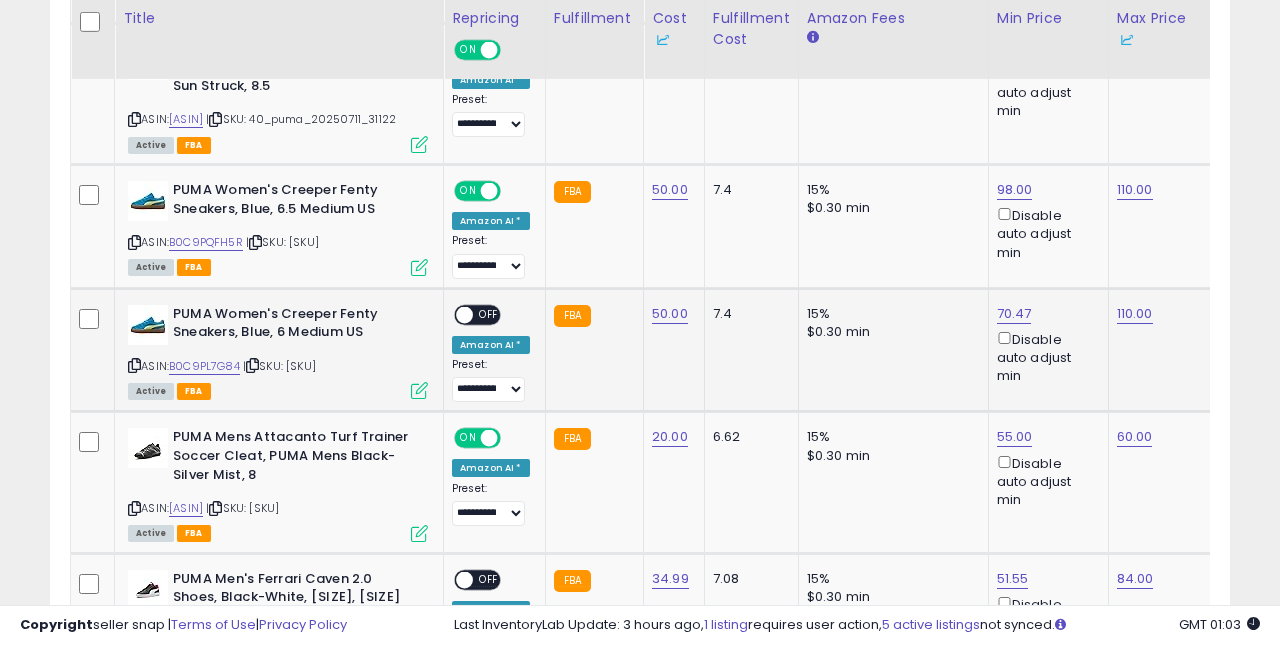click on "OFF" at bounding box center [489, 314] 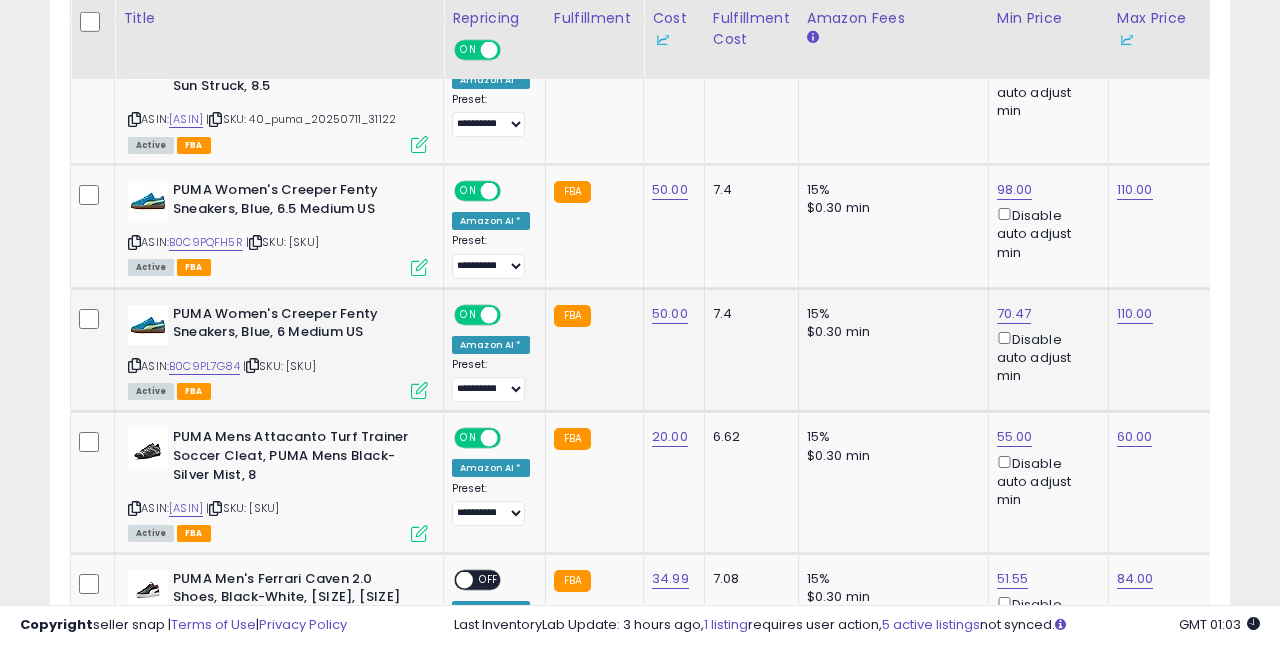 click at bounding box center [419, 390] 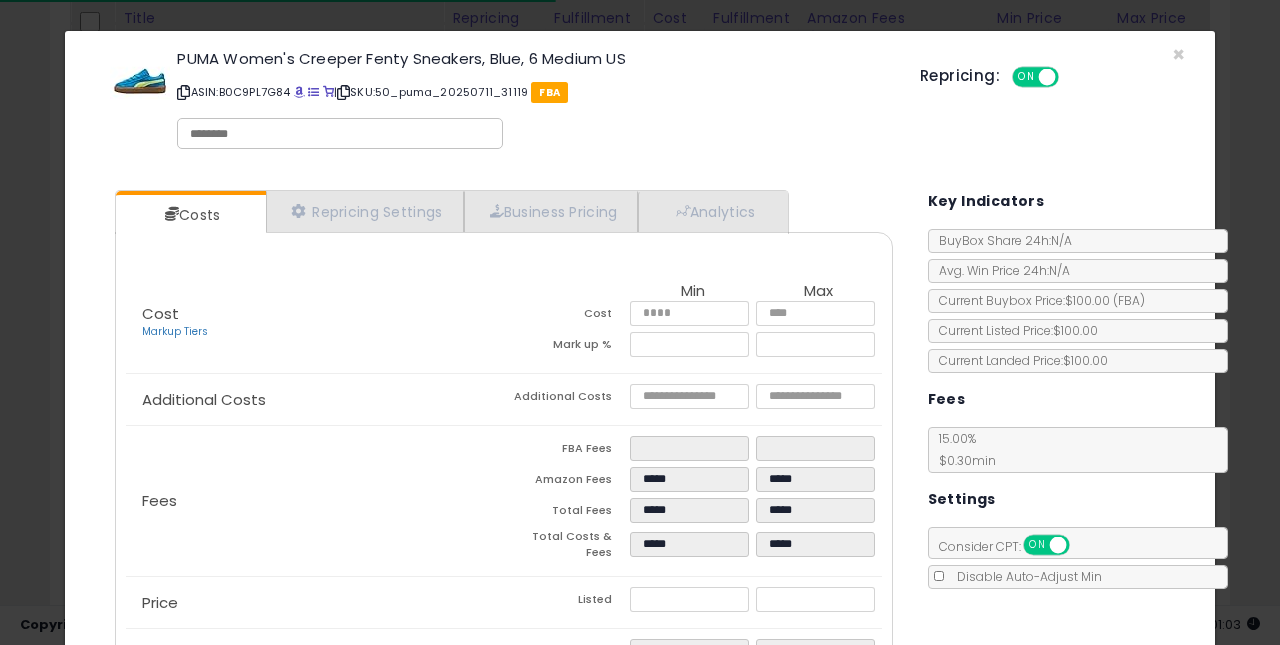 scroll, scrollTop: 70, scrollLeft: 0, axis: vertical 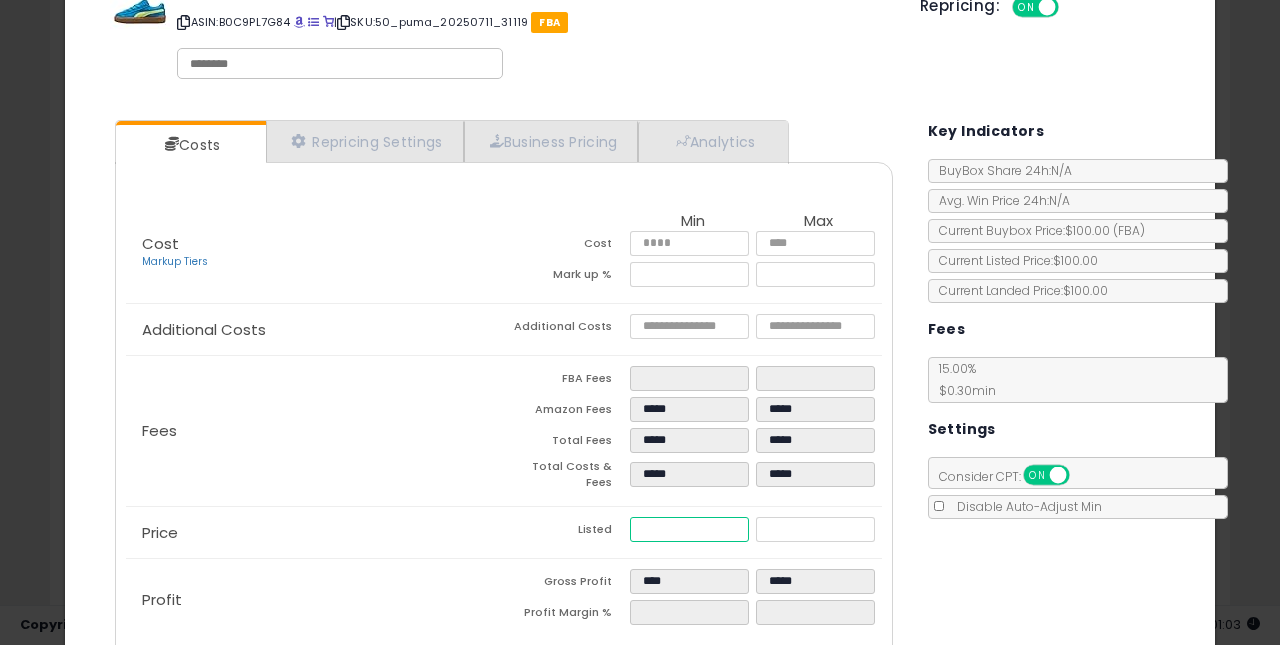 click on "*****" at bounding box center (690, 529) 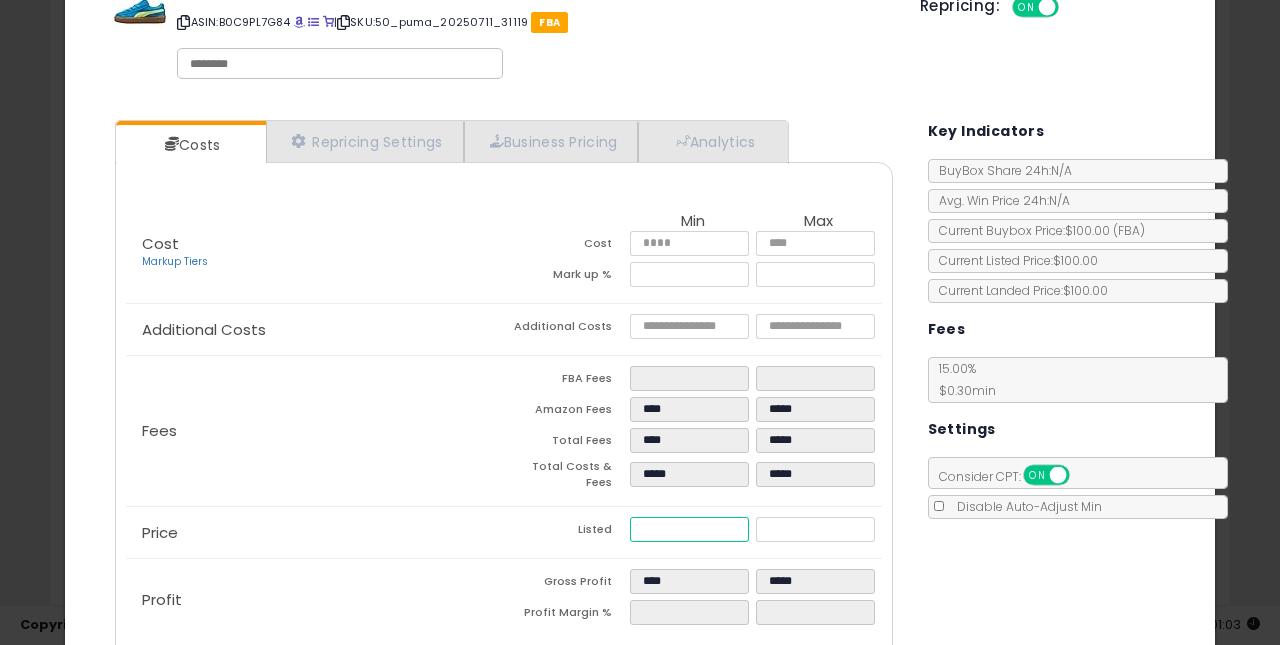 type on "****" 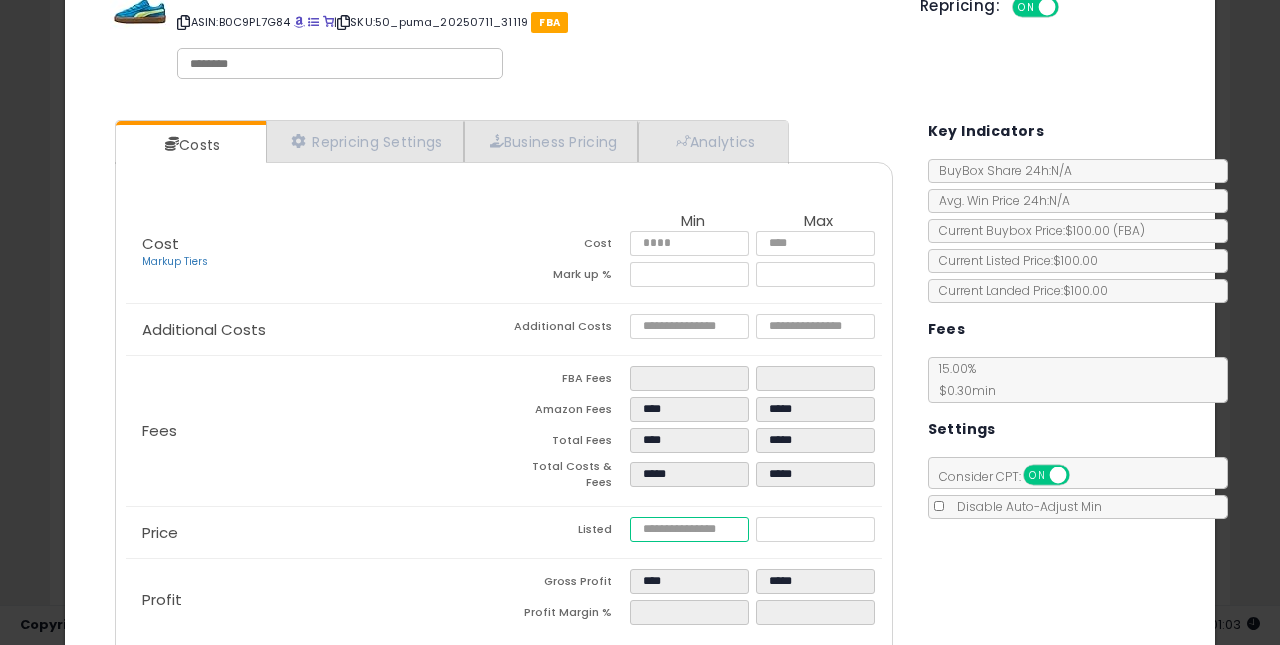 type on "****" 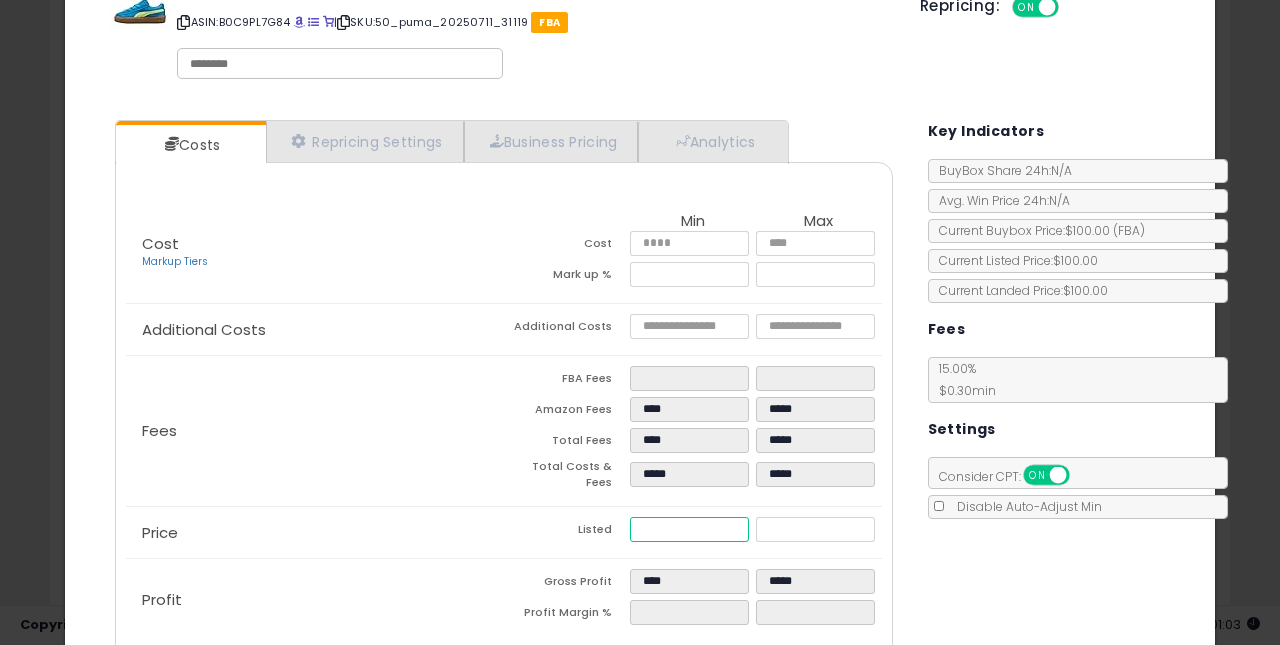 type on "****" 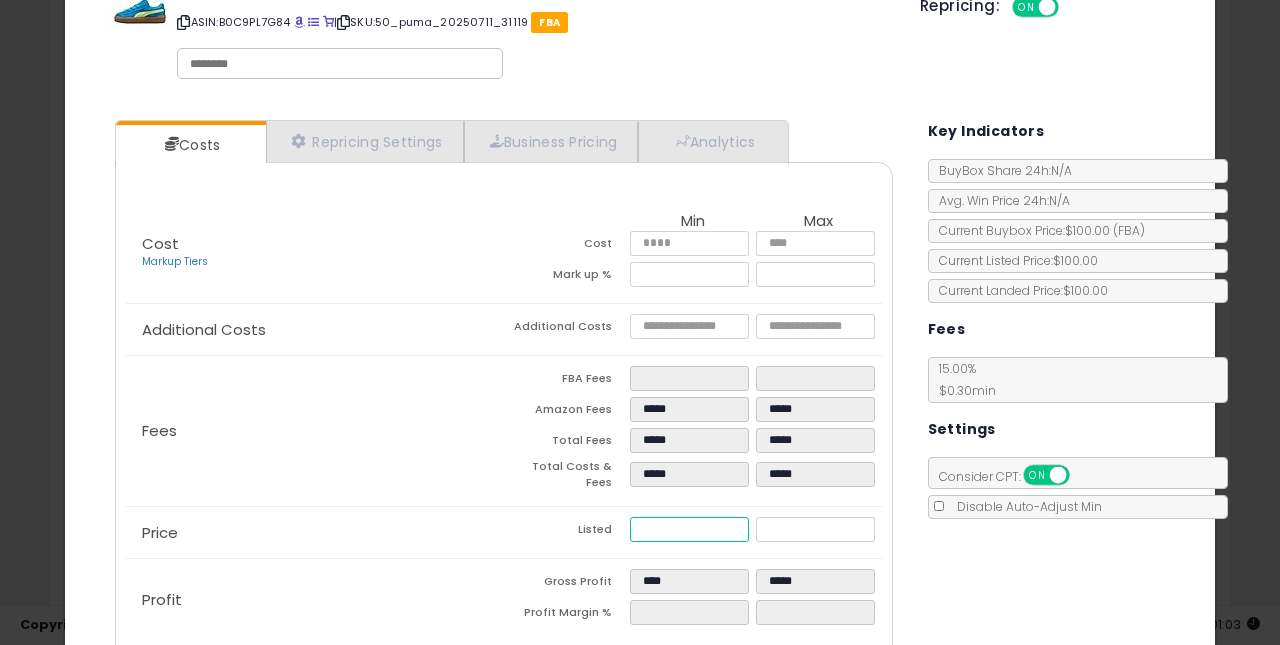 type on "****" 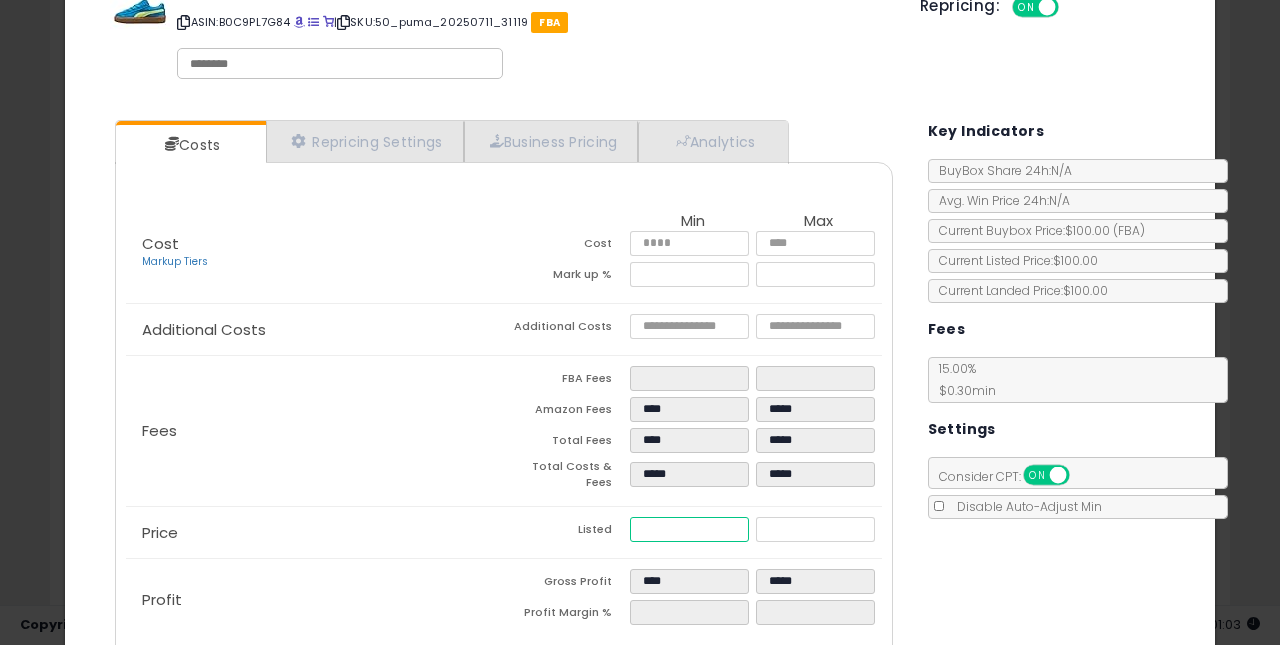 type on "****" 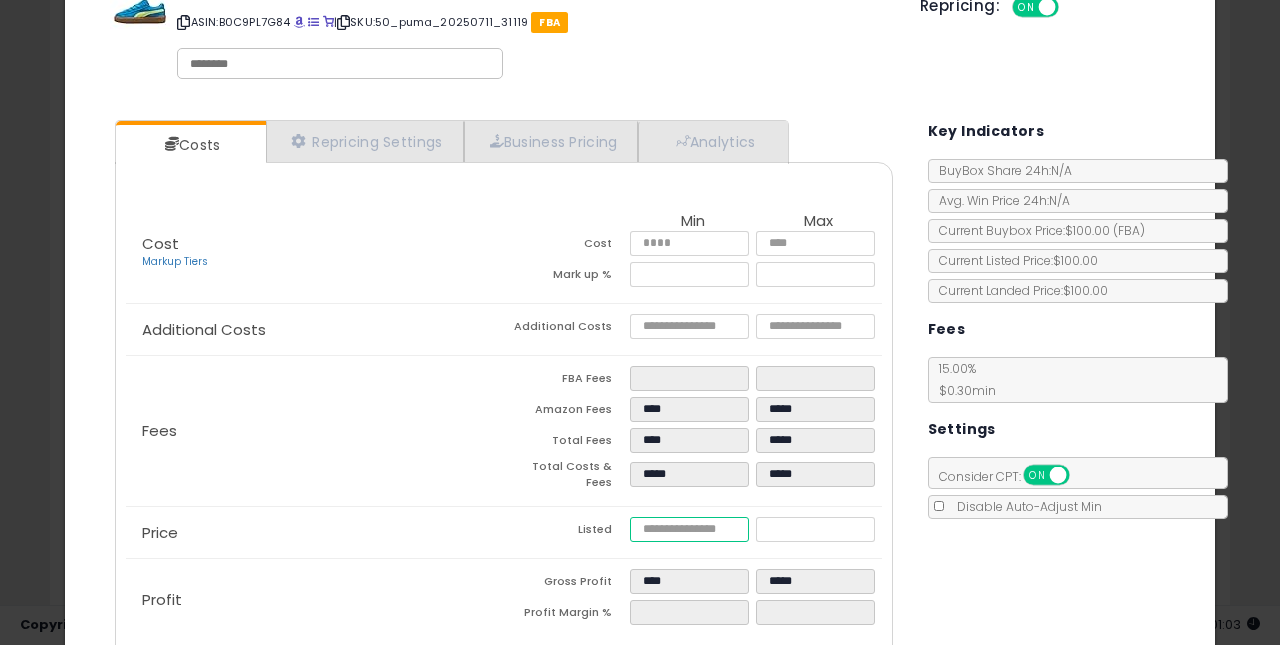 type on "****" 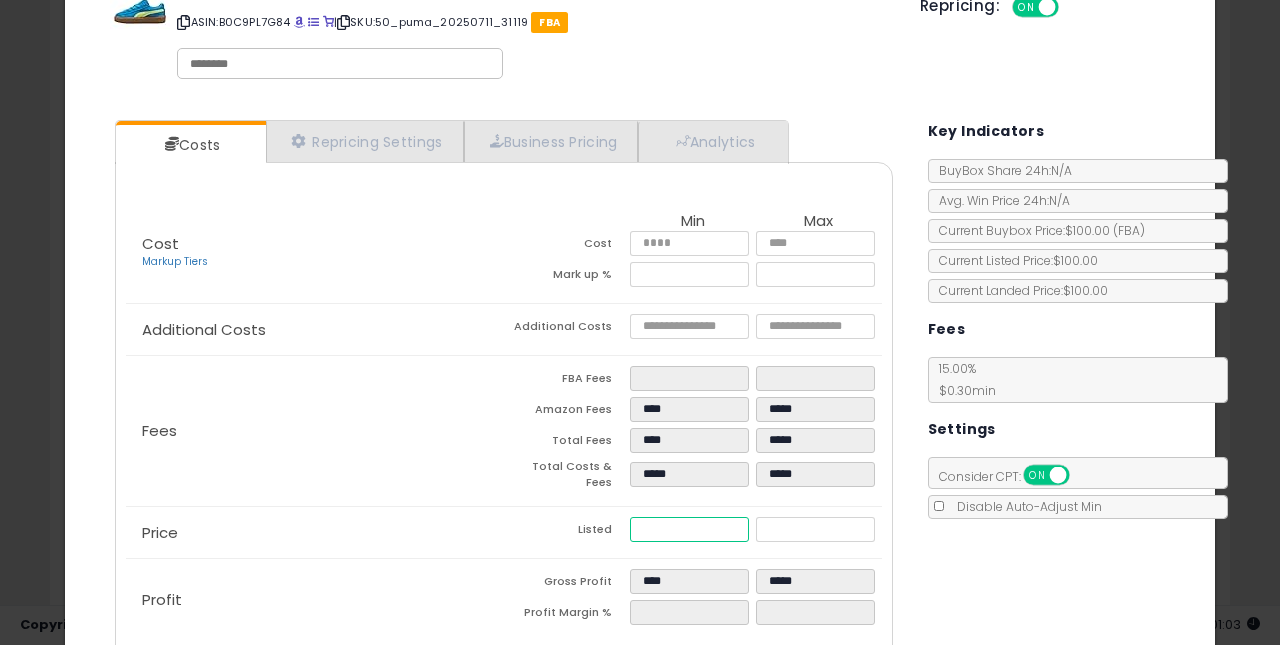 type on "*****" 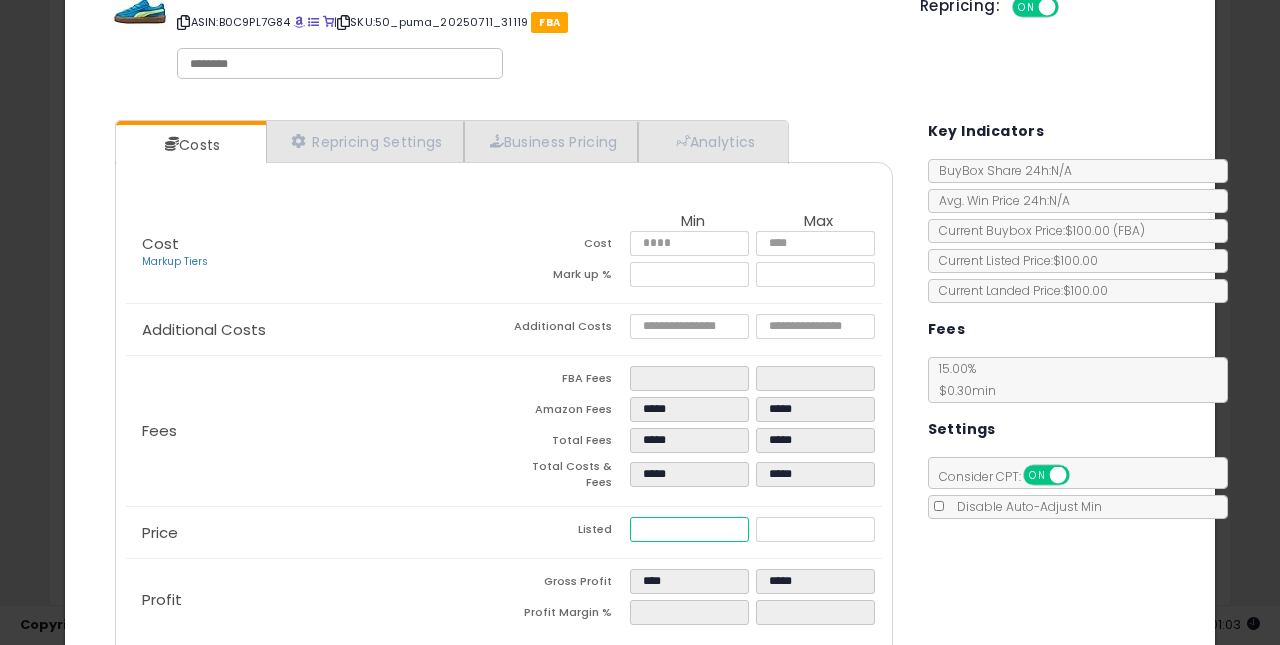 type on "**" 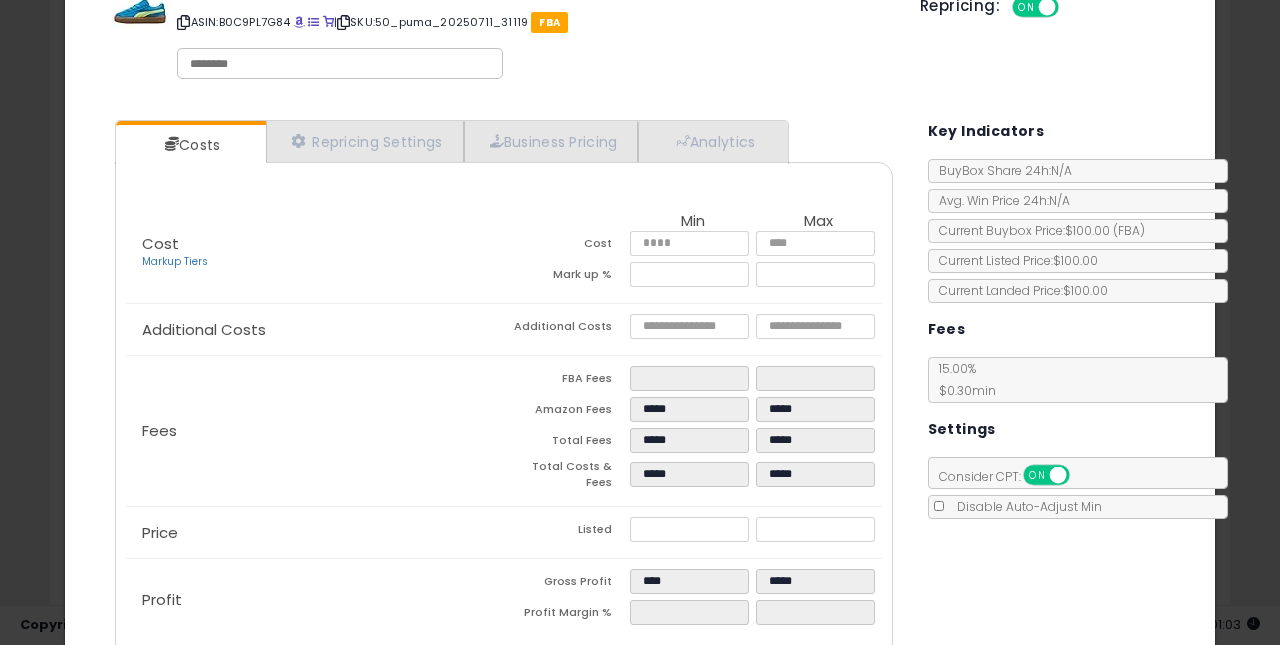 type on "*****" 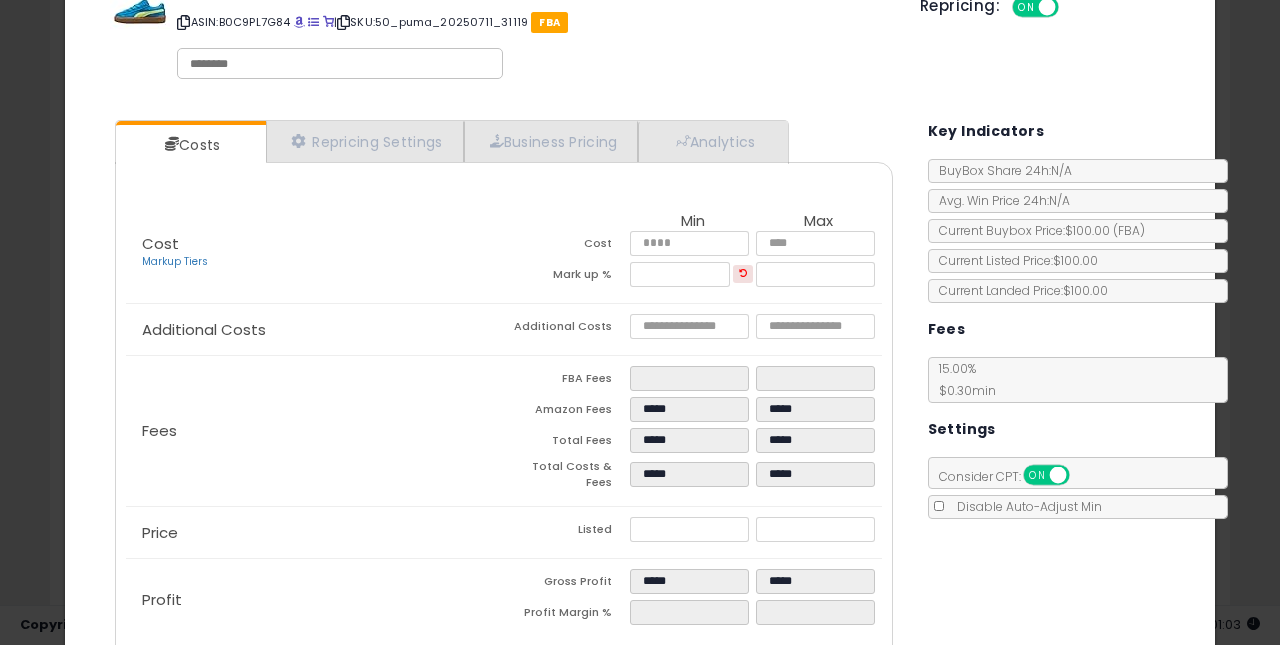 click on "Price" at bounding box center (315, 533) 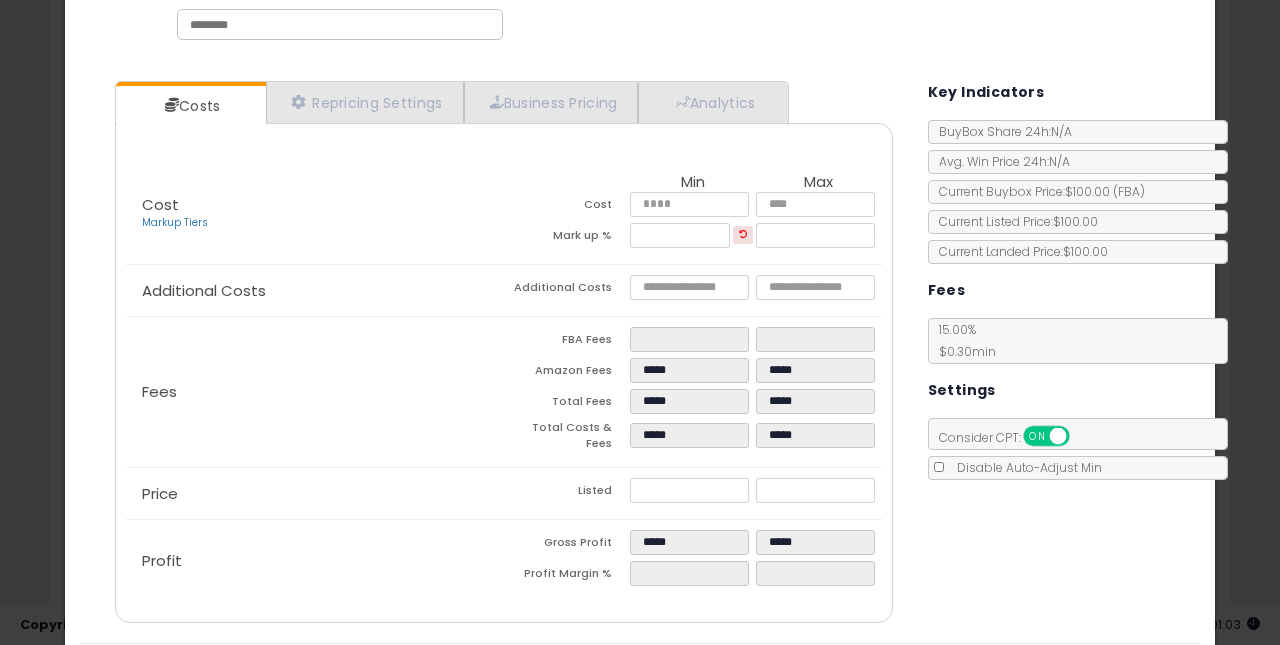 scroll, scrollTop: 165, scrollLeft: 0, axis: vertical 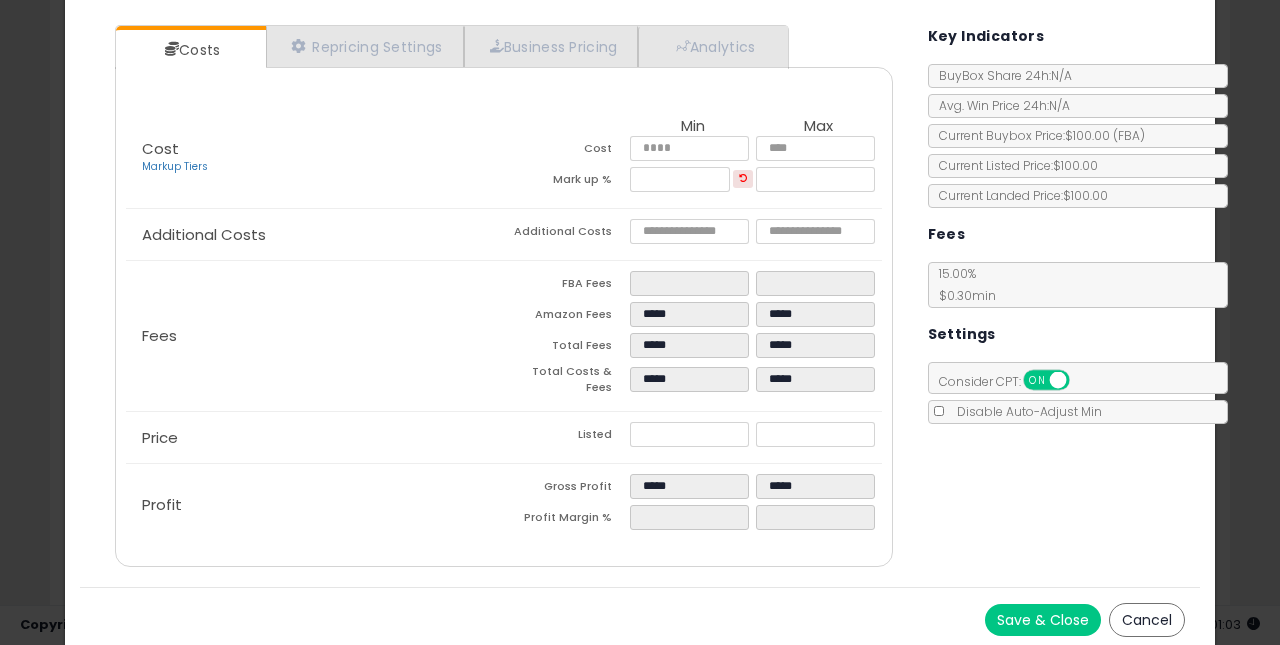 click on "Save & Close" at bounding box center (1043, 620) 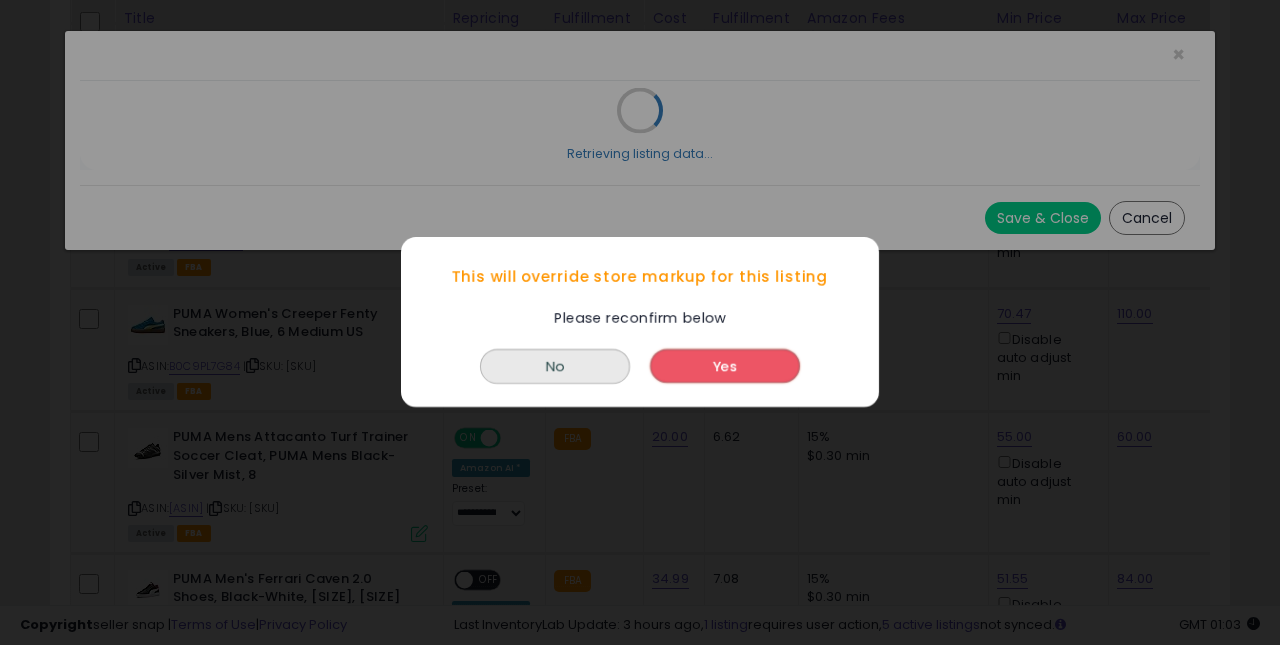 scroll, scrollTop: 0, scrollLeft: 0, axis: both 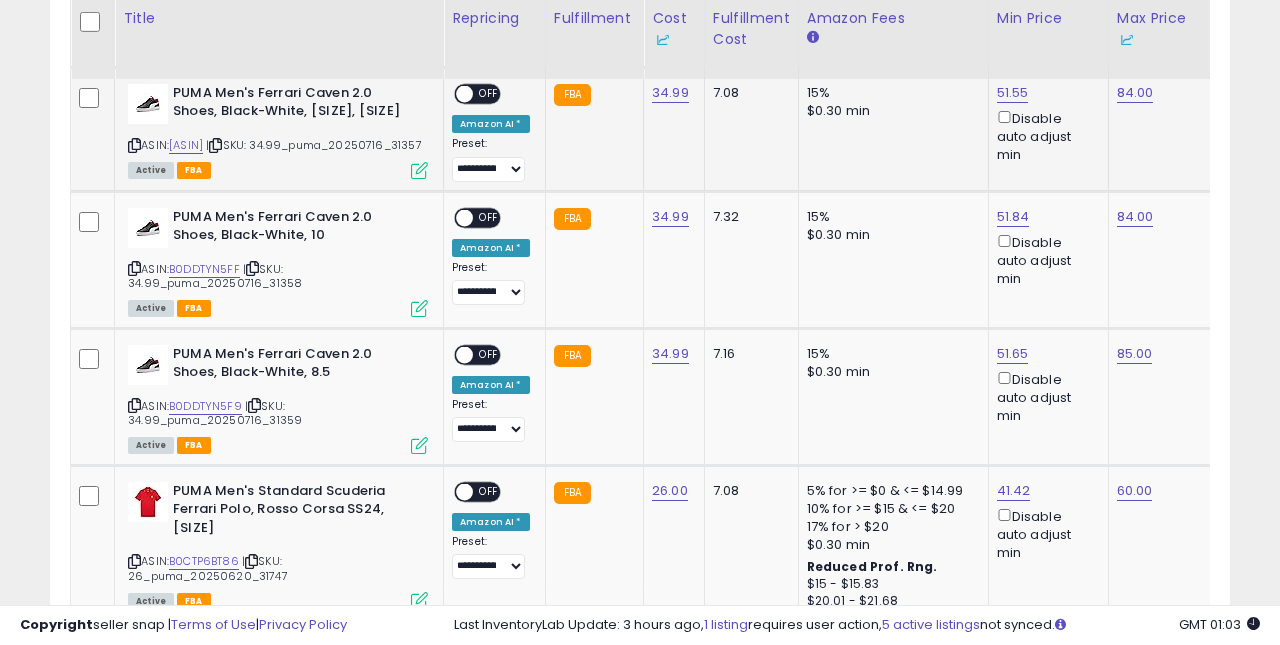 click on "OFF" at bounding box center (489, 93) 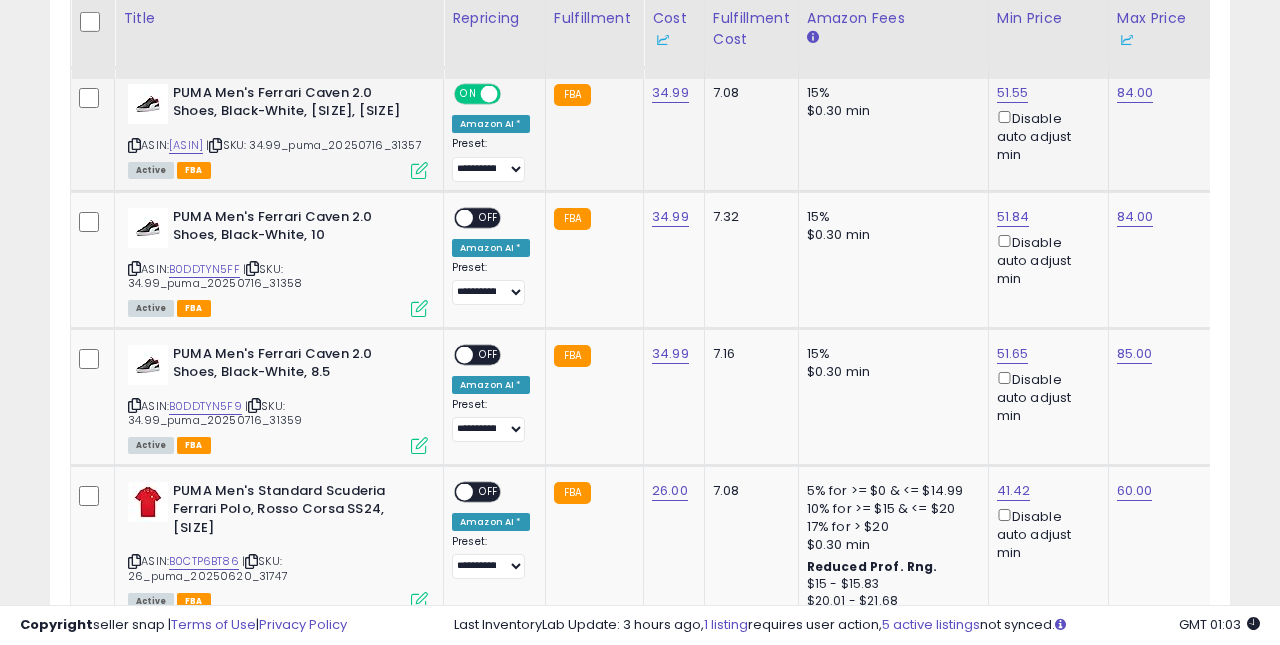 click at bounding box center (419, 170) 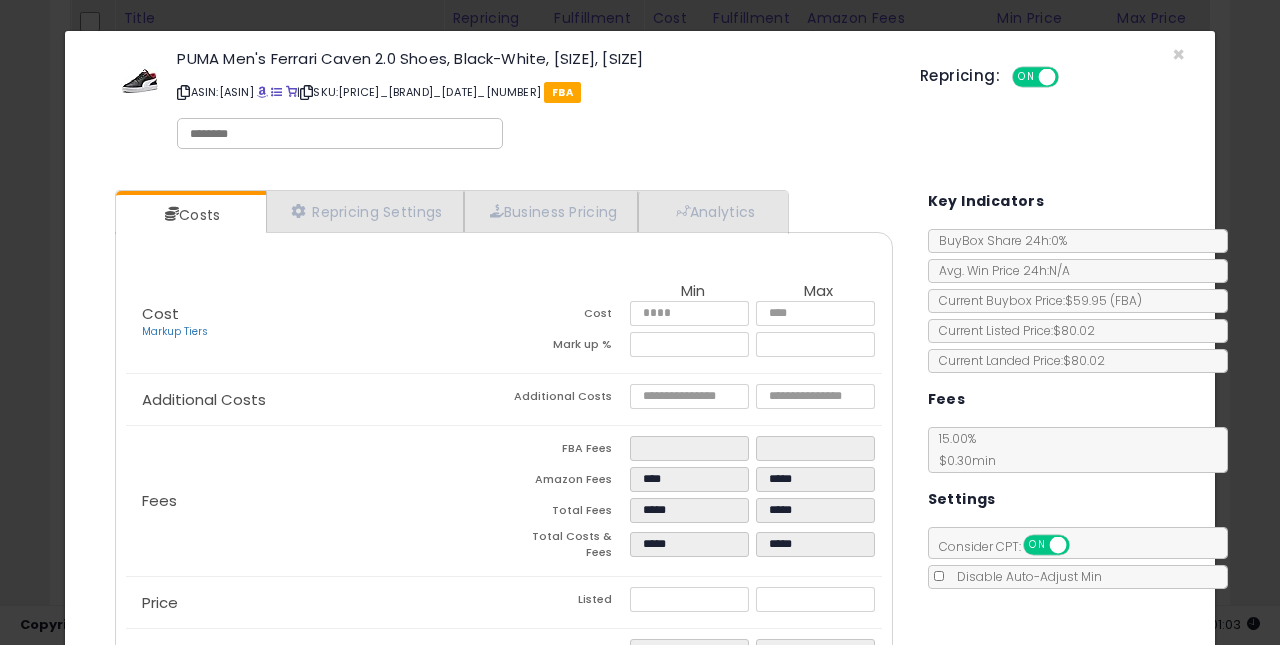 scroll, scrollTop: 56, scrollLeft: 0, axis: vertical 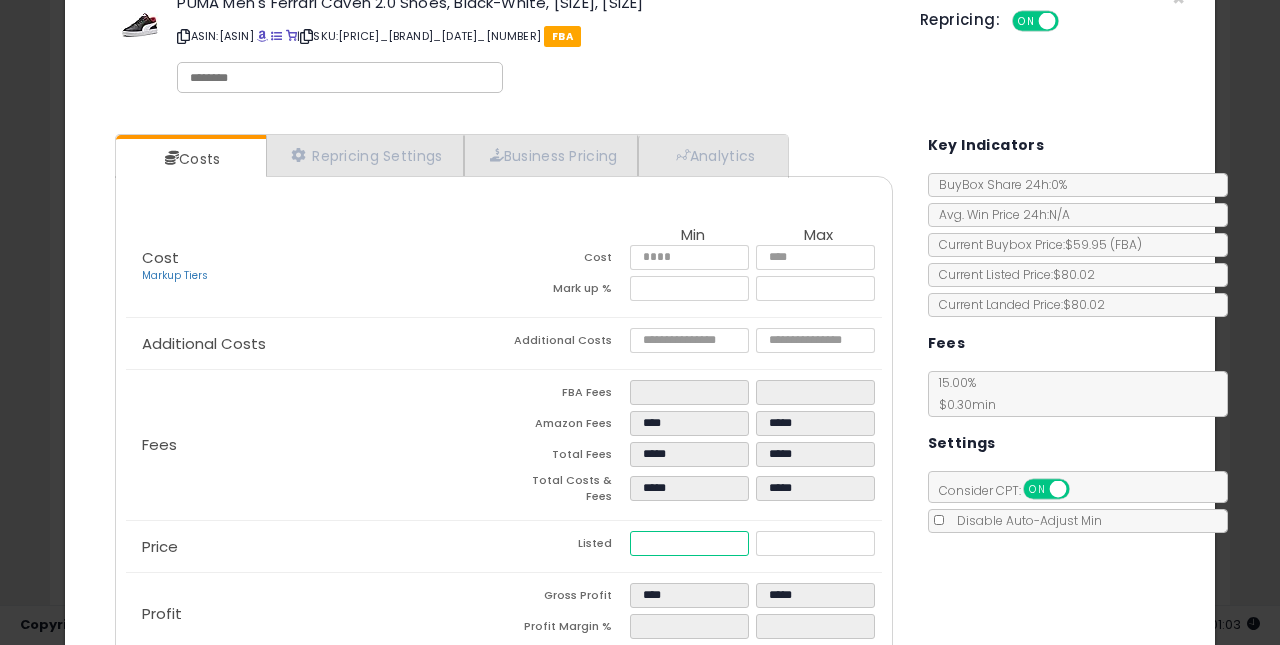 click on "*****" at bounding box center [690, 543] 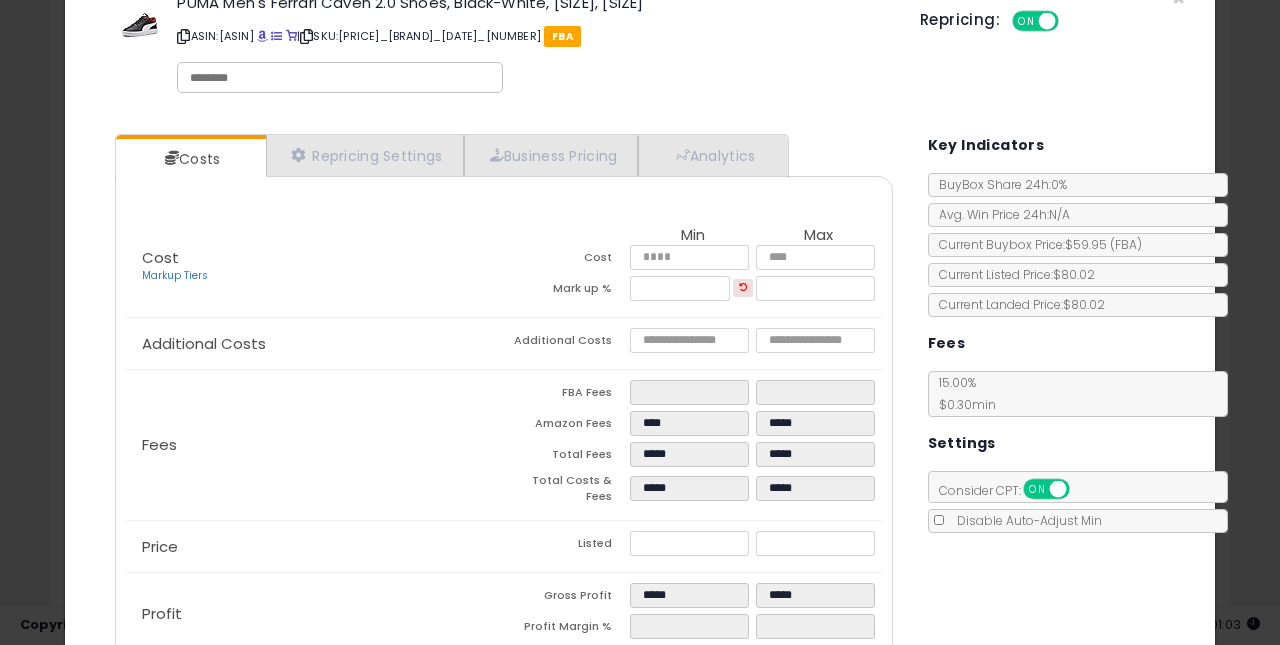 click on "Price" at bounding box center [315, 547] 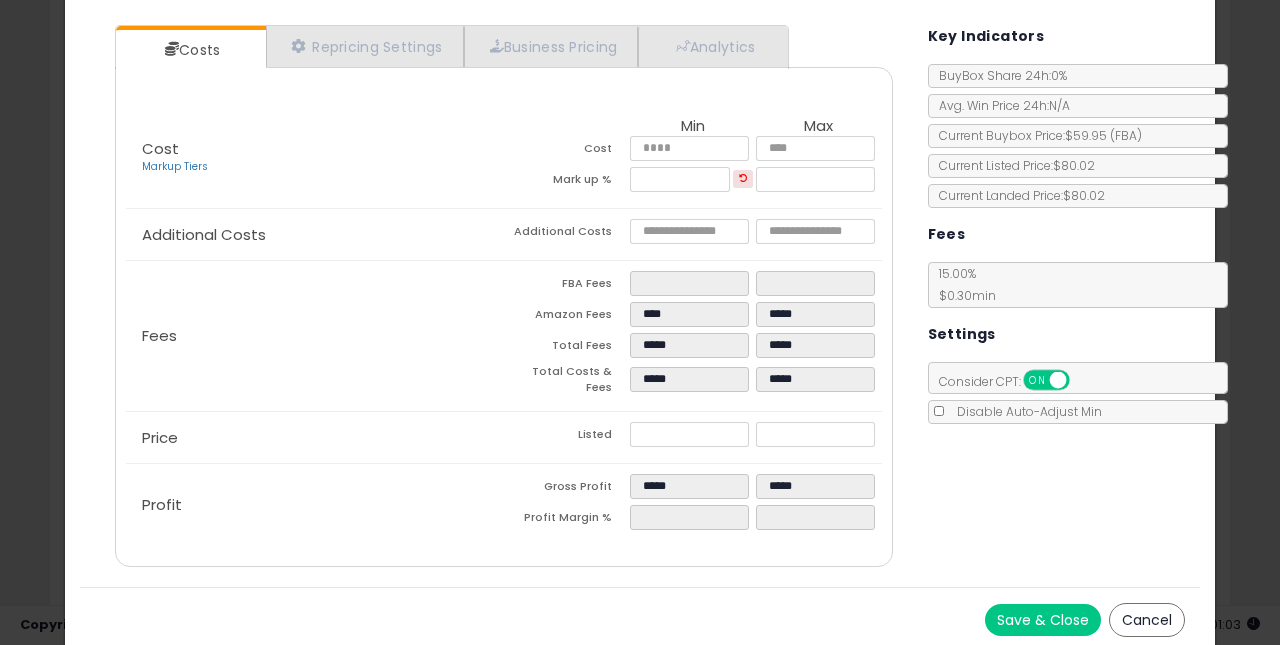 click on "Save & Close" at bounding box center (1043, 620) 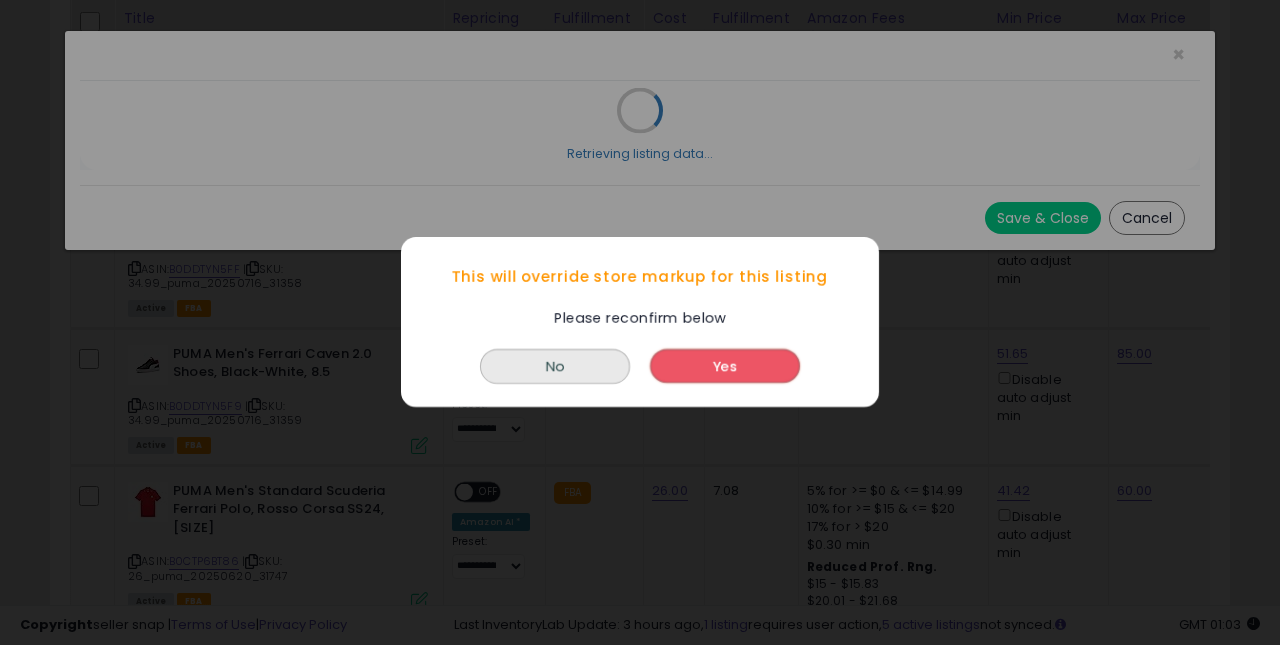 scroll, scrollTop: 0, scrollLeft: 0, axis: both 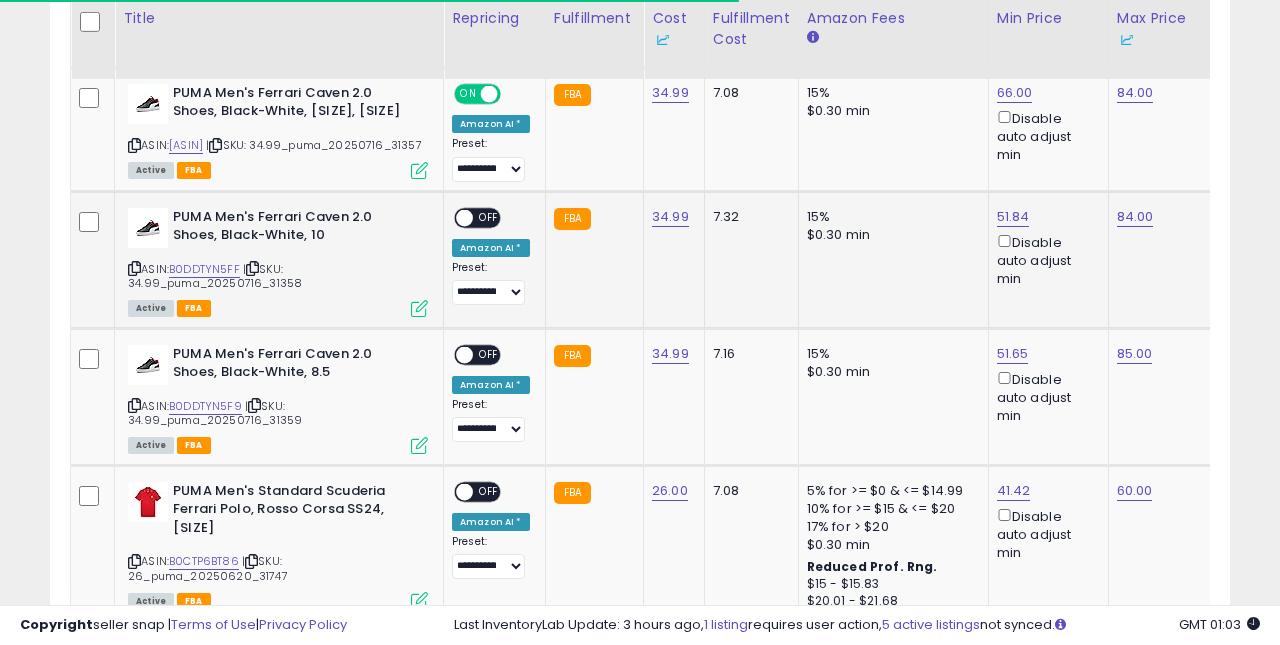 click on "OFF" at bounding box center [489, 217] 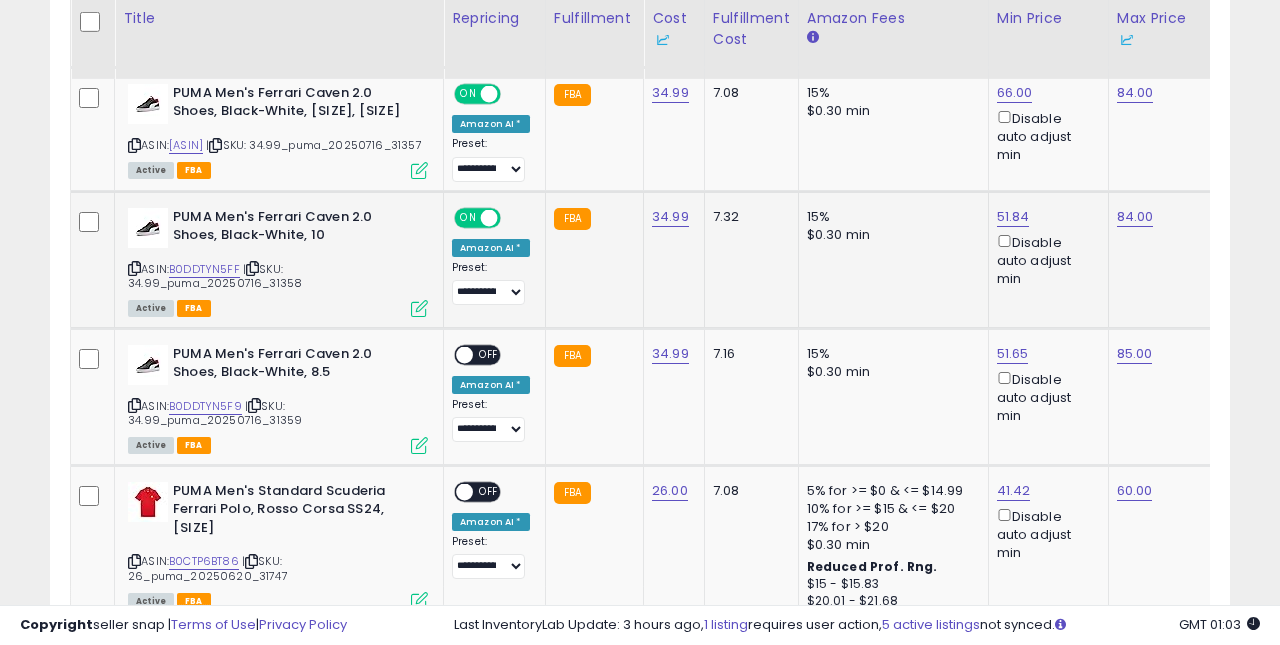 click at bounding box center (419, 308) 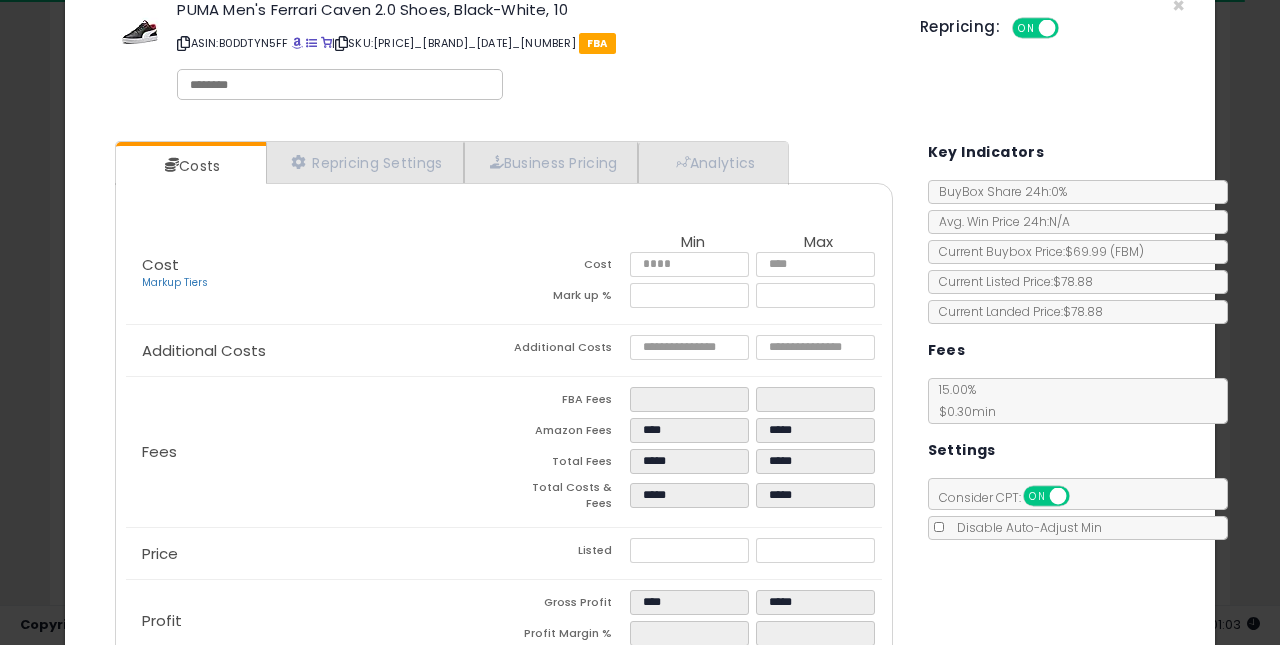 scroll, scrollTop: 52, scrollLeft: 0, axis: vertical 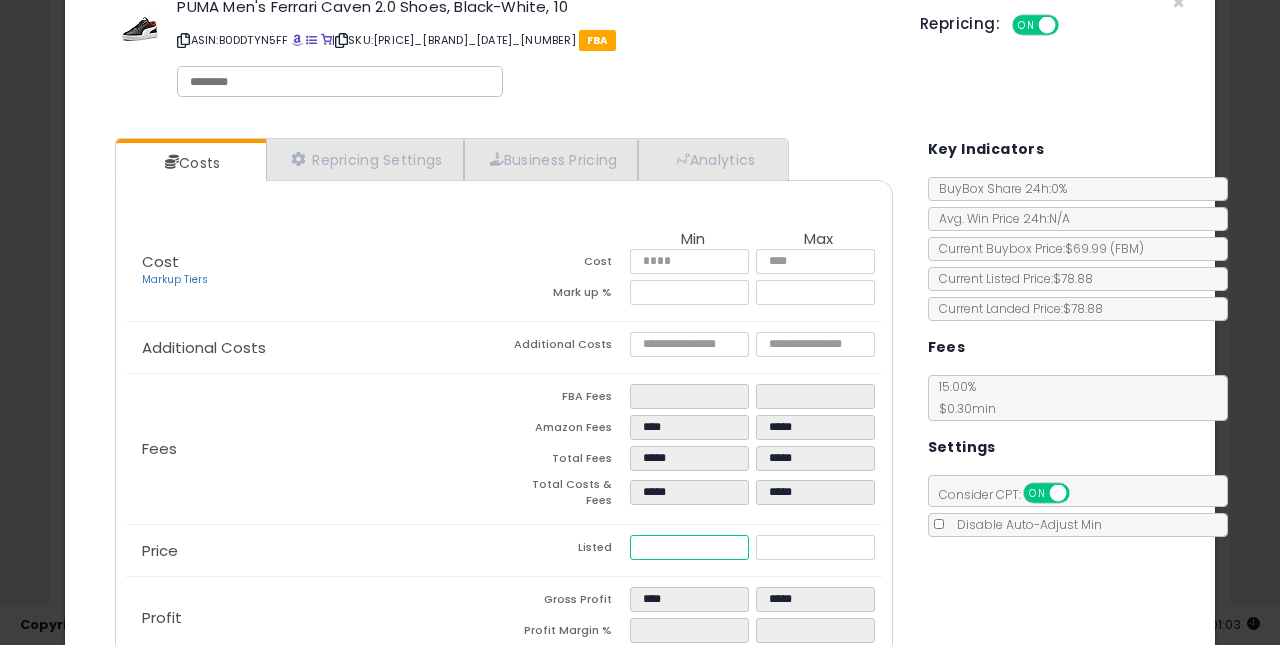 click on "*****" at bounding box center (690, 547) 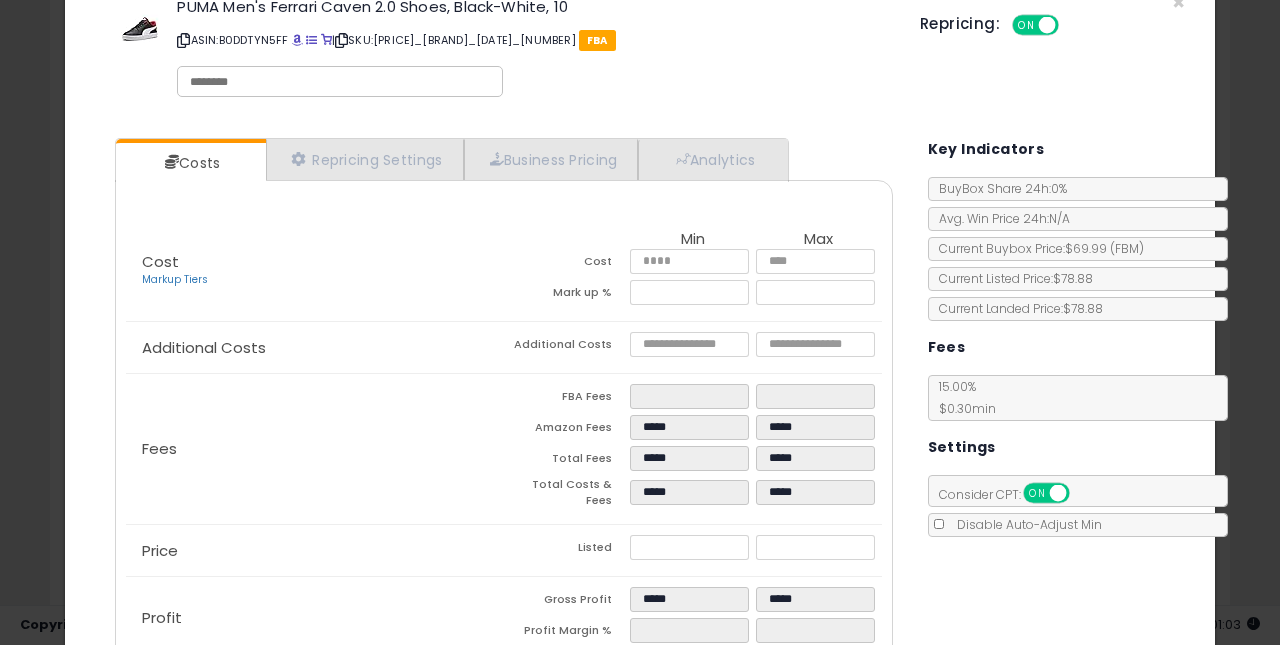 click on "Listed" at bounding box center (567, 550) 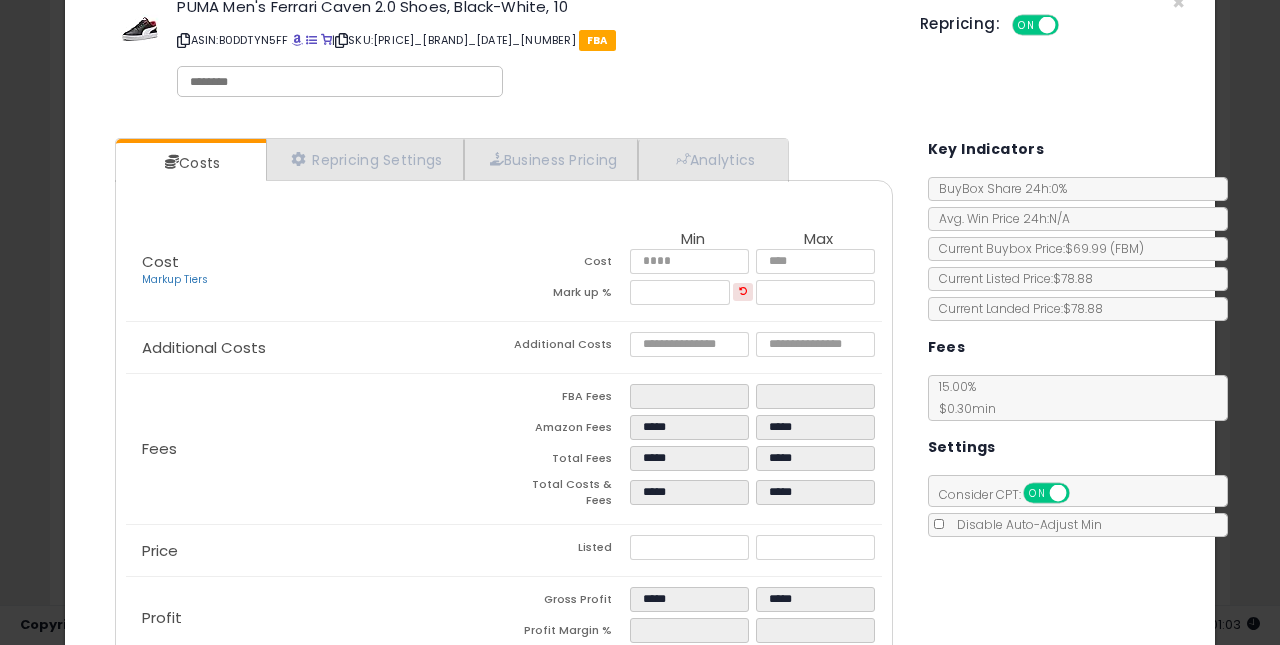 scroll, scrollTop: 165, scrollLeft: 0, axis: vertical 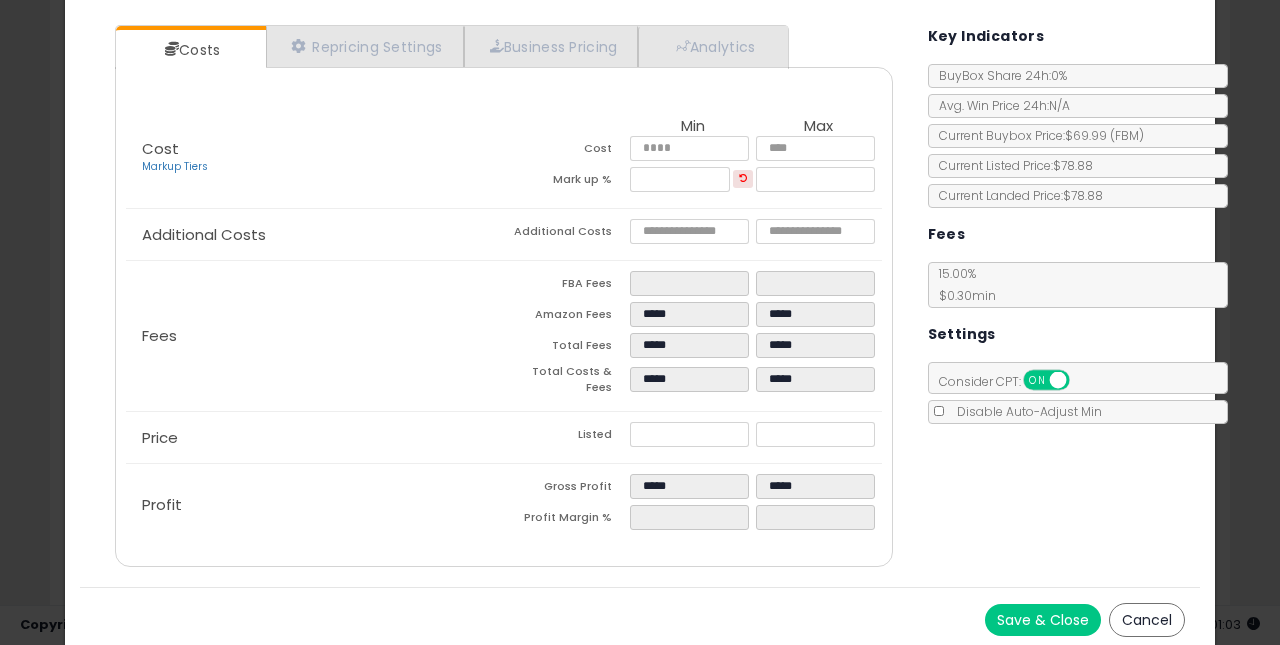 click on "Save & Close" at bounding box center (1043, 620) 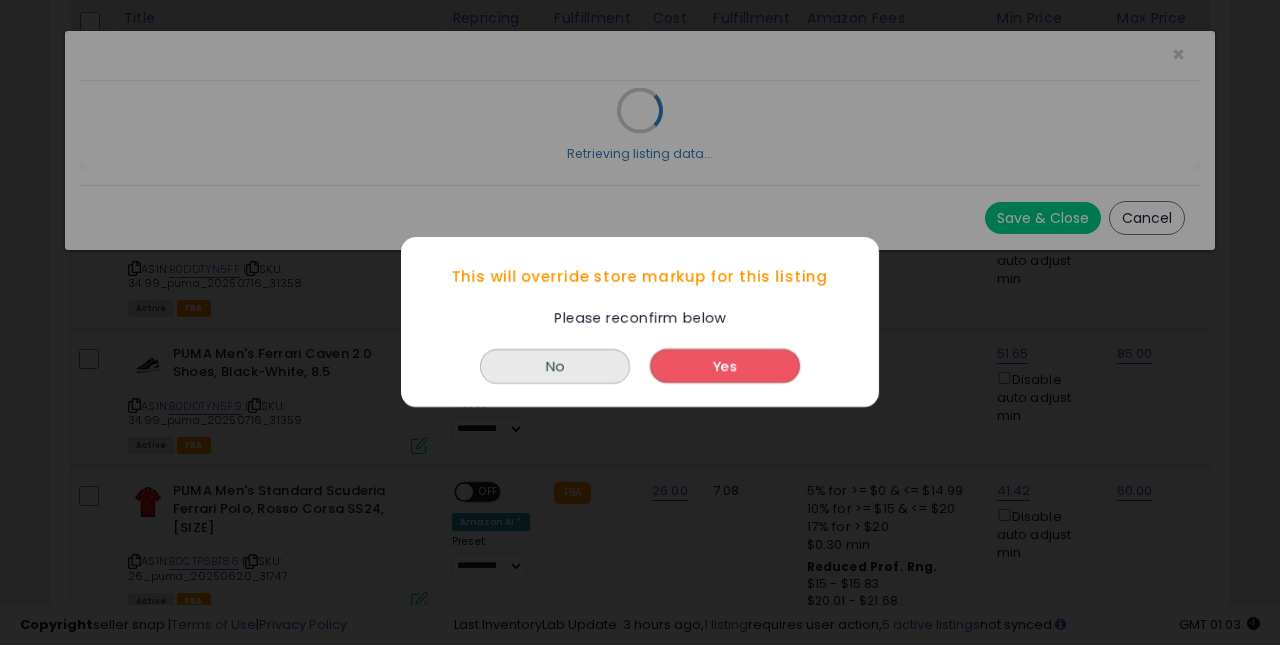 click on "Yes" at bounding box center (725, 367) 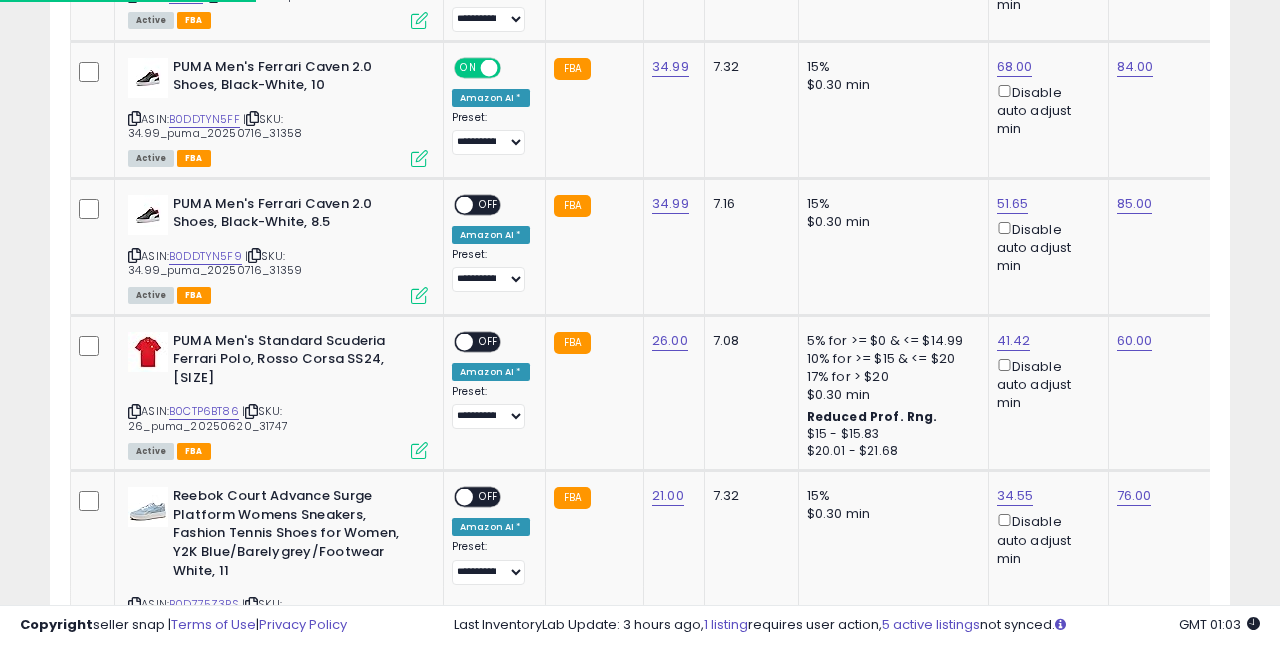 scroll, scrollTop: 2409, scrollLeft: 0, axis: vertical 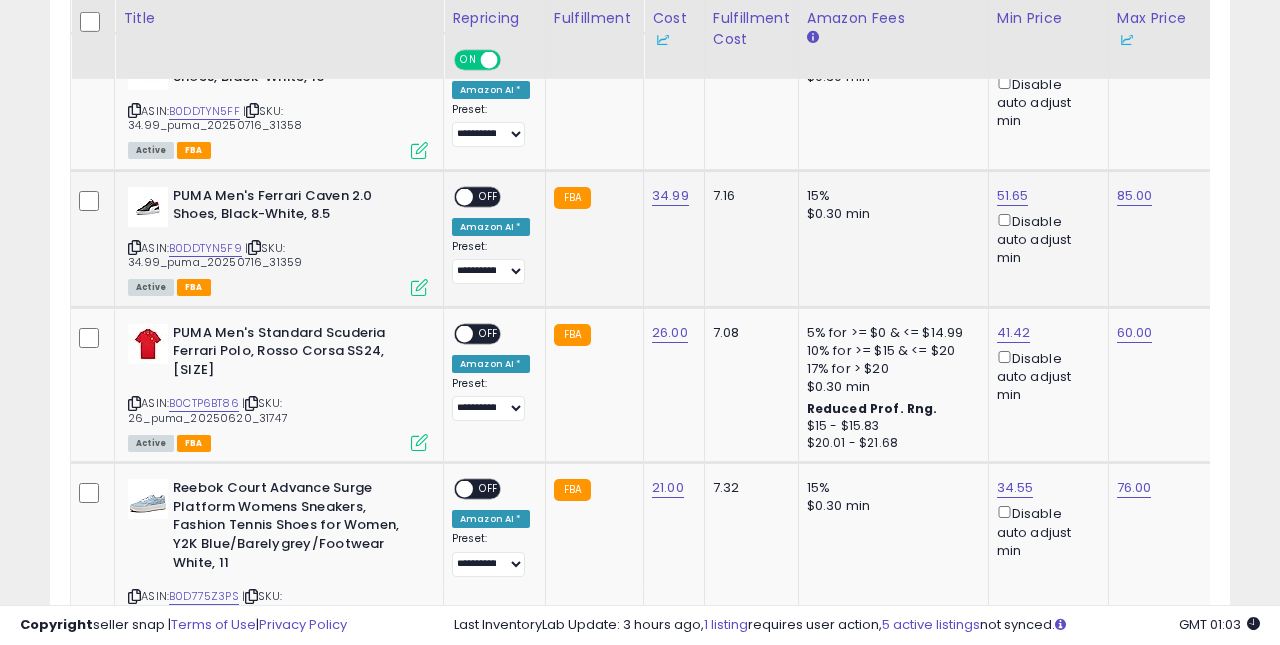 click on "OFF" at bounding box center (489, 196) 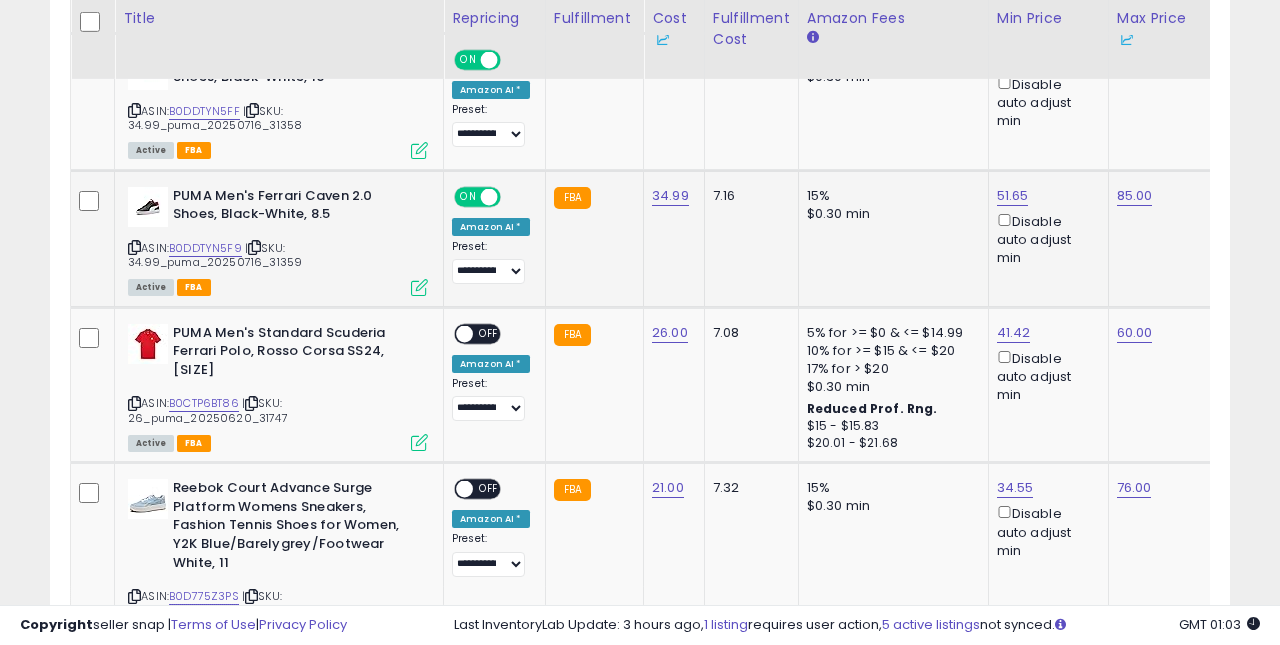 click at bounding box center (419, 287) 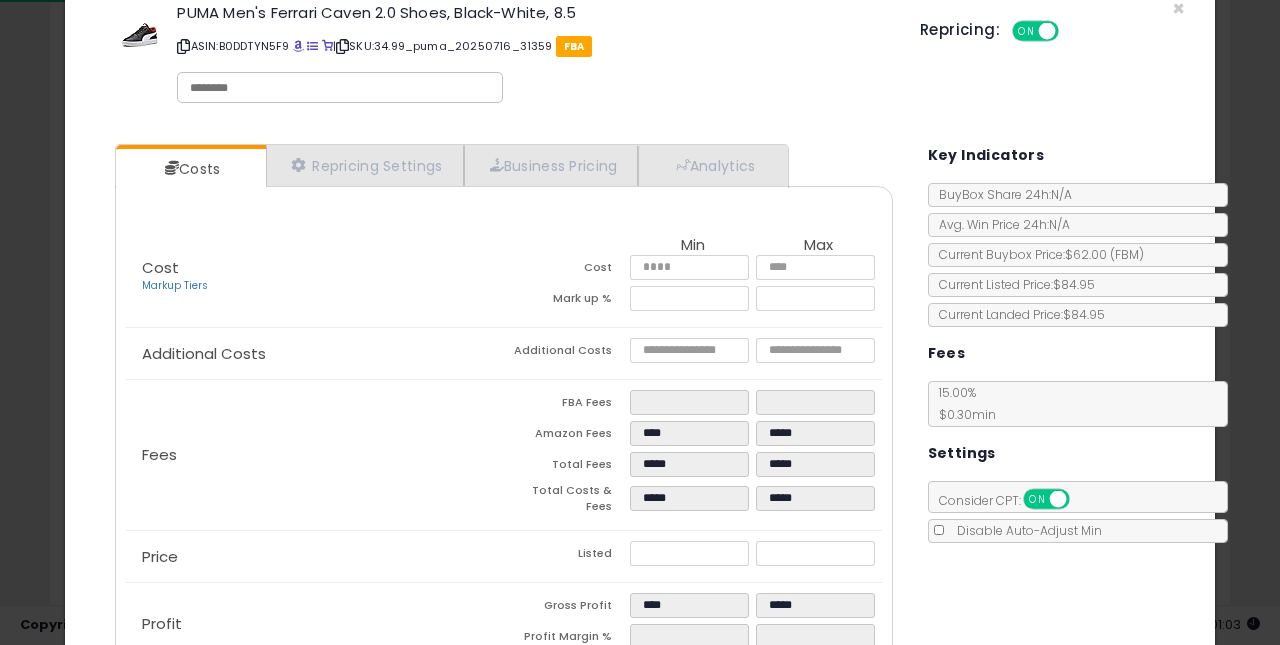 scroll, scrollTop: 51, scrollLeft: 0, axis: vertical 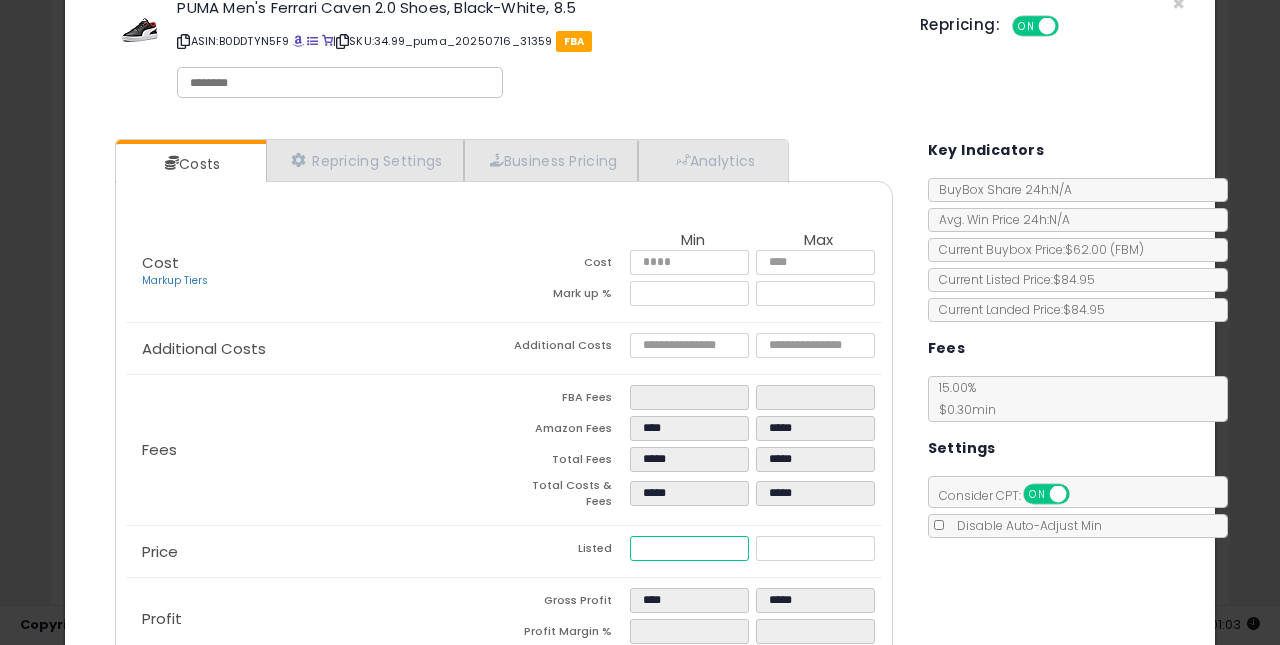 click on "*****" at bounding box center [690, 548] 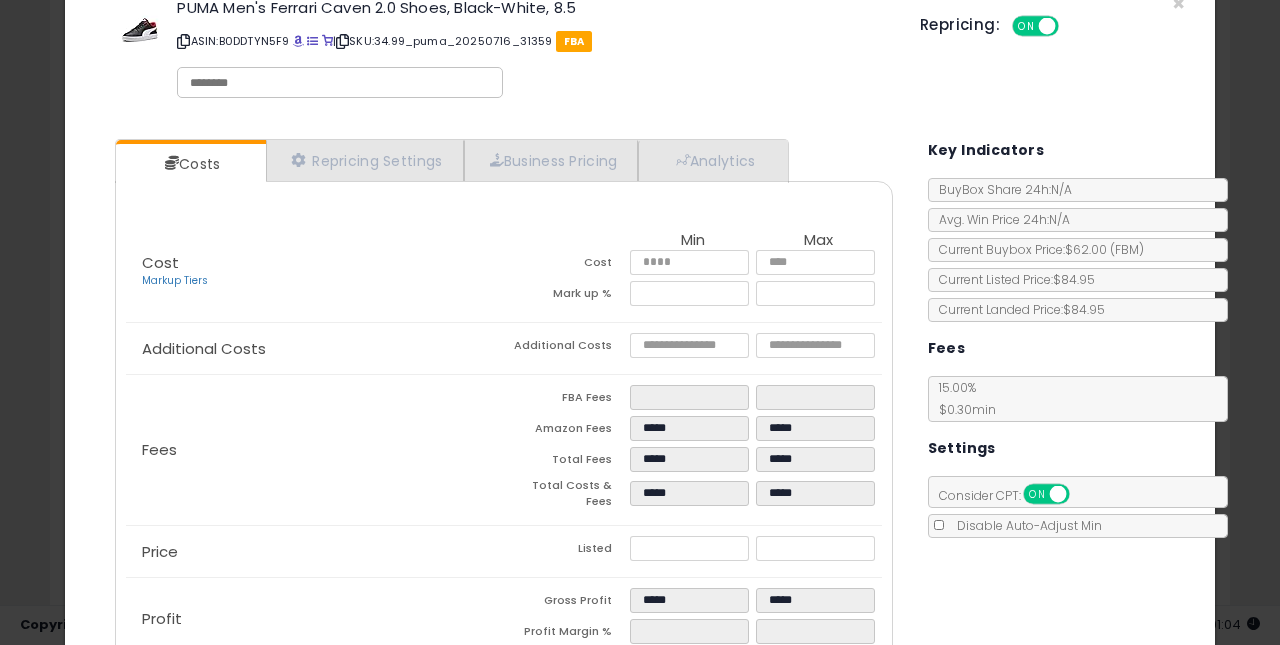 click on "Price
Listed
*****
*****" 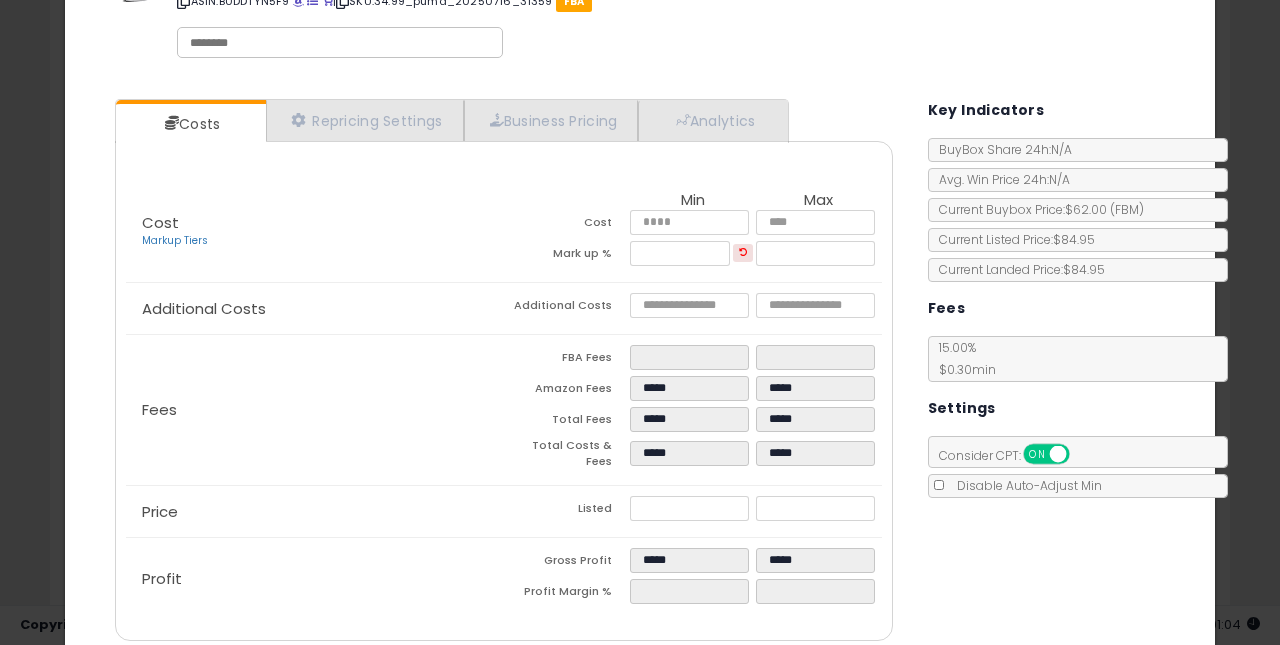 scroll, scrollTop: 165, scrollLeft: 0, axis: vertical 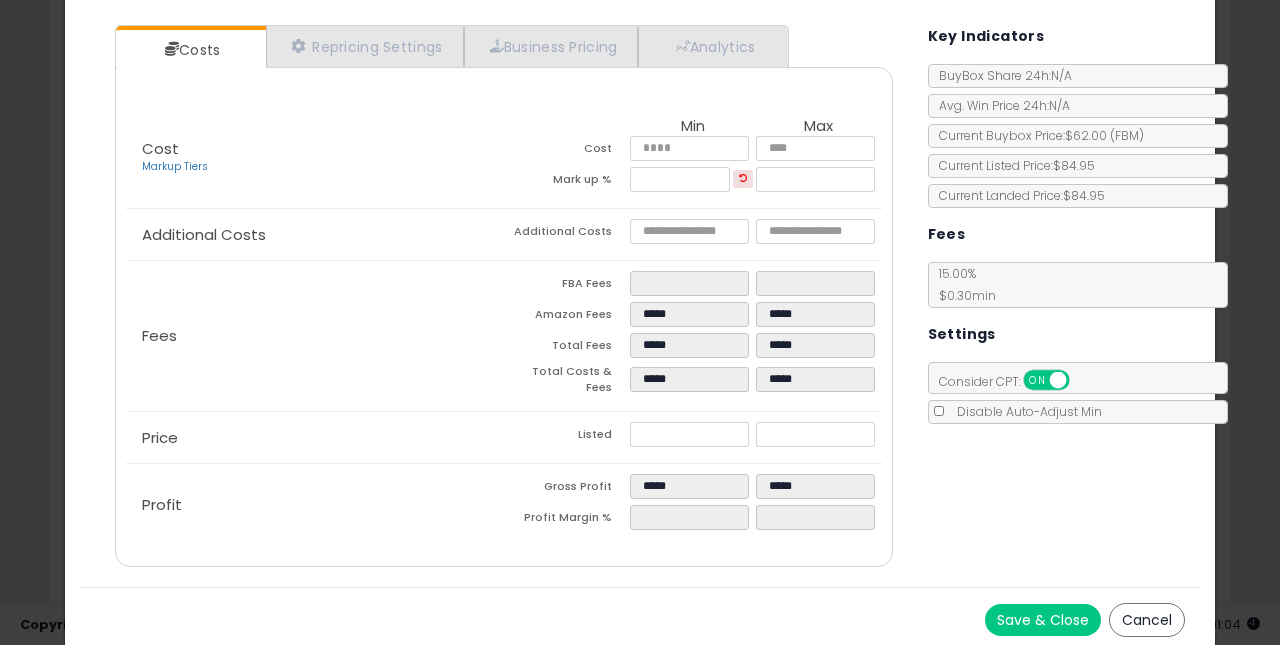 click on "Save & Close" at bounding box center [1043, 620] 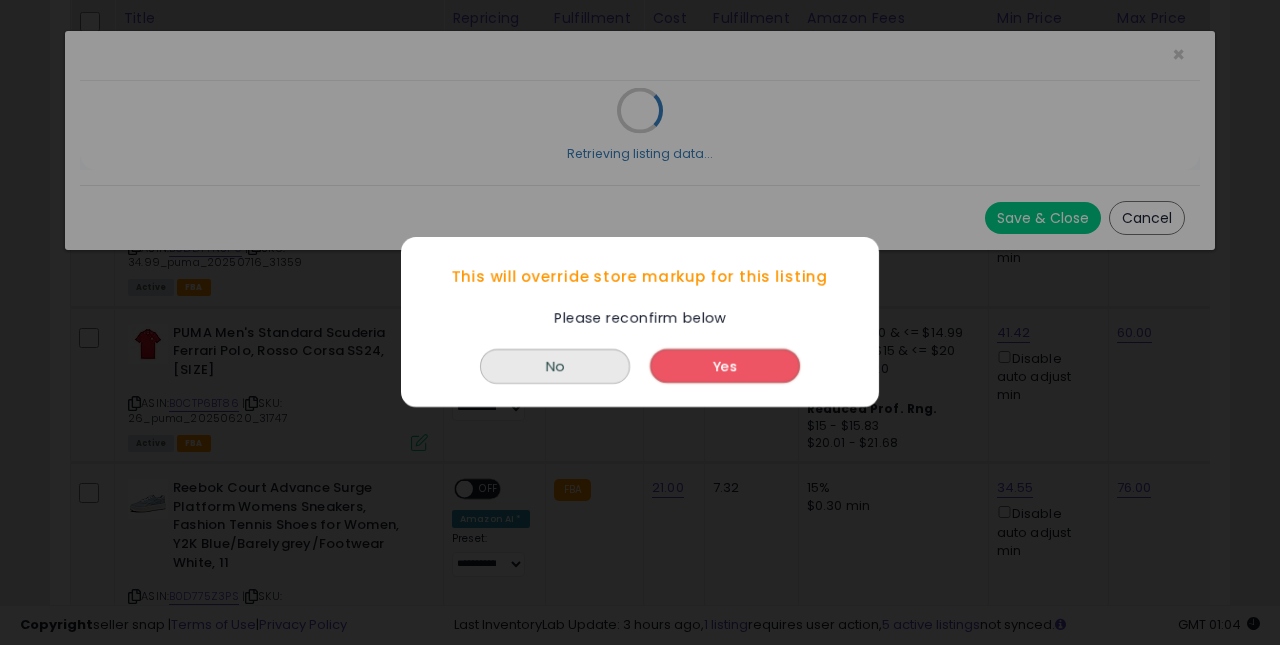 scroll, scrollTop: 0, scrollLeft: 0, axis: both 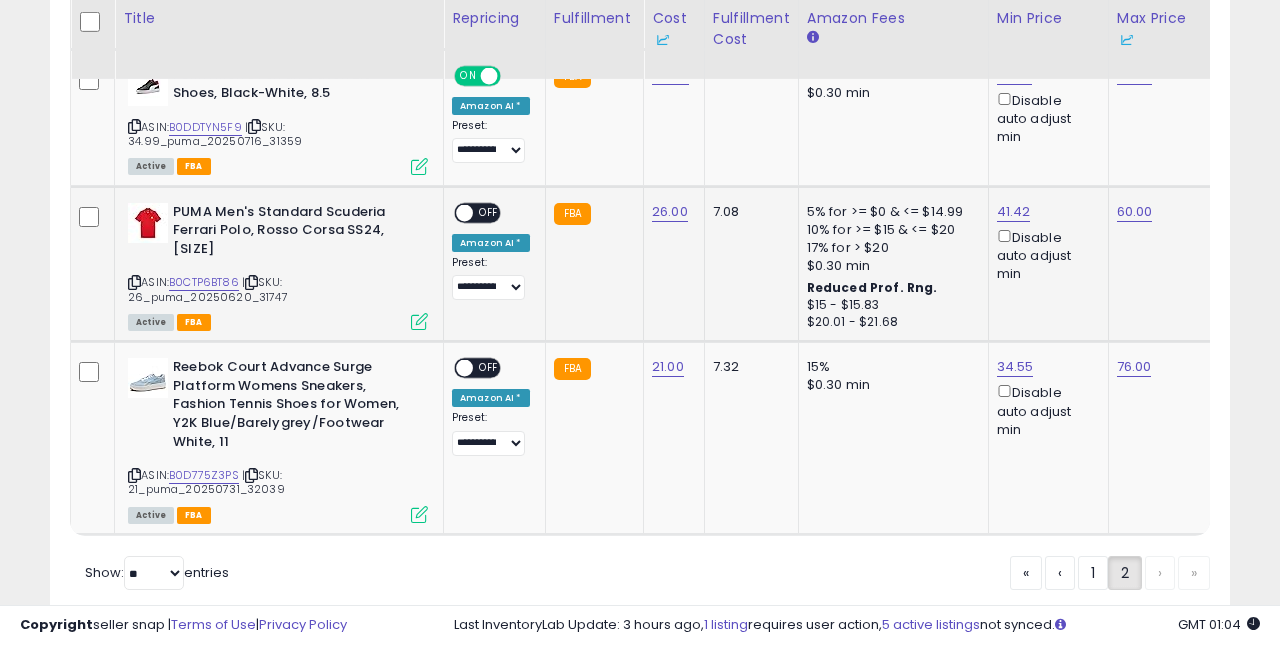 click on "OFF" at bounding box center [489, 212] 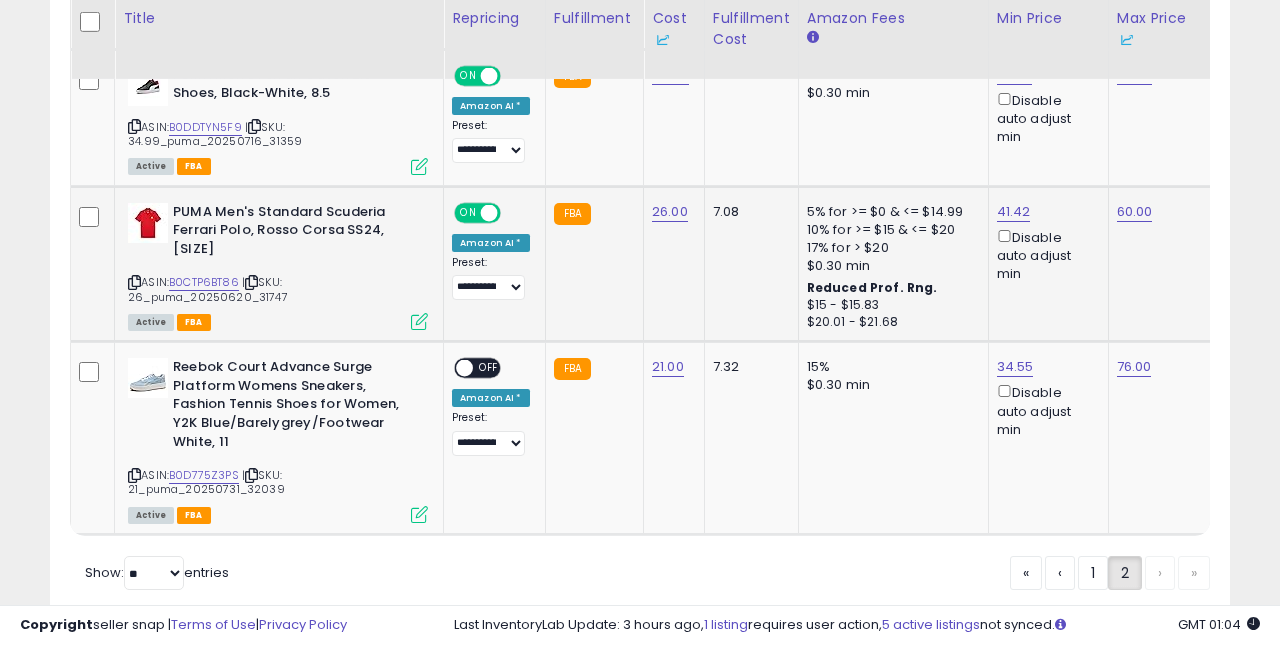 click at bounding box center (419, 321) 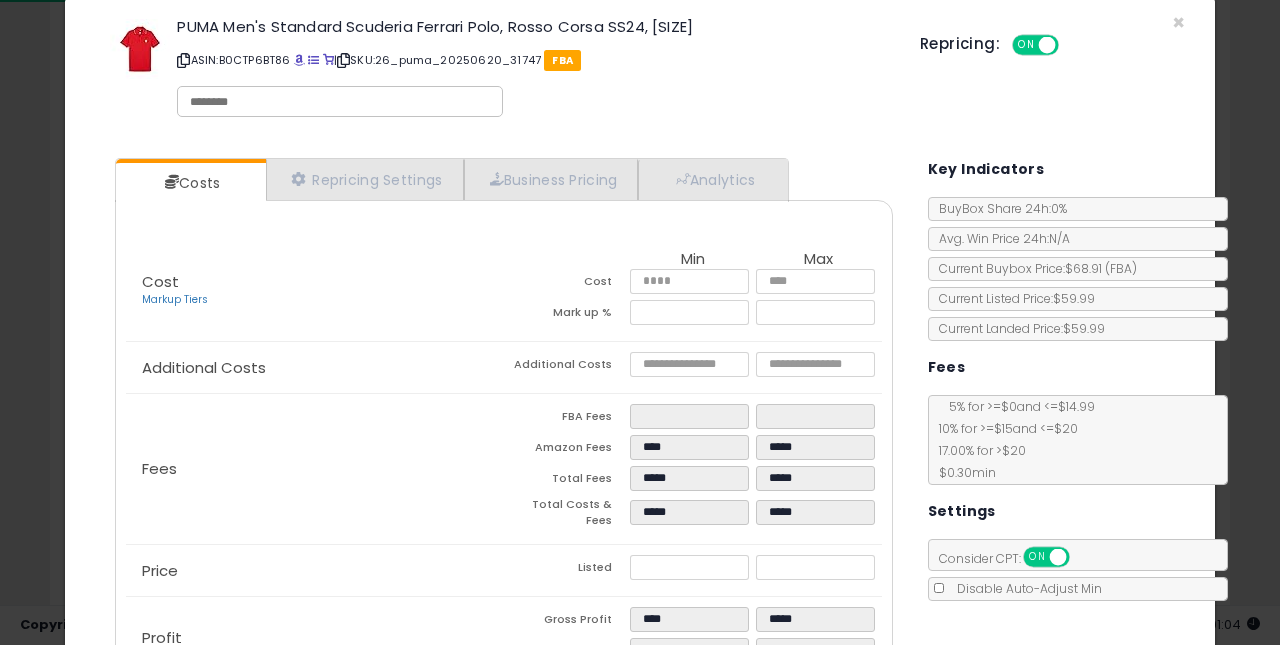 scroll, scrollTop: 48, scrollLeft: 0, axis: vertical 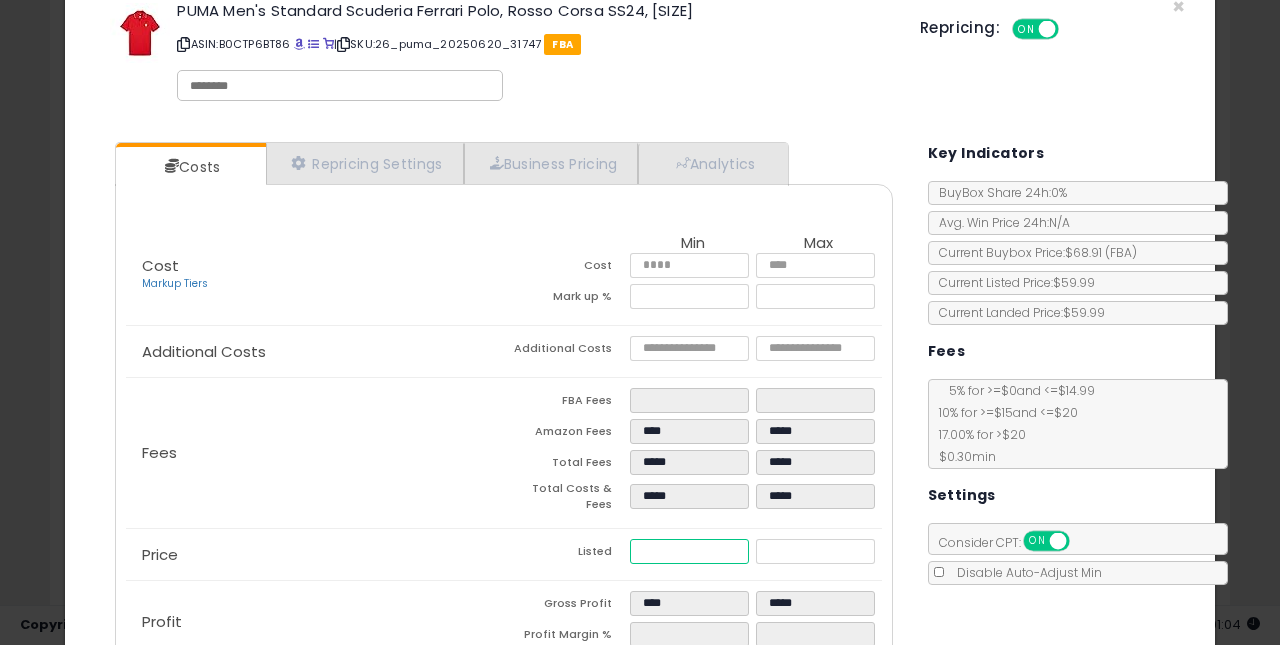 click on "*****" at bounding box center [690, 551] 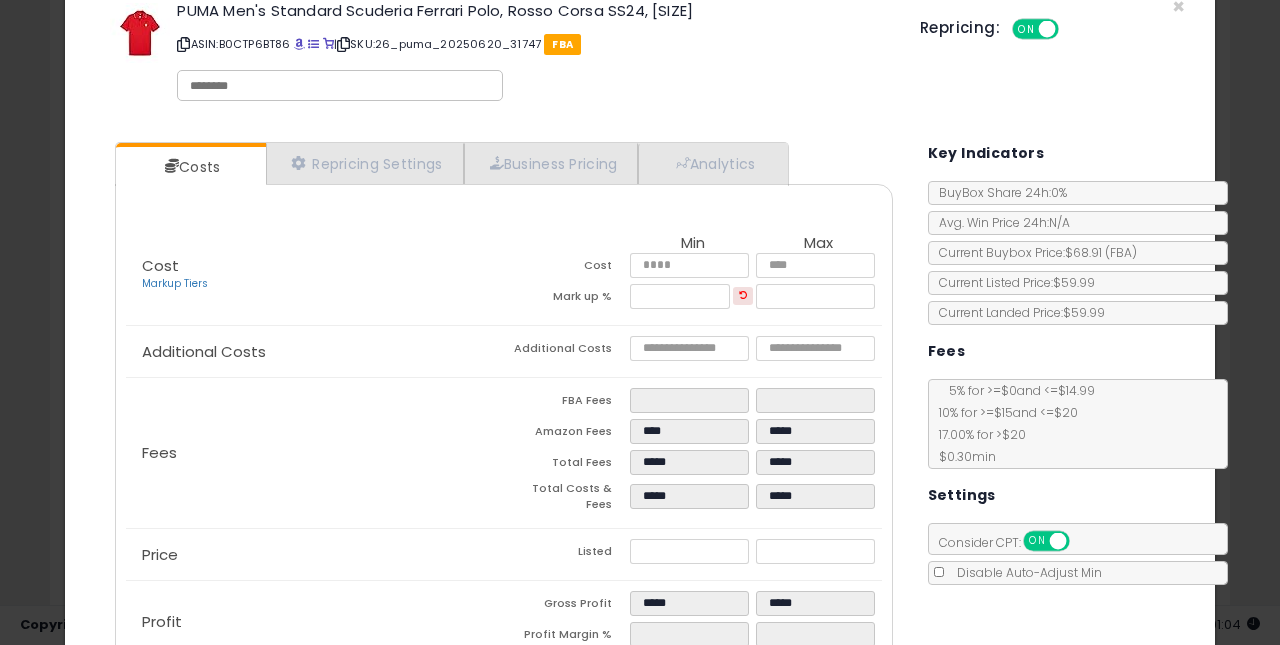 click on "Total Costs & Fees" at bounding box center (567, 499) 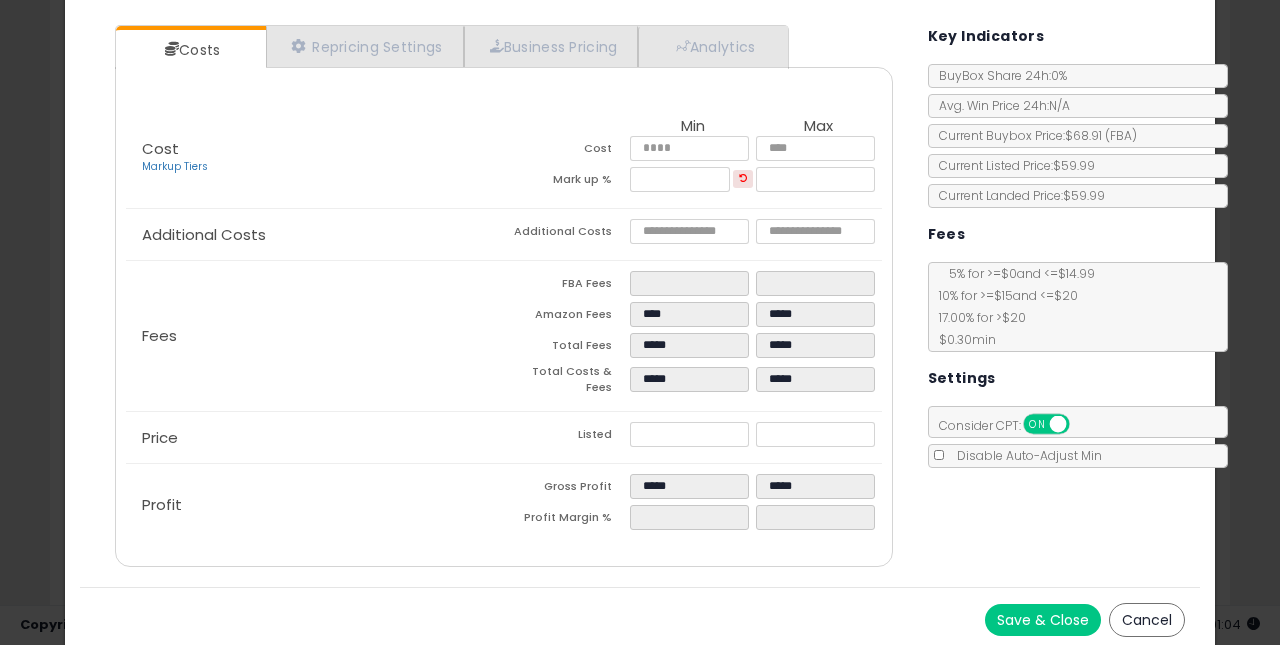 click on "Save & Close" at bounding box center [1043, 620] 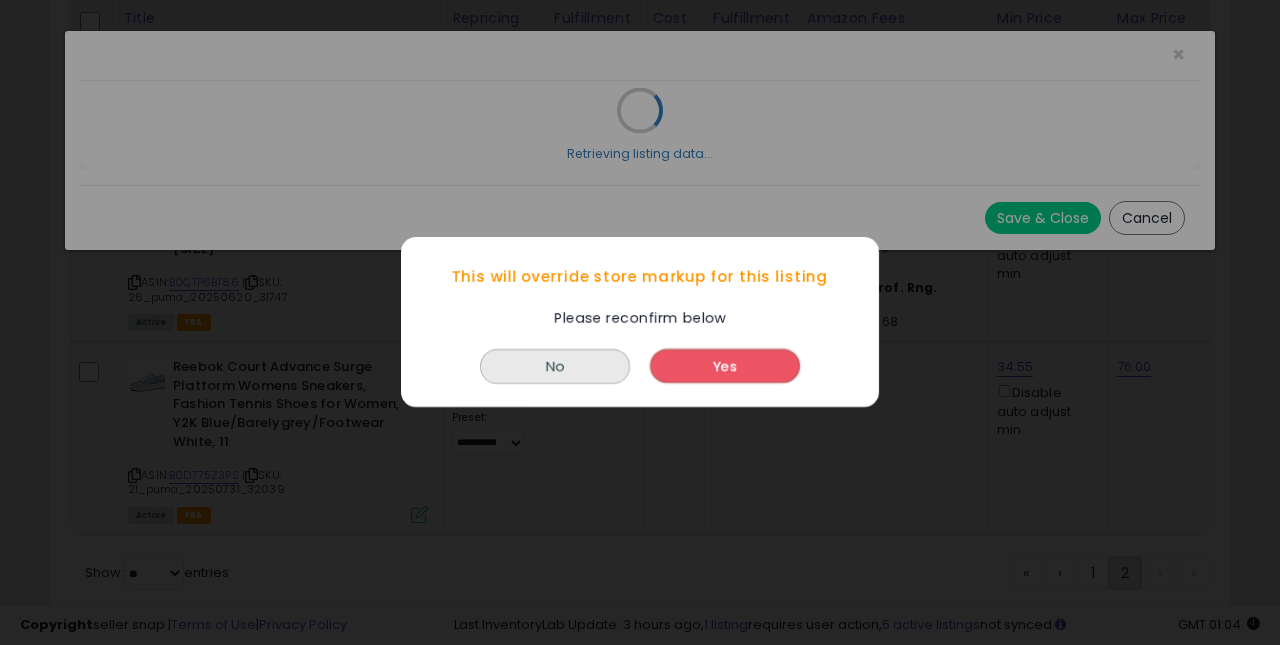 scroll, scrollTop: 0, scrollLeft: 0, axis: both 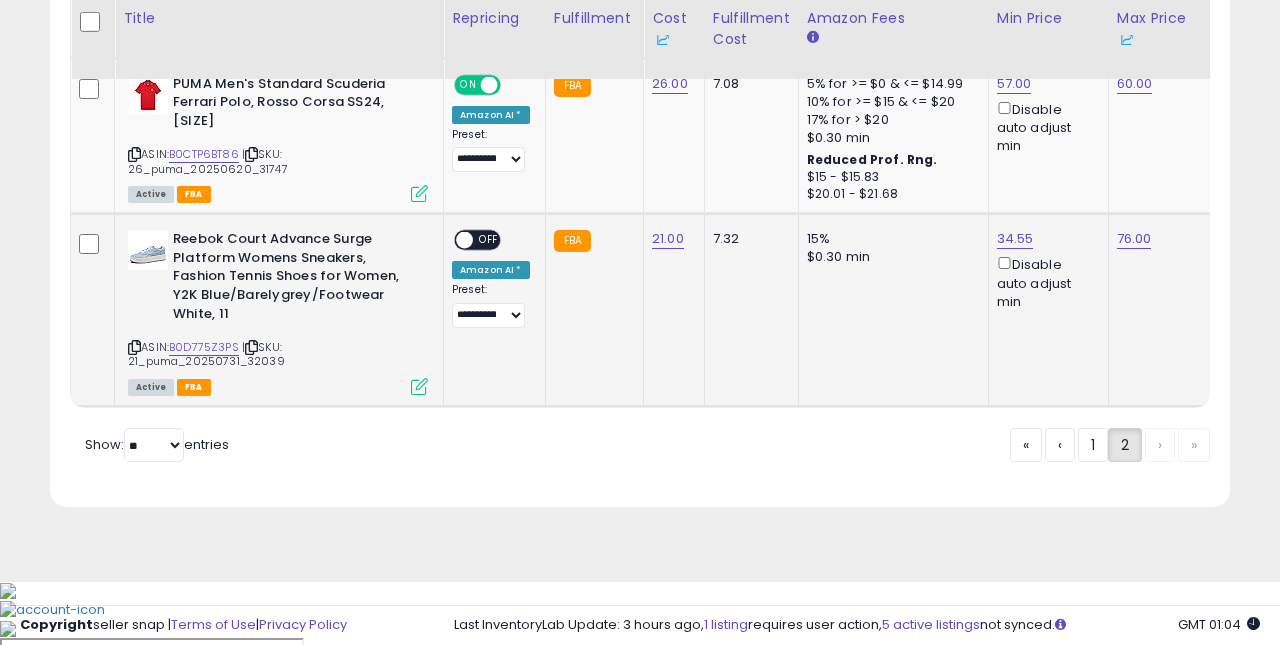 click on "OFF" at bounding box center (489, 240) 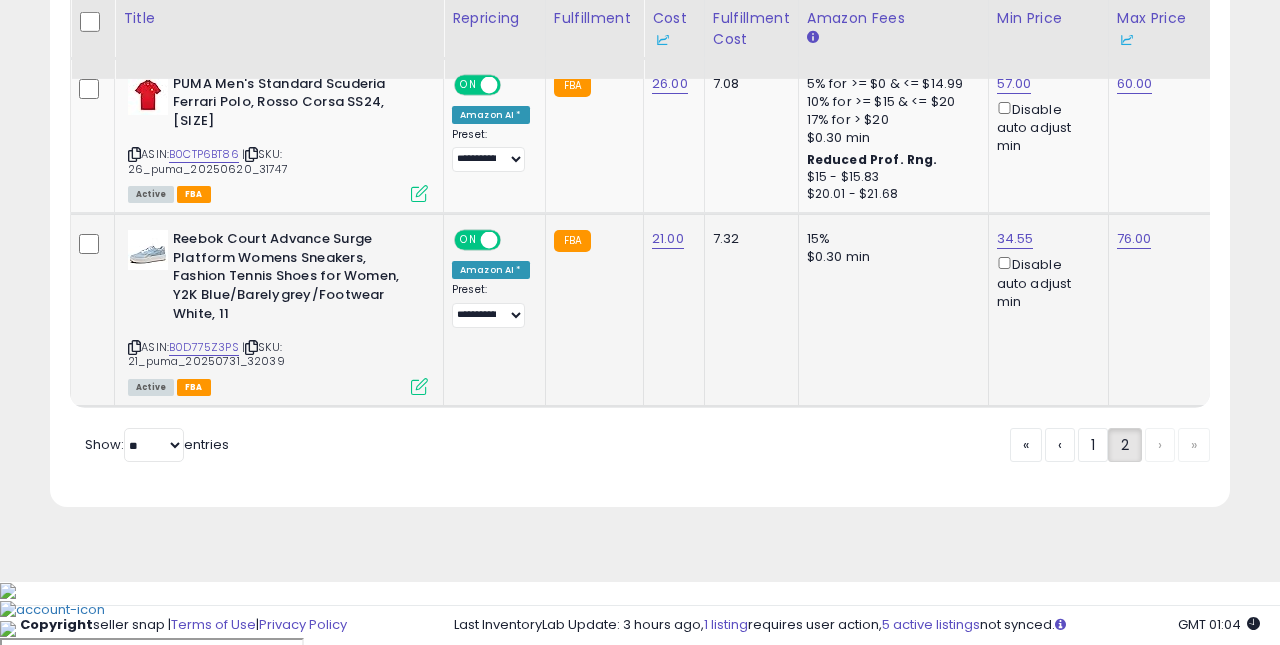 click at bounding box center (419, 386) 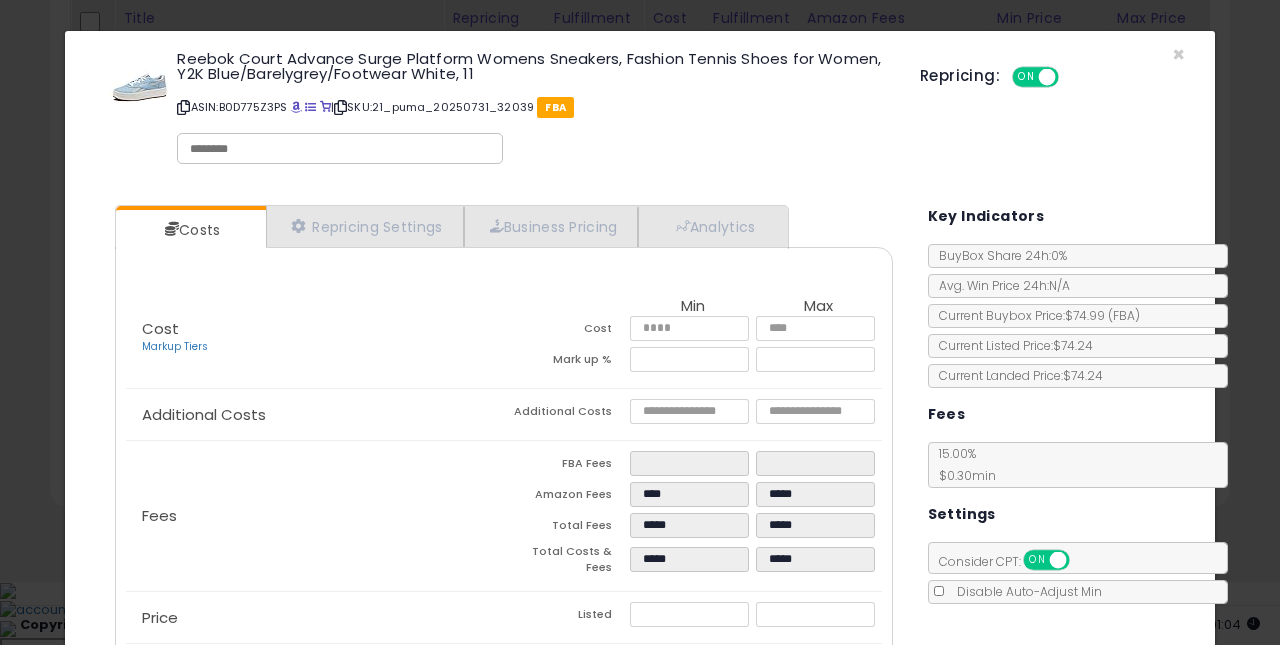scroll, scrollTop: 73, scrollLeft: 0, axis: vertical 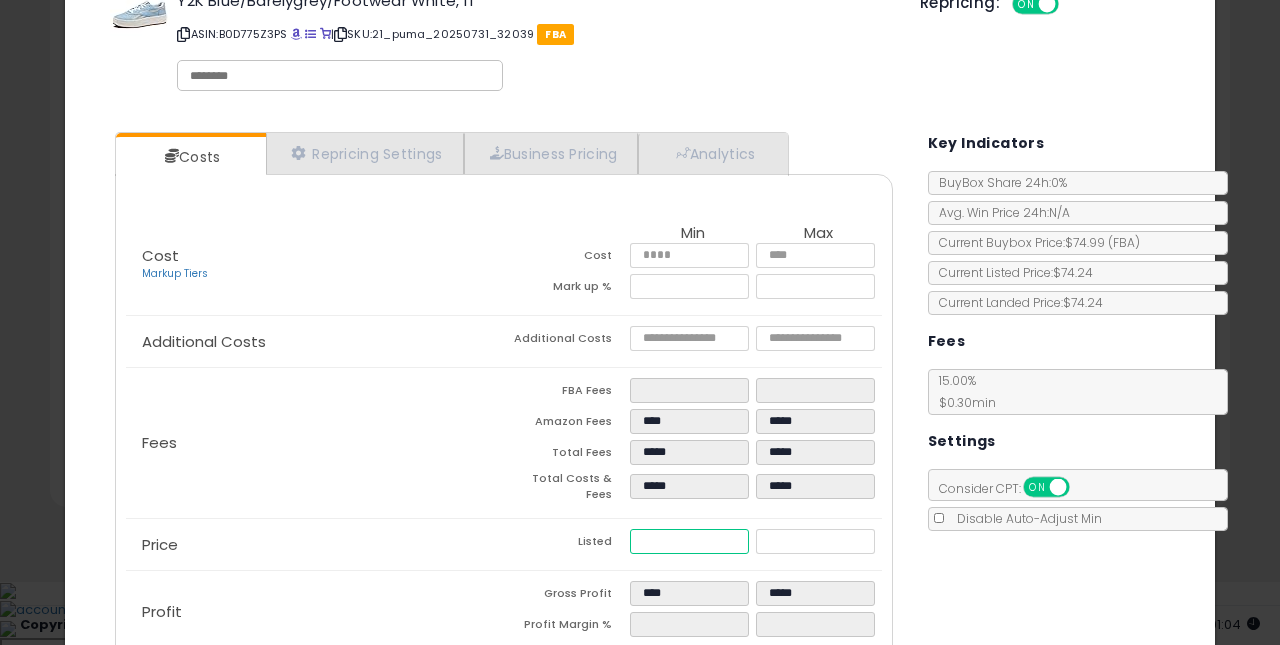 click on "*****" at bounding box center (690, 541) 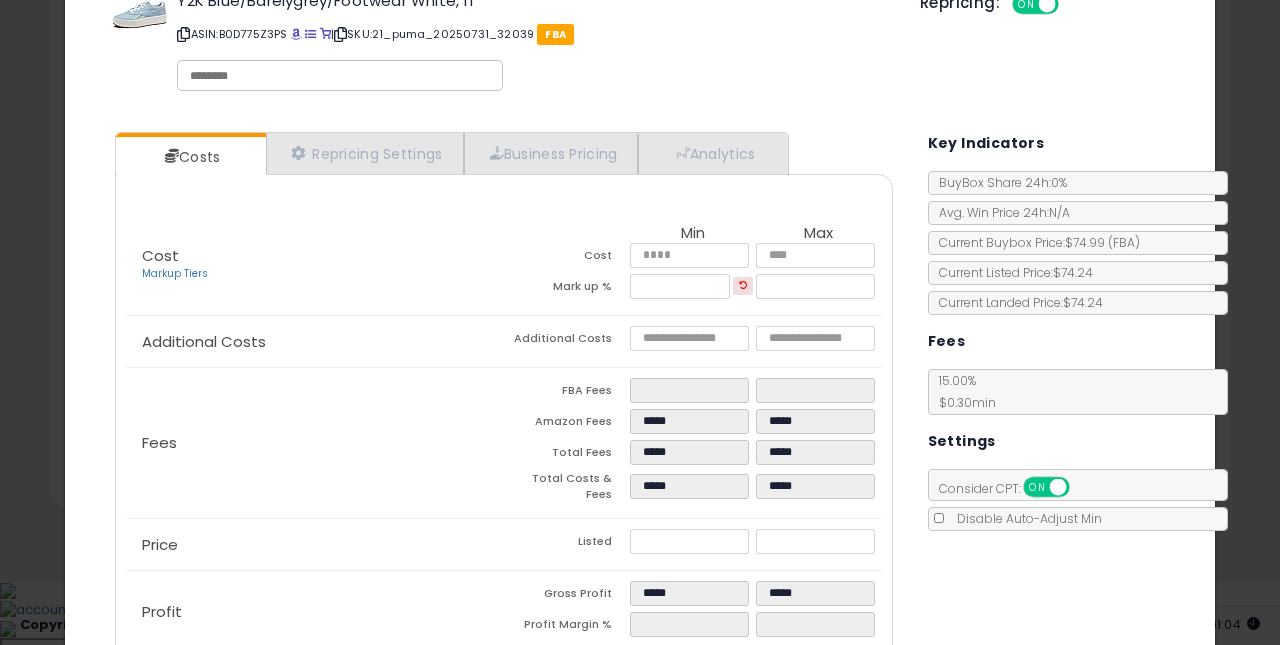 click on "Price
Listed
*****
*****" 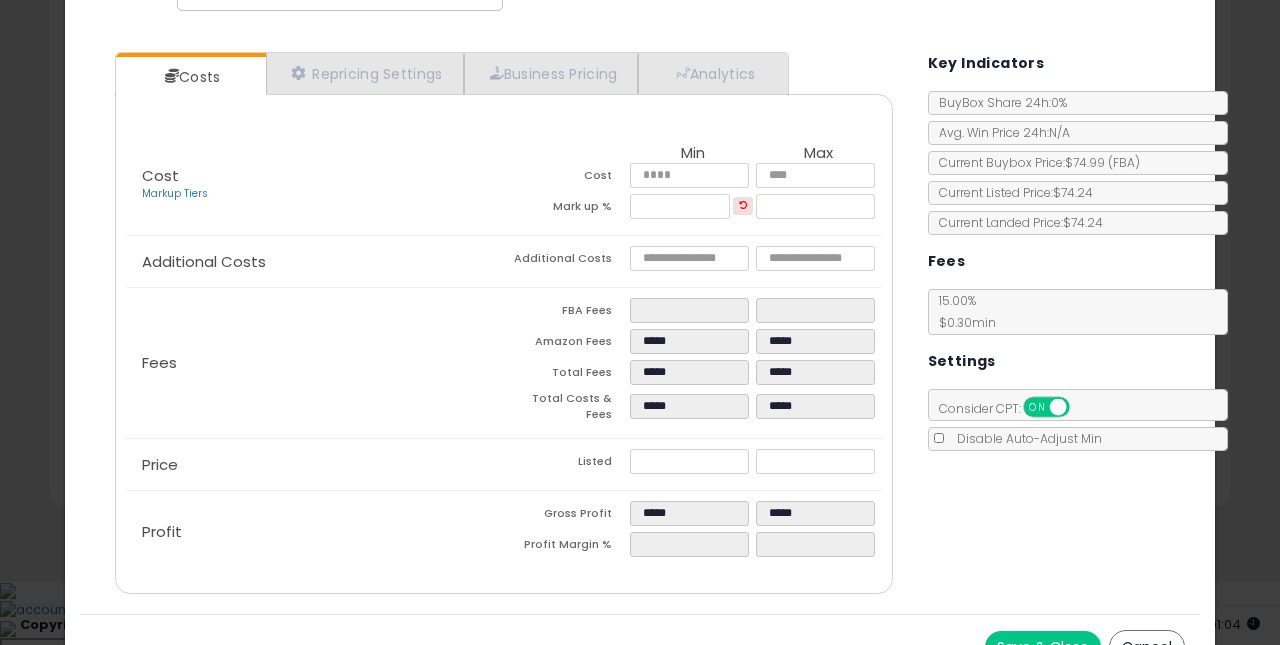 scroll, scrollTop: 179, scrollLeft: 0, axis: vertical 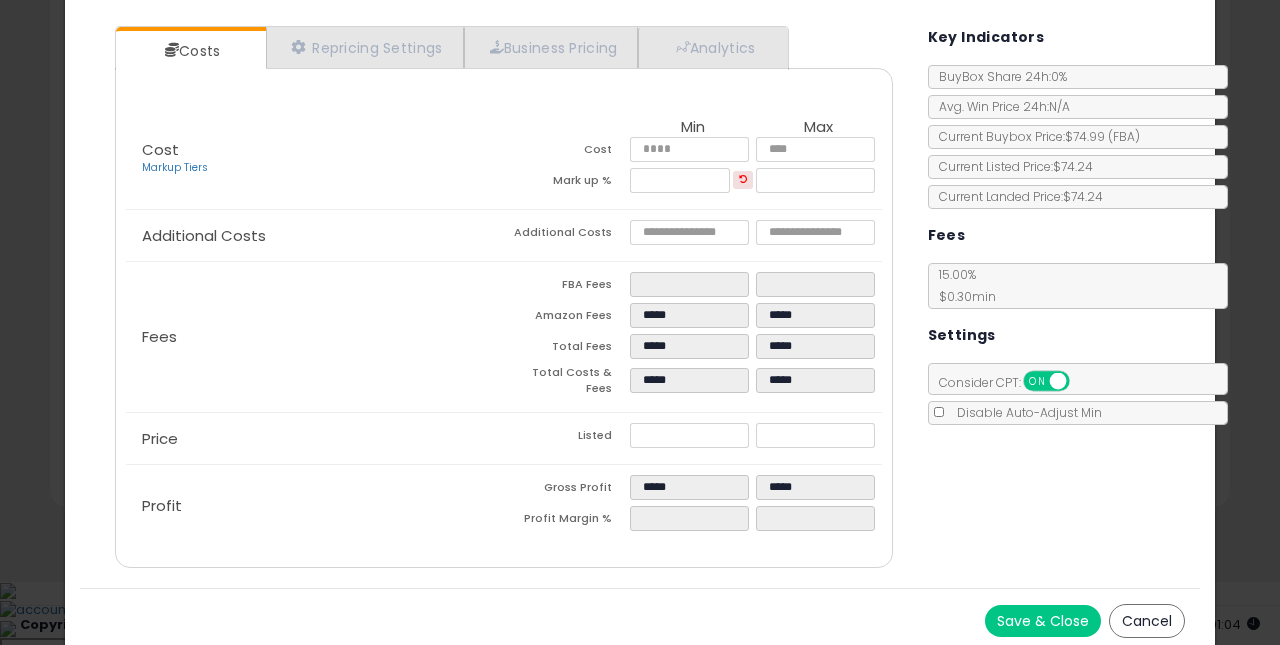 click on "Save & Close" at bounding box center (1043, 621) 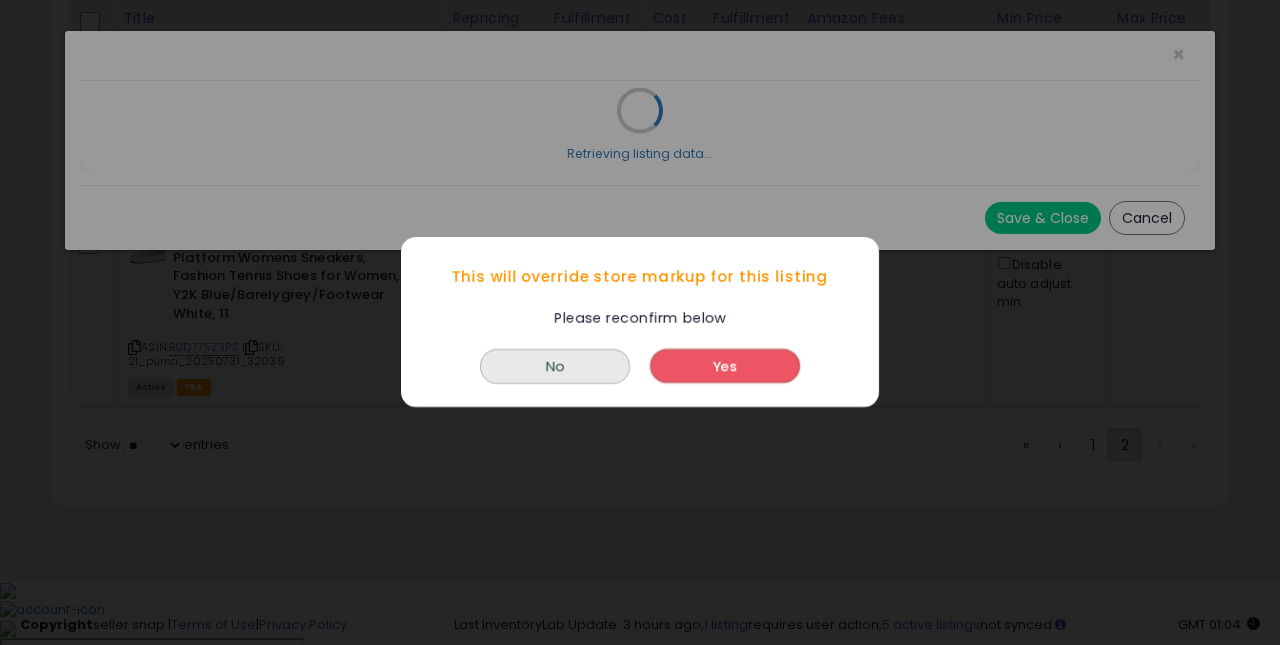 scroll, scrollTop: 0, scrollLeft: 0, axis: both 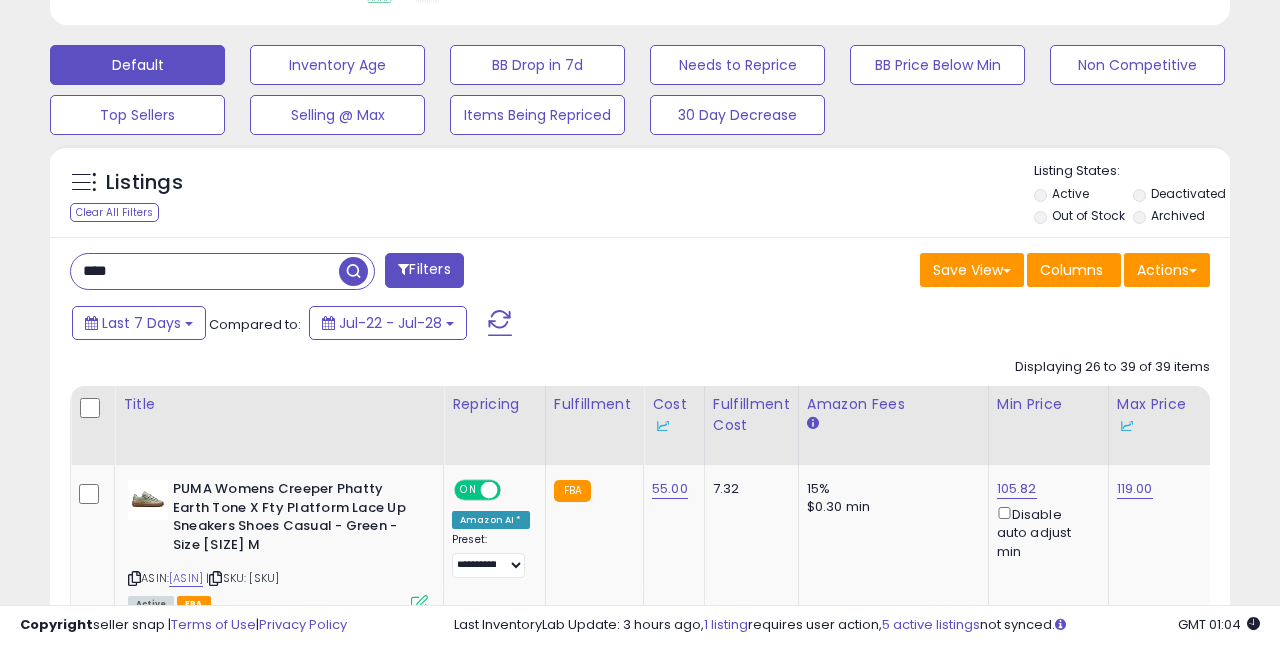 click on "****" at bounding box center [205, 271] 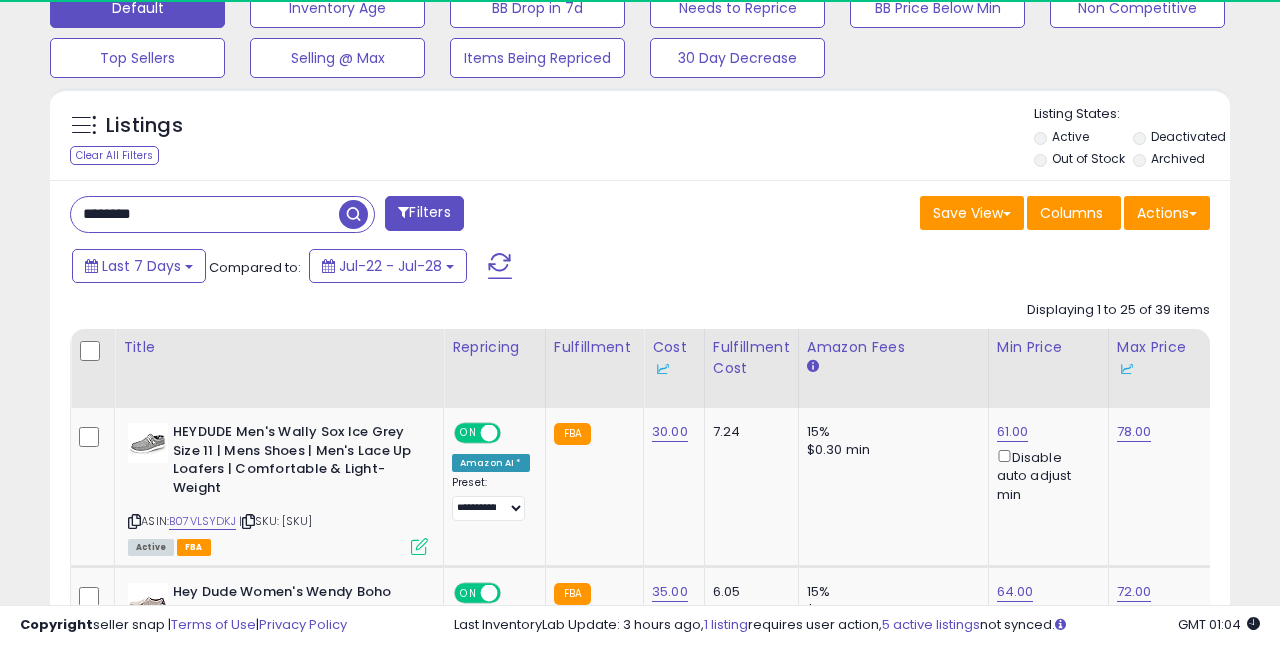 scroll, scrollTop: 767, scrollLeft: 0, axis: vertical 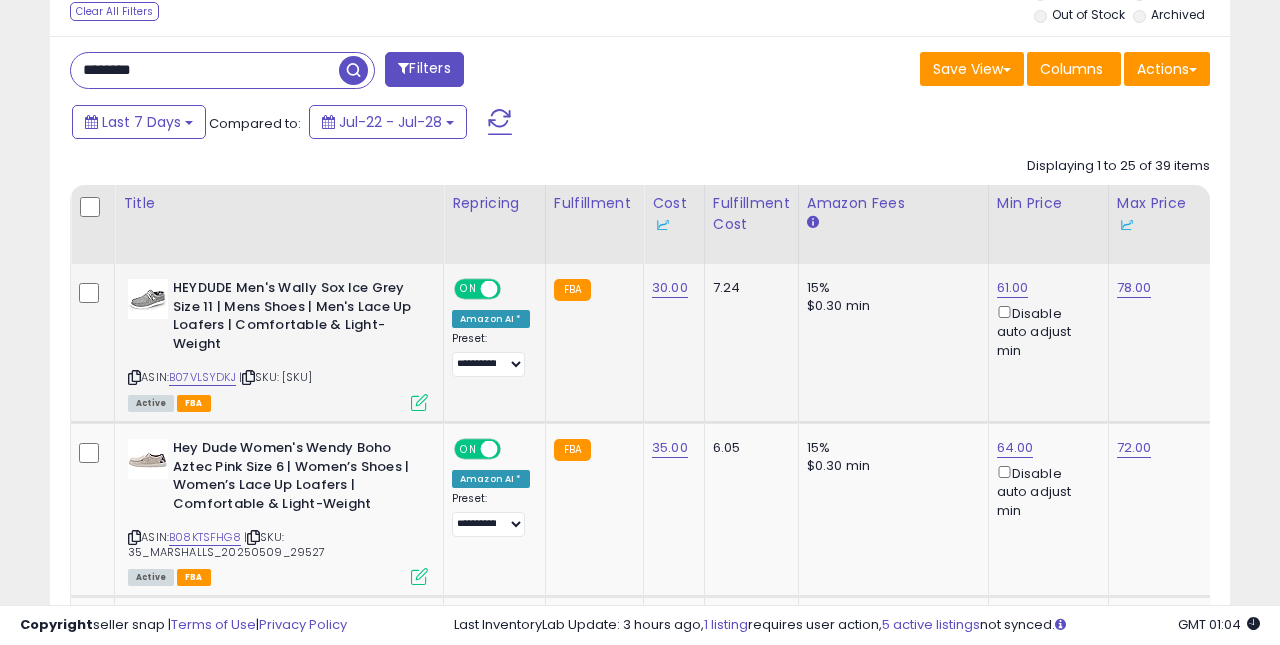 click at bounding box center (419, 402) 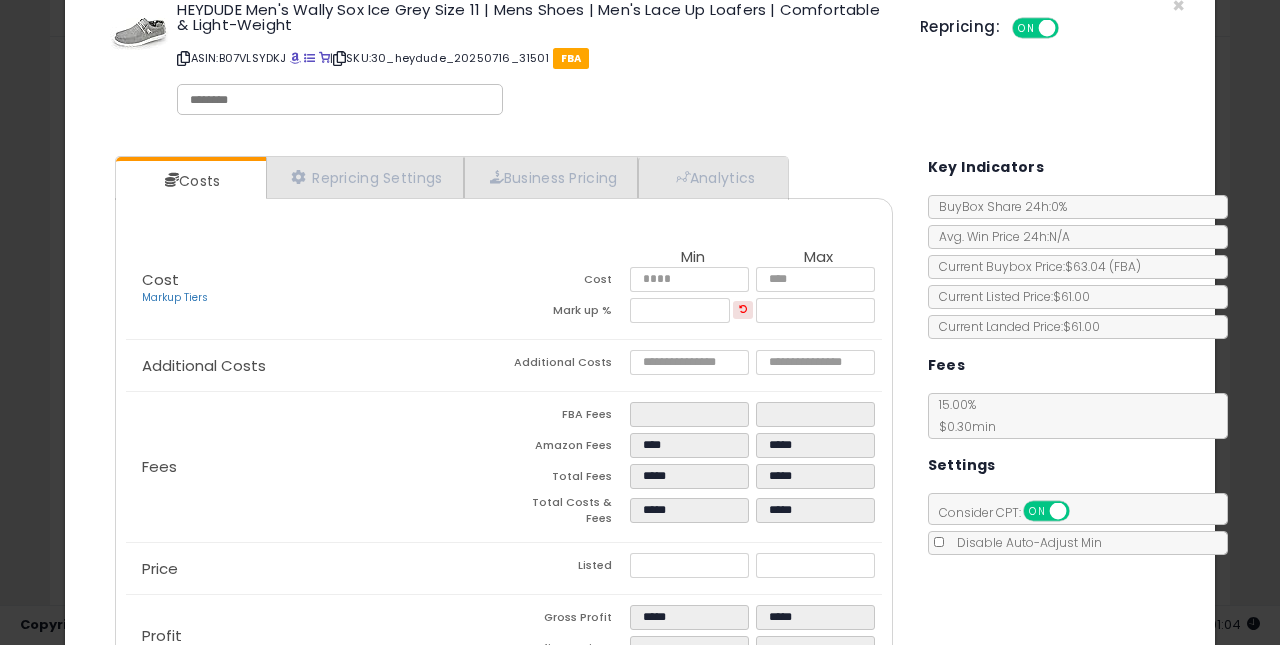 scroll, scrollTop: 24, scrollLeft: 0, axis: vertical 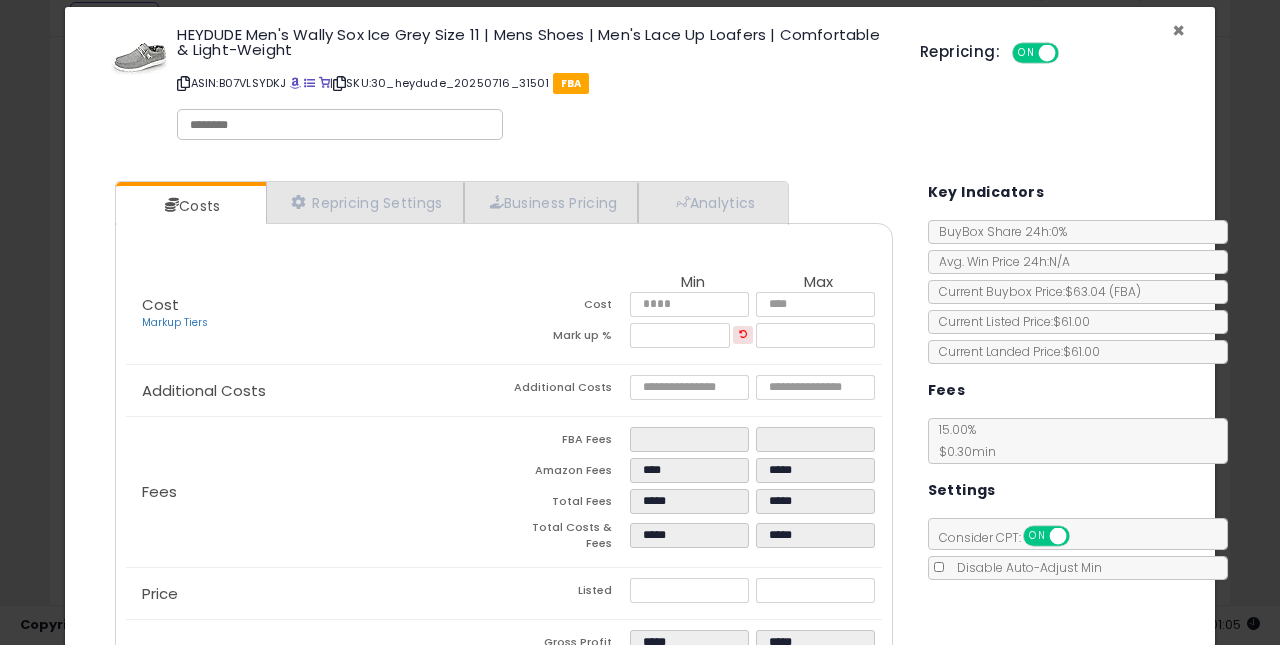 click on "×" at bounding box center (1178, 30) 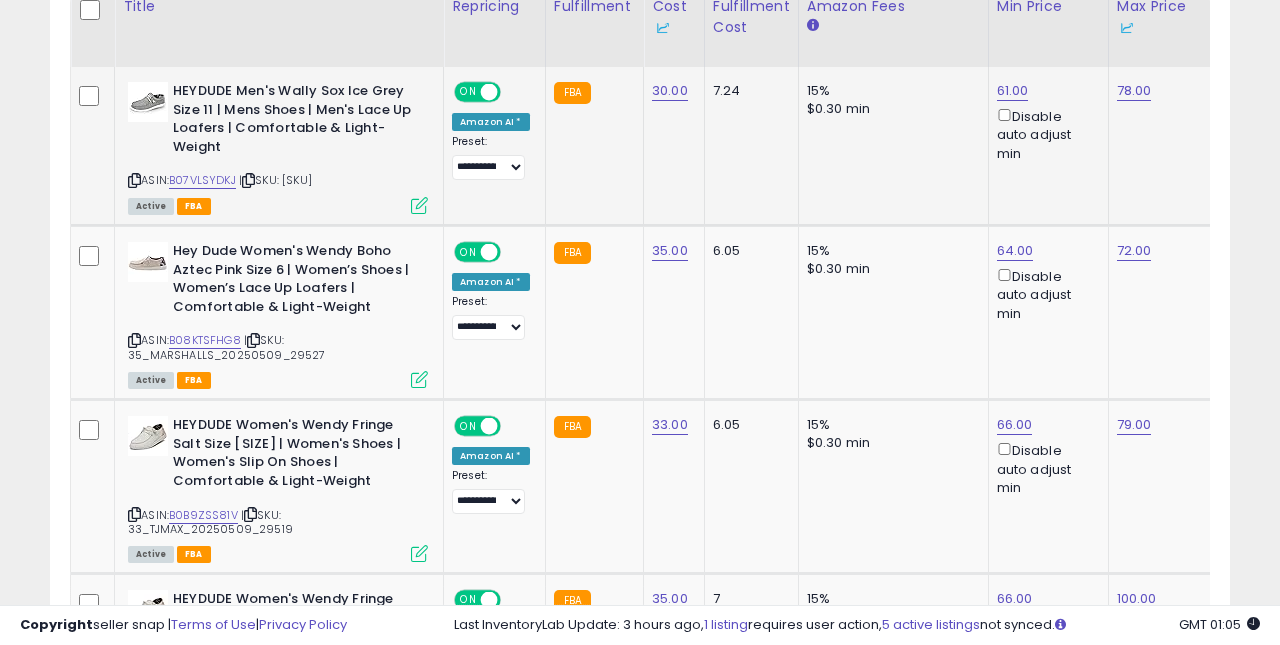 scroll, scrollTop: 993, scrollLeft: 0, axis: vertical 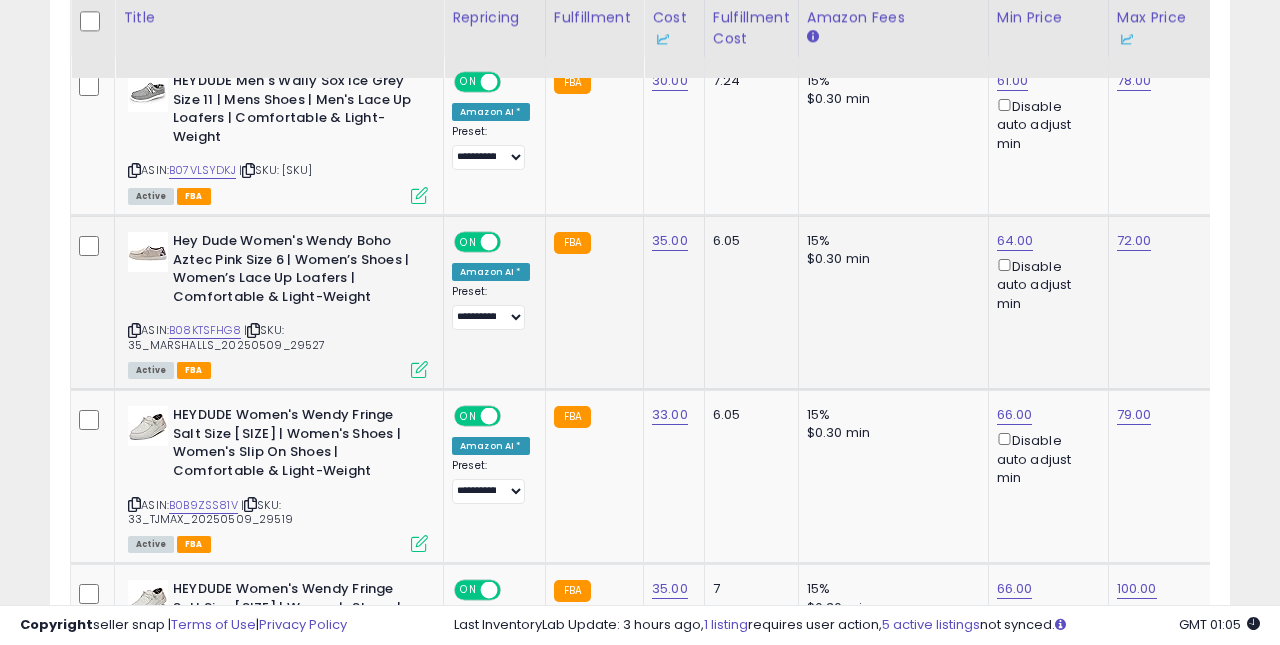 click at bounding box center [419, 369] 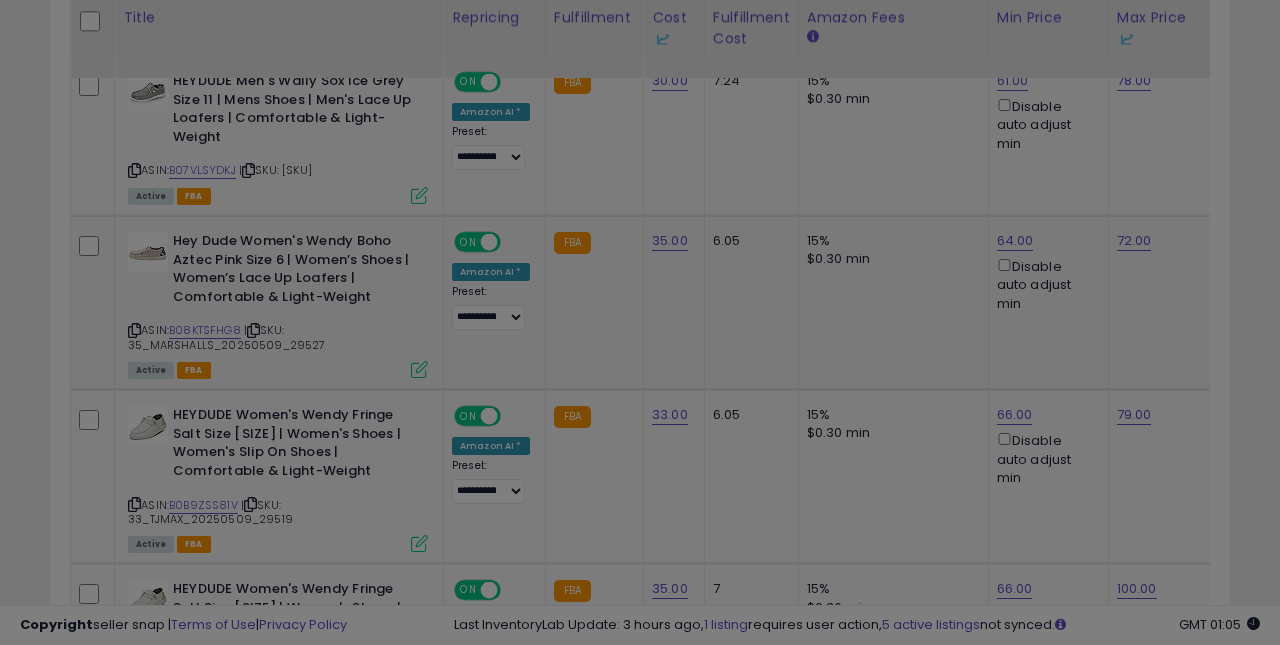 scroll, scrollTop: 0, scrollLeft: 0, axis: both 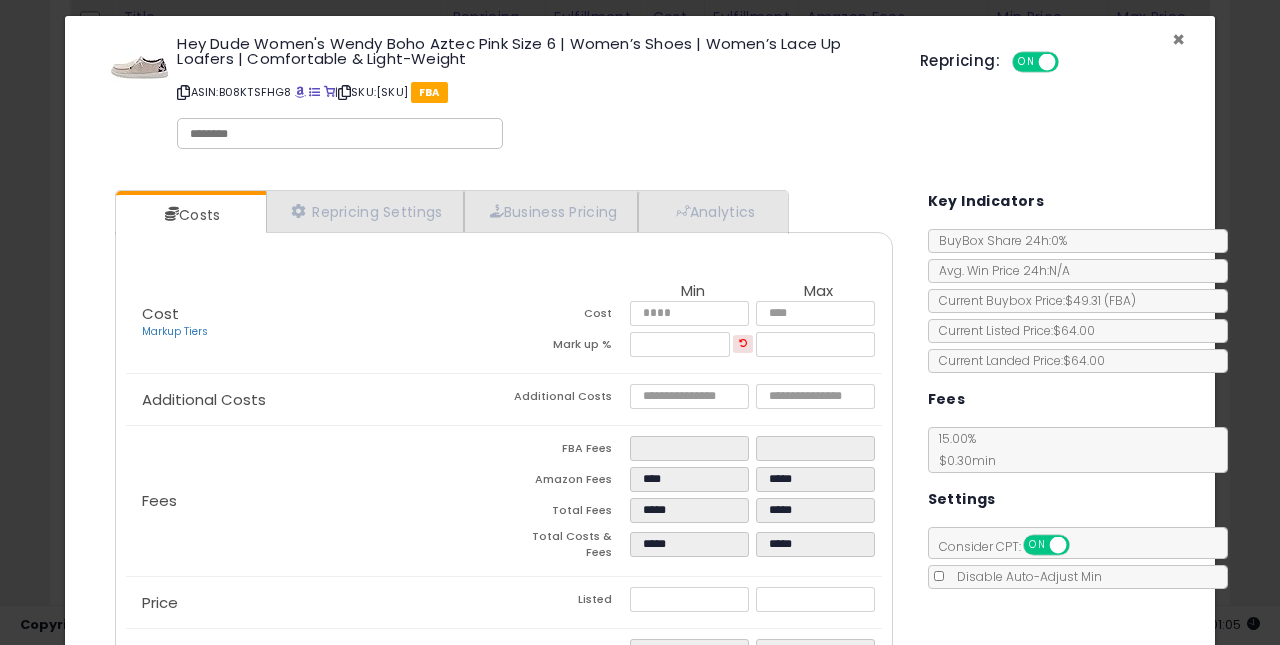 click on "×" at bounding box center [1178, 39] 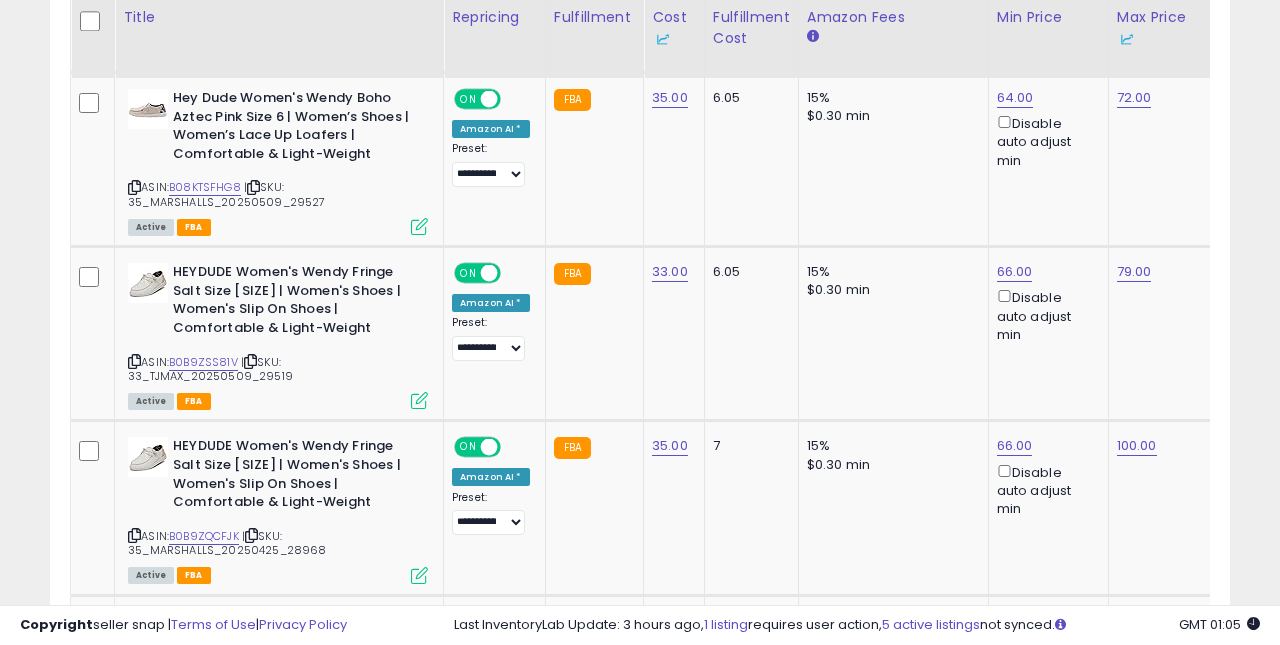 scroll, scrollTop: 1189, scrollLeft: 0, axis: vertical 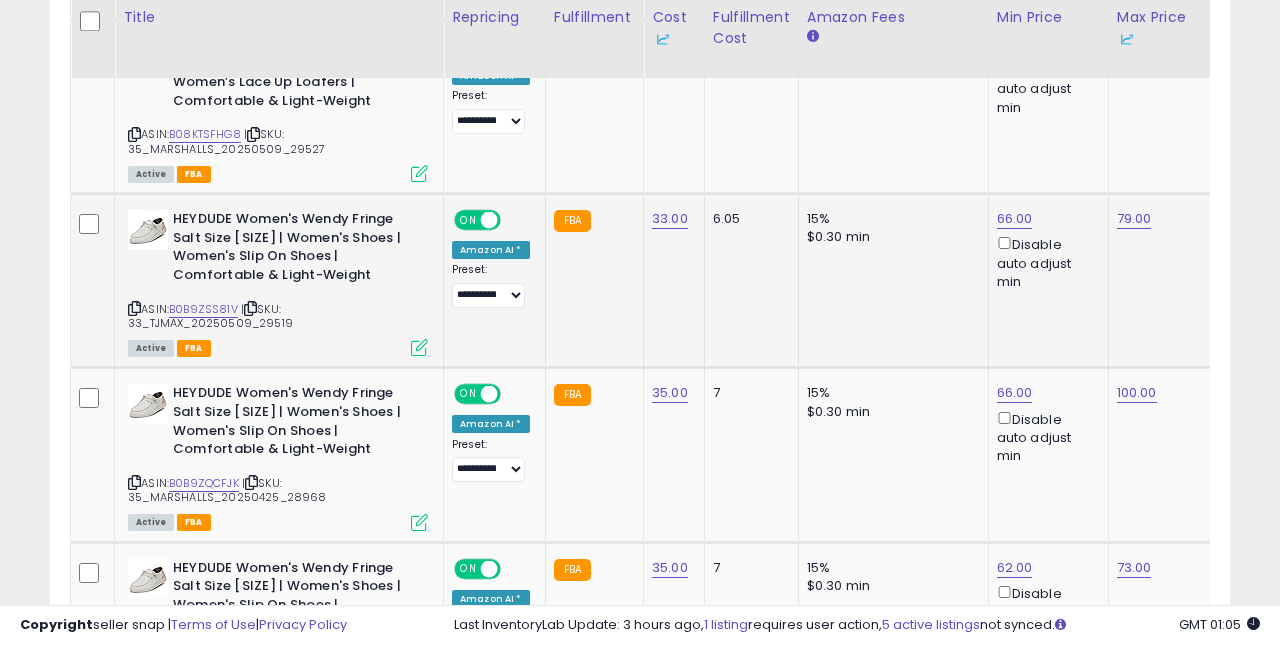 click at bounding box center [419, 347] 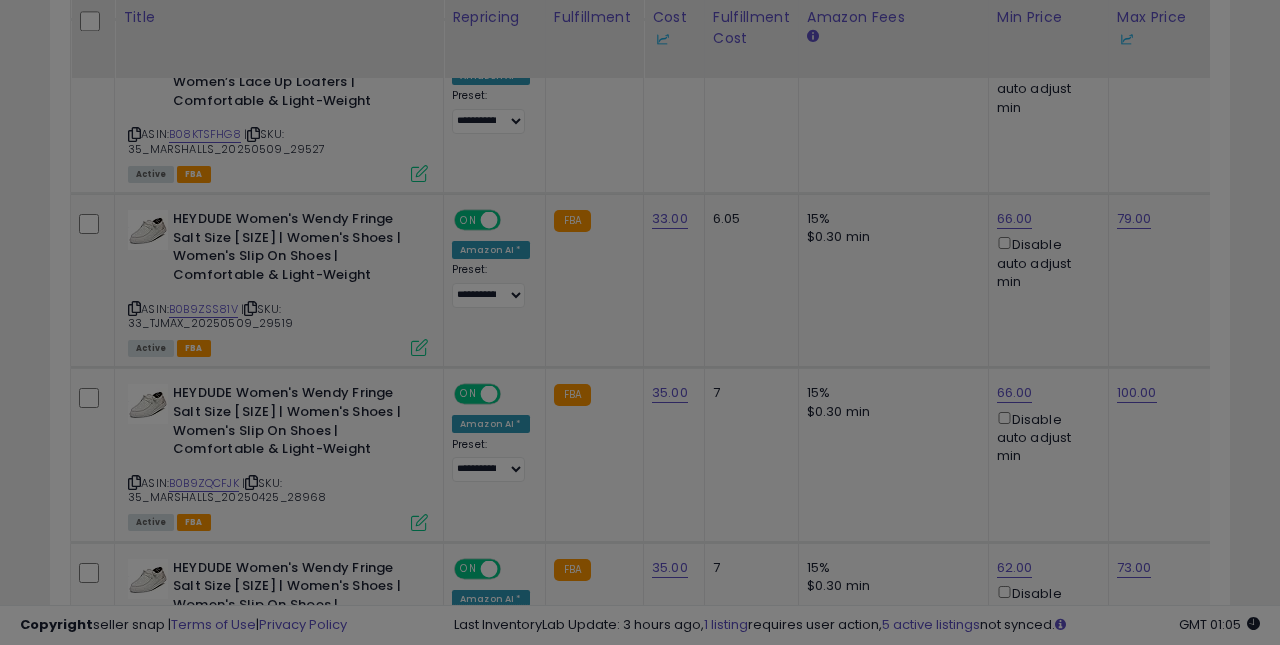 scroll, scrollTop: 0, scrollLeft: 0, axis: both 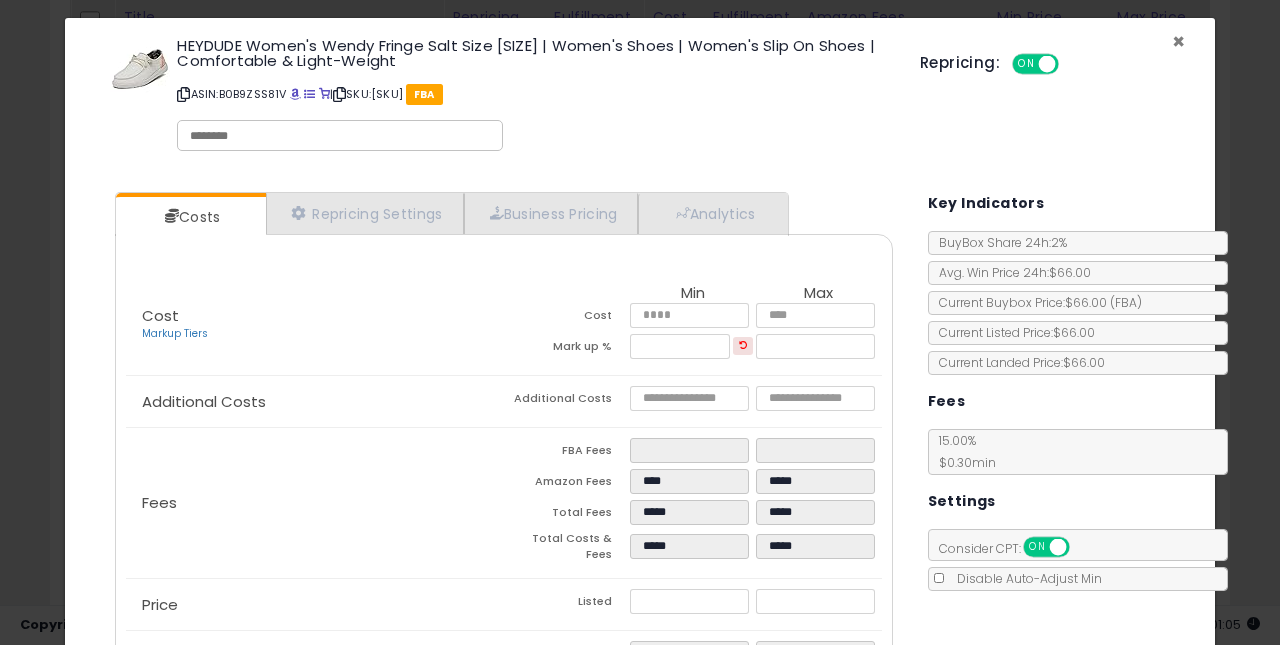 click on "×" at bounding box center [1178, 41] 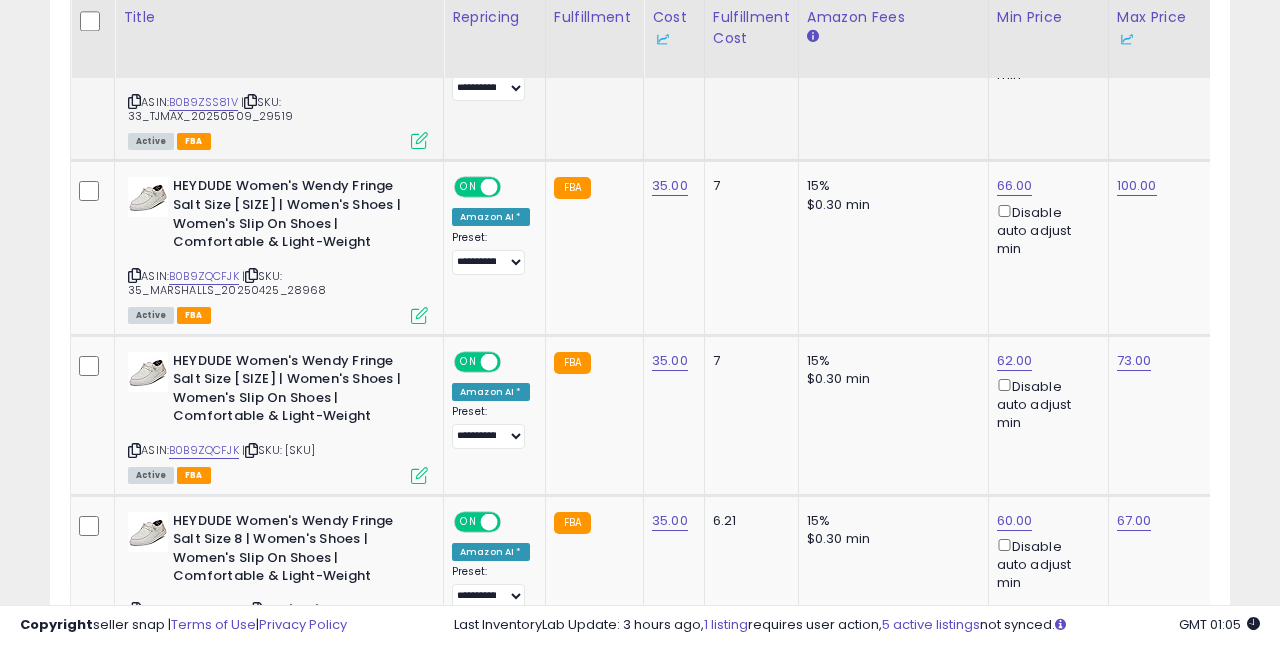scroll, scrollTop: 1403, scrollLeft: 0, axis: vertical 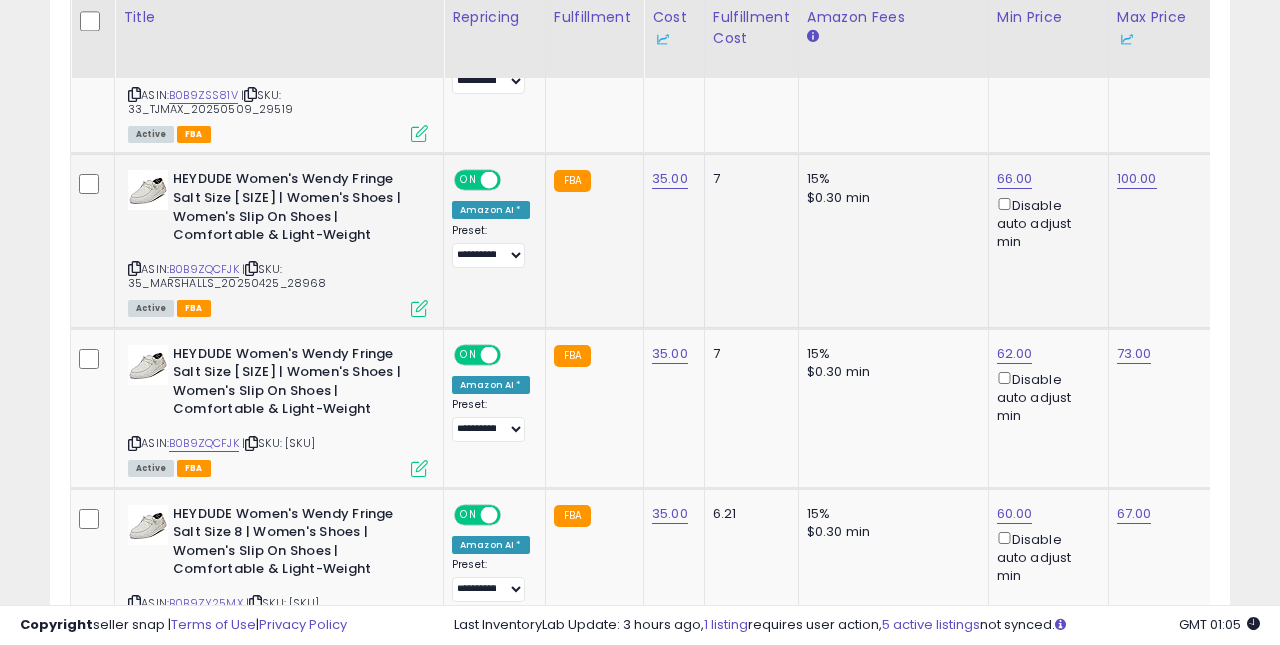 click at bounding box center (419, 308) 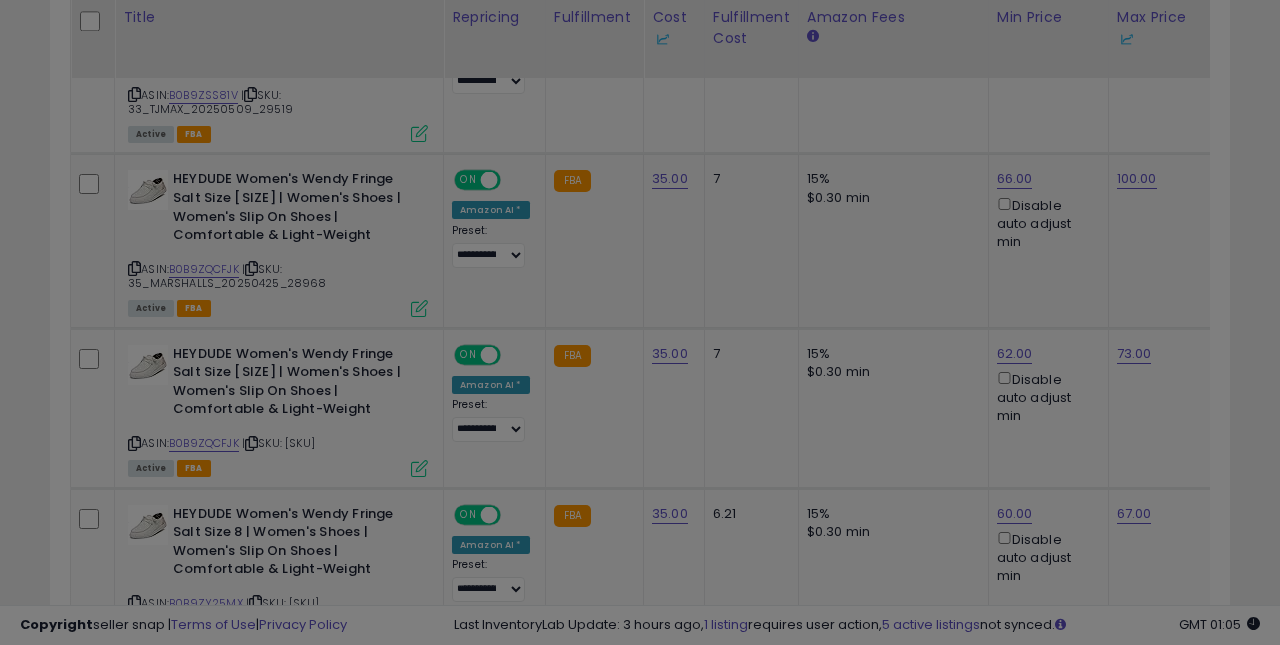 scroll, scrollTop: 0, scrollLeft: 0, axis: both 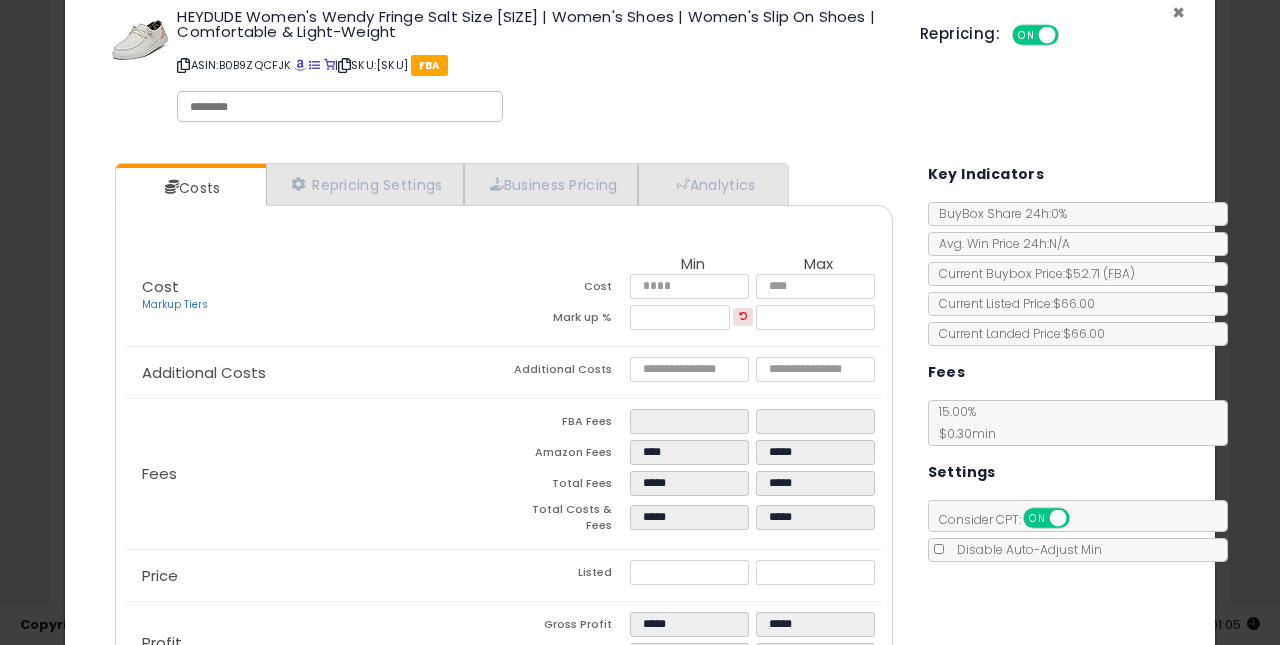 click on "×" at bounding box center (1178, 12) 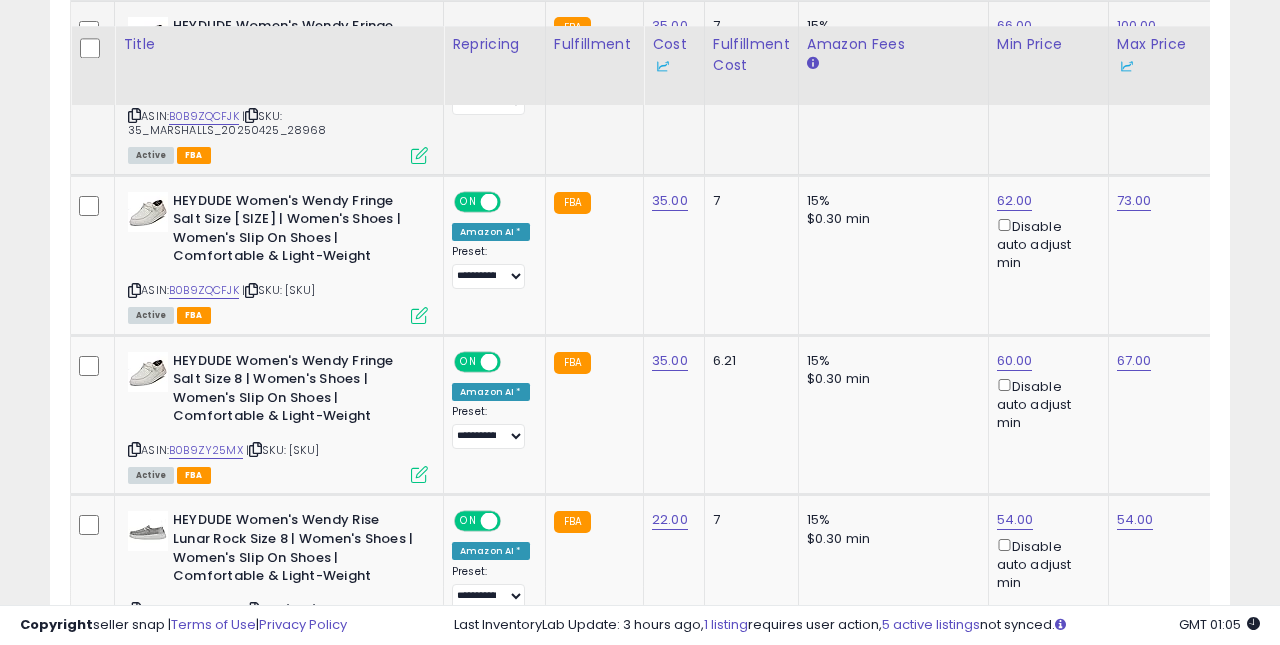 scroll, scrollTop: 1583, scrollLeft: 0, axis: vertical 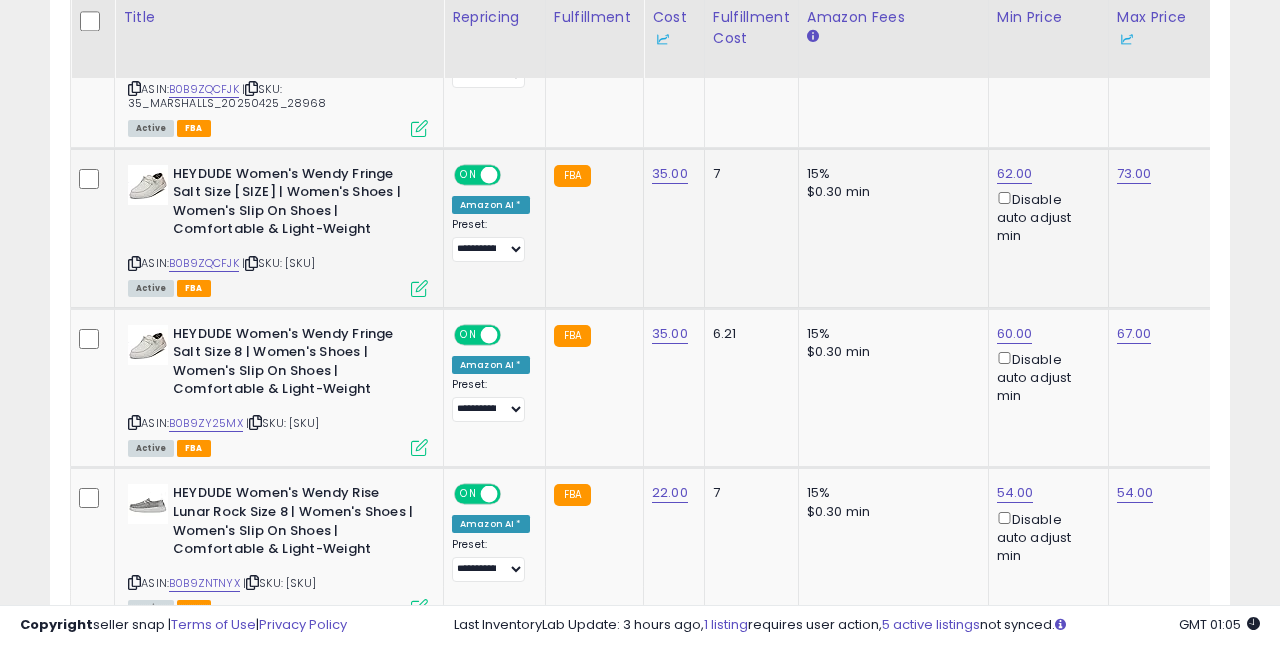click at bounding box center [419, 288] 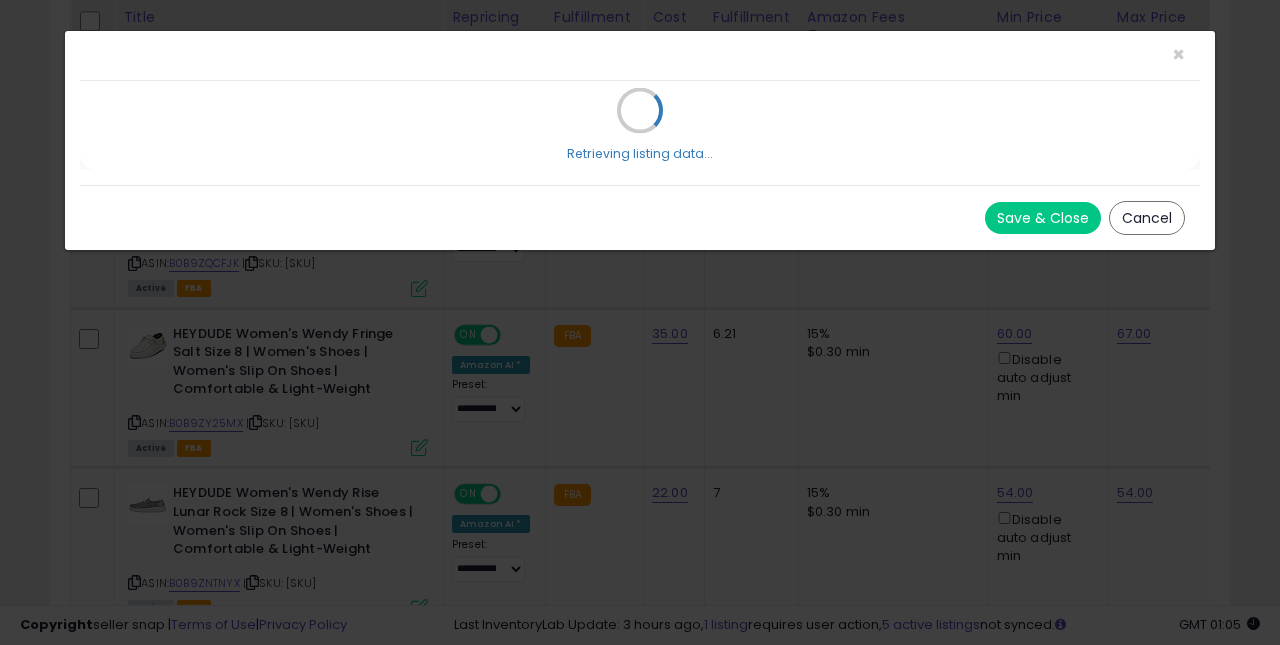 scroll, scrollTop: 0, scrollLeft: 0, axis: both 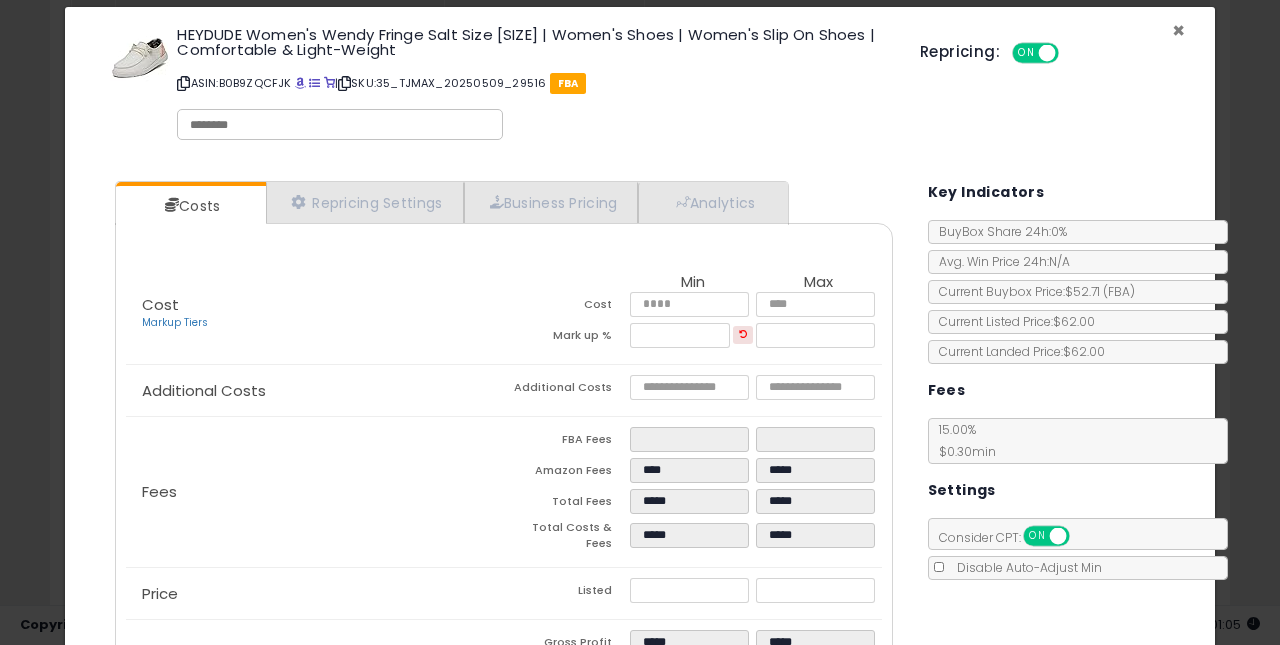 click on "×" at bounding box center (1178, 30) 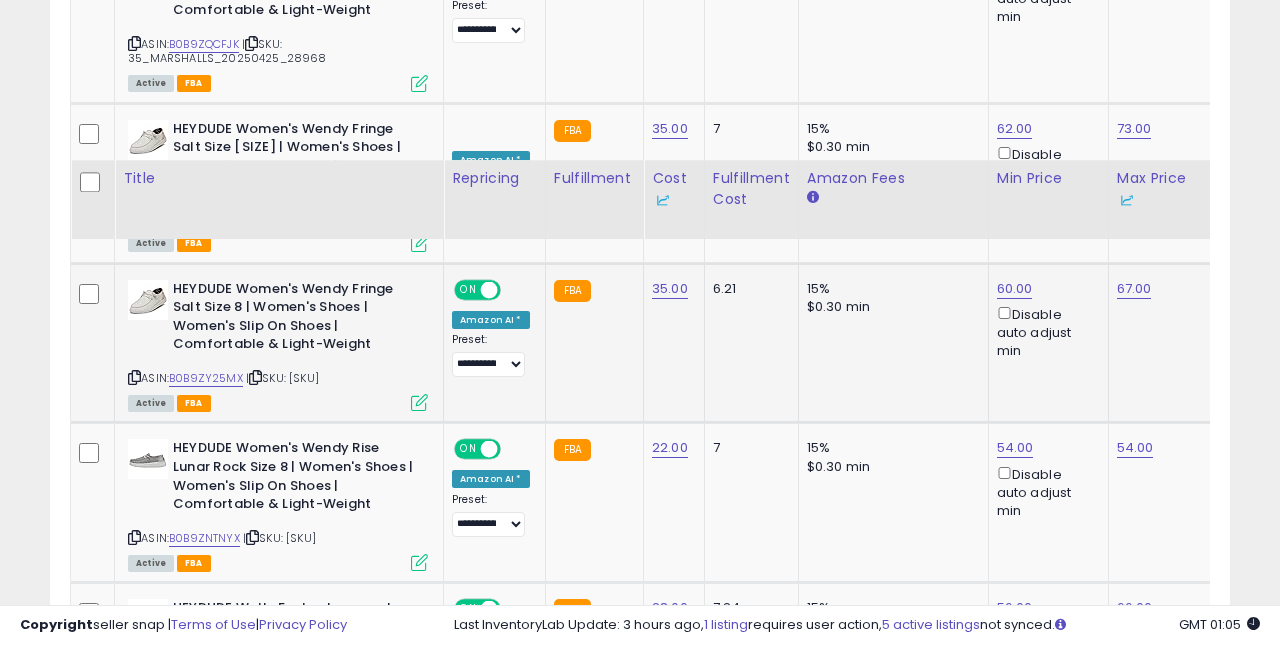 scroll, scrollTop: 1789, scrollLeft: 0, axis: vertical 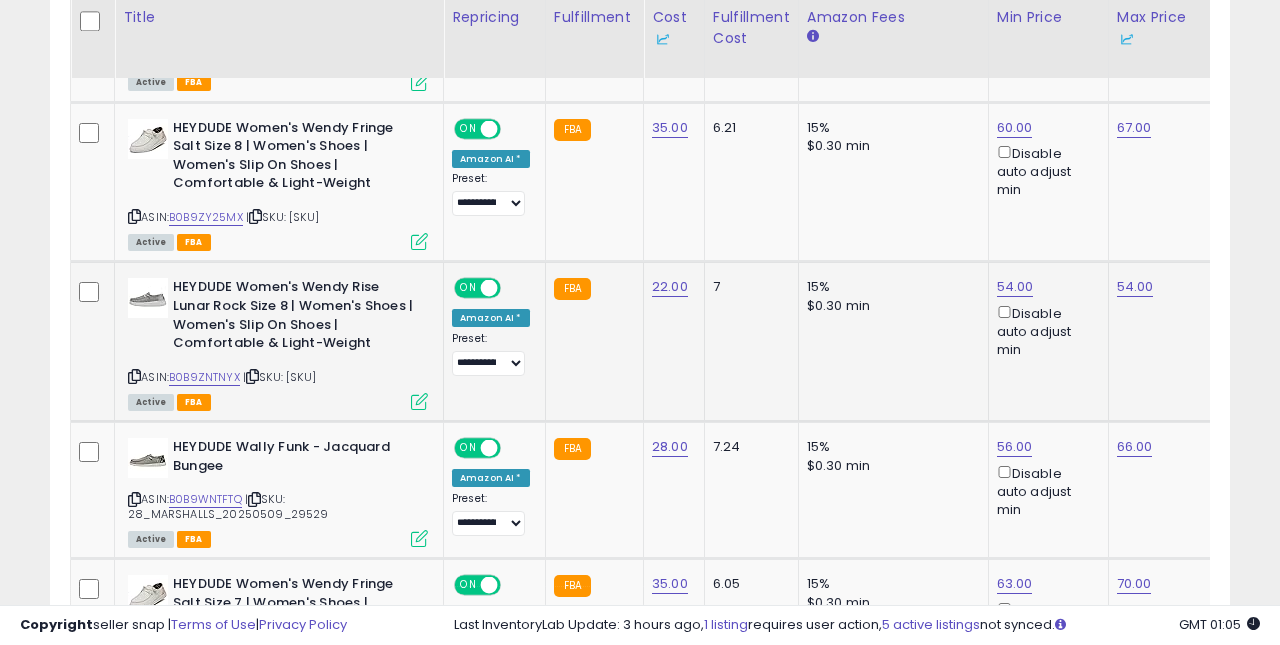 click at bounding box center (419, 401) 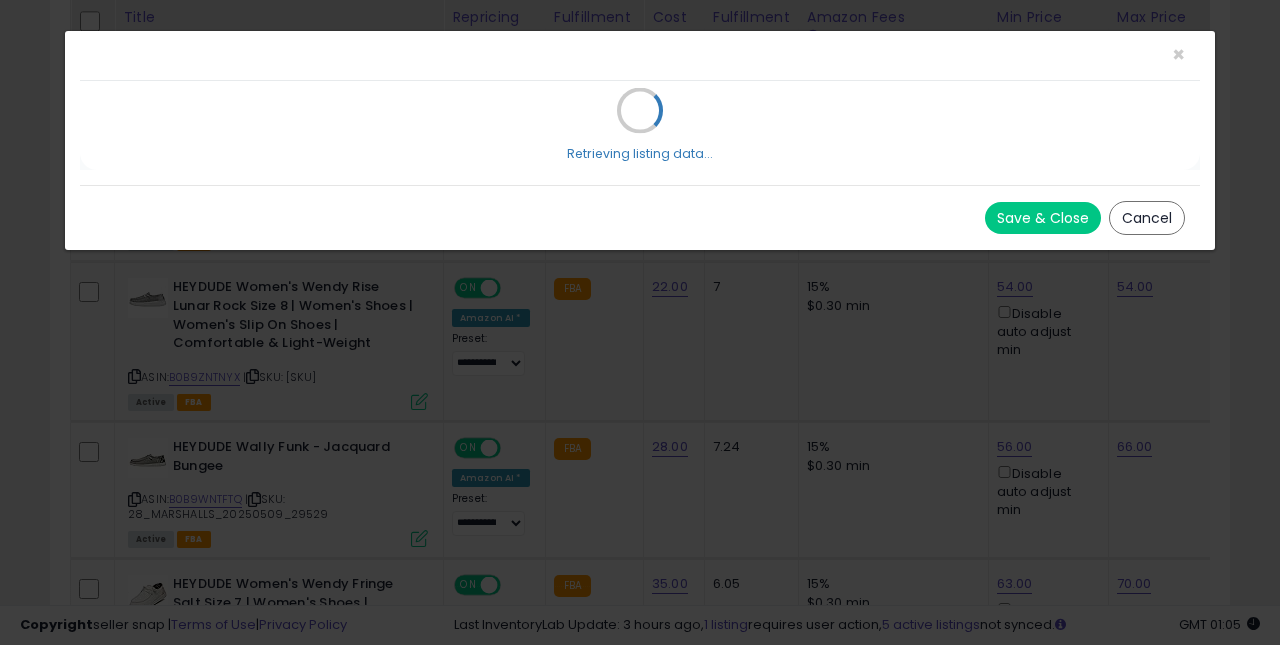 scroll, scrollTop: 0, scrollLeft: 0, axis: both 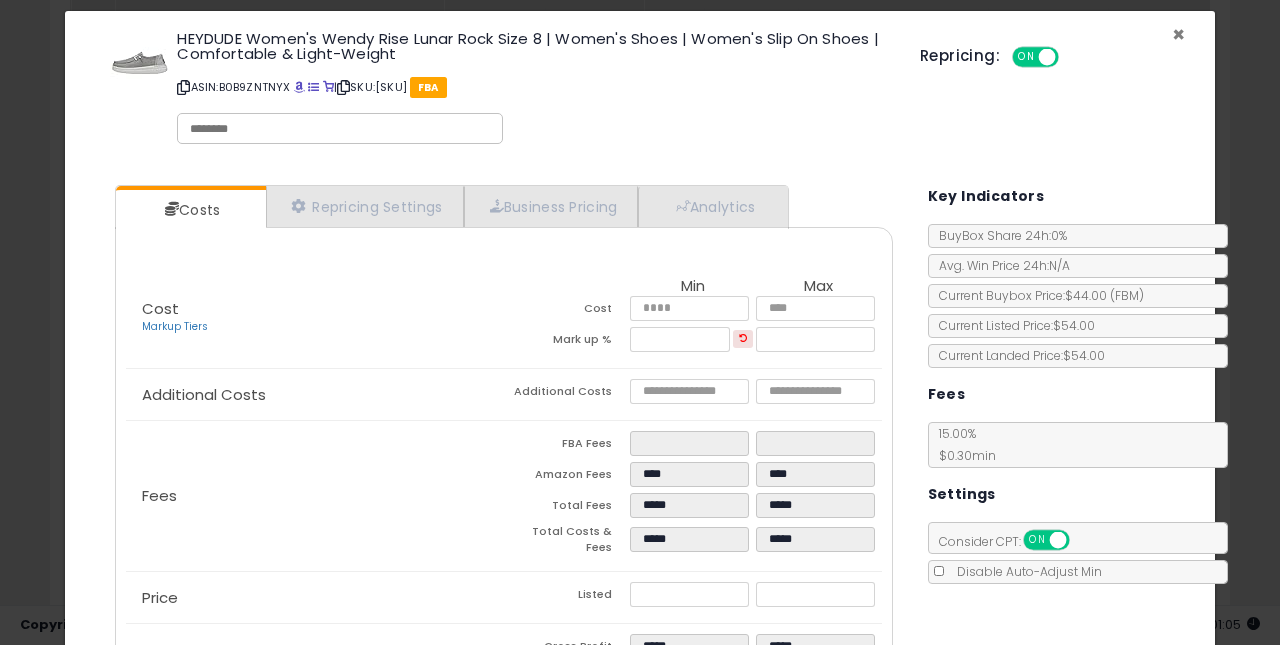 click on "×" at bounding box center [1178, 34] 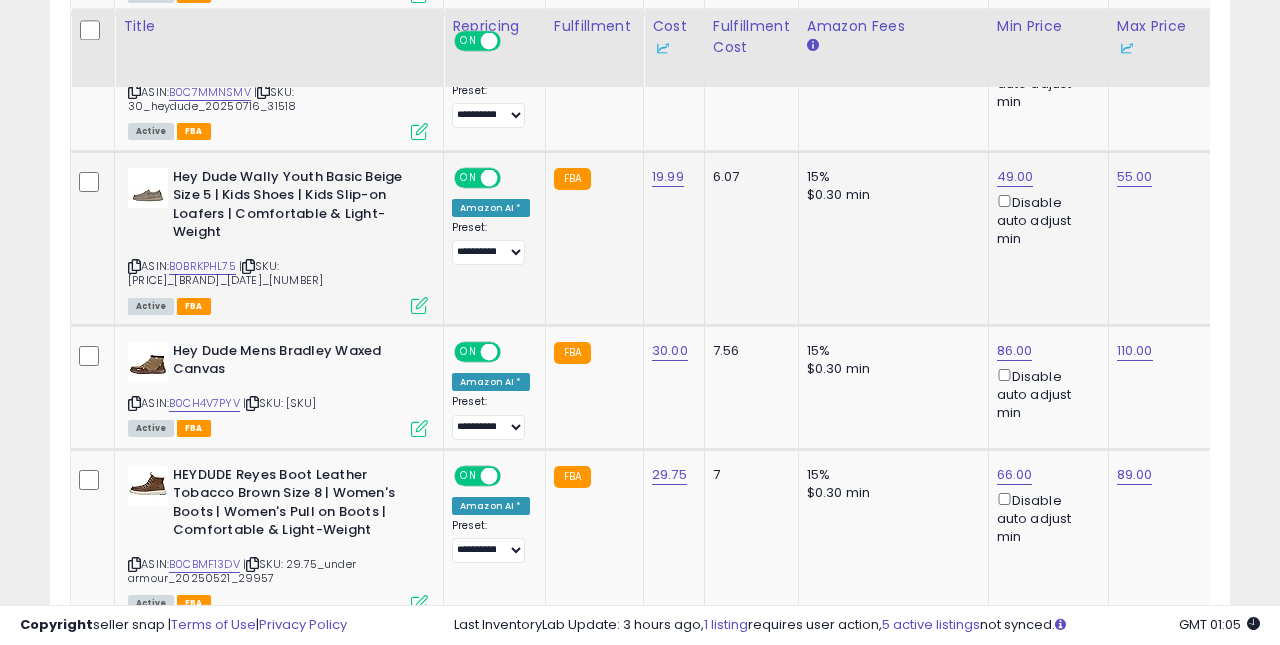 scroll, scrollTop: 2517, scrollLeft: 0, axis: vertical 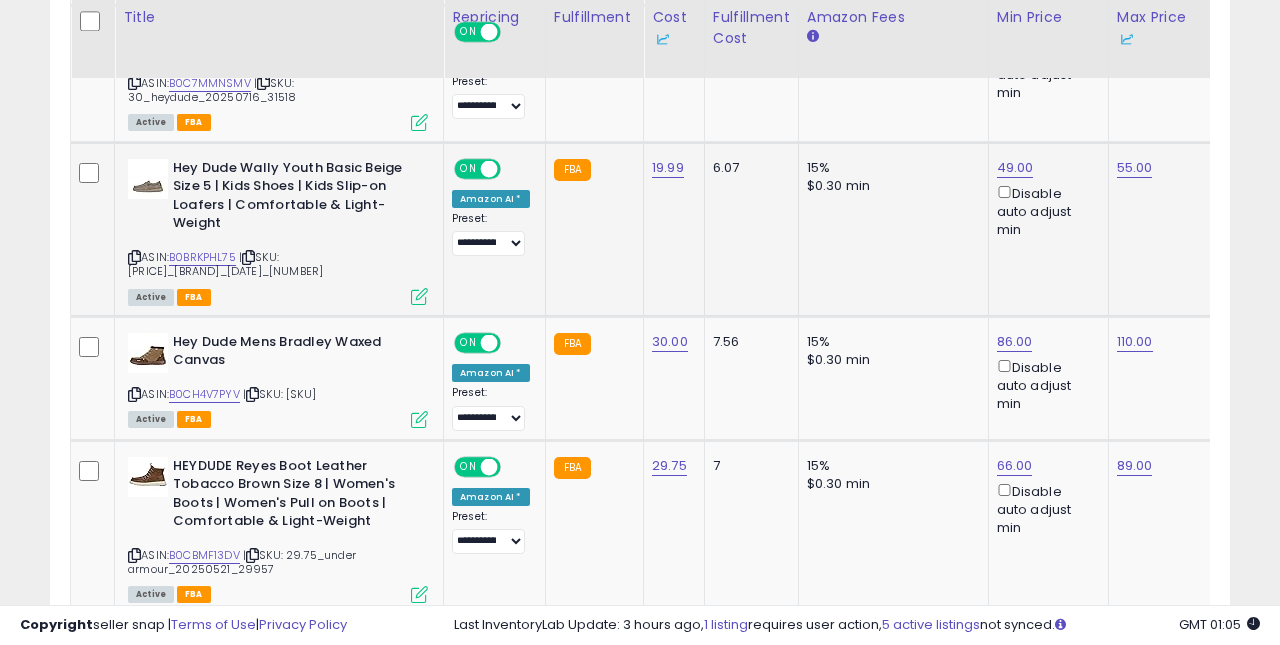 click at bounding box center (419, 296) 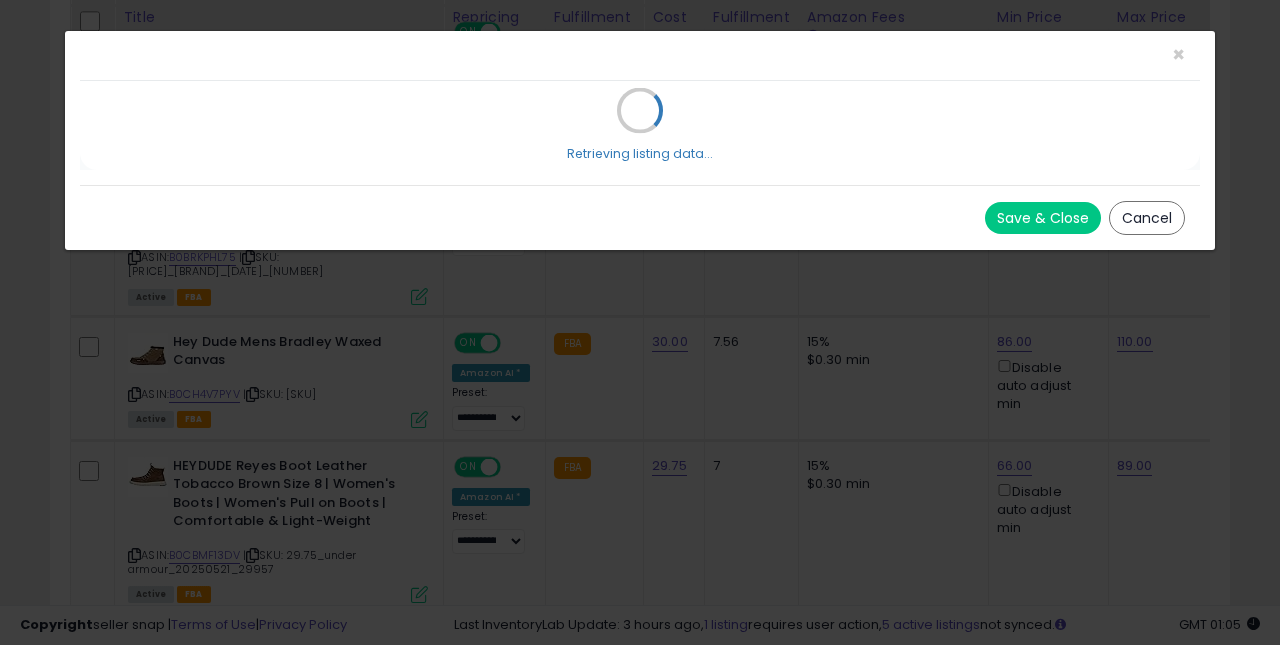scroll, scrollTop: 0, scrollLeft: 0, axis: both 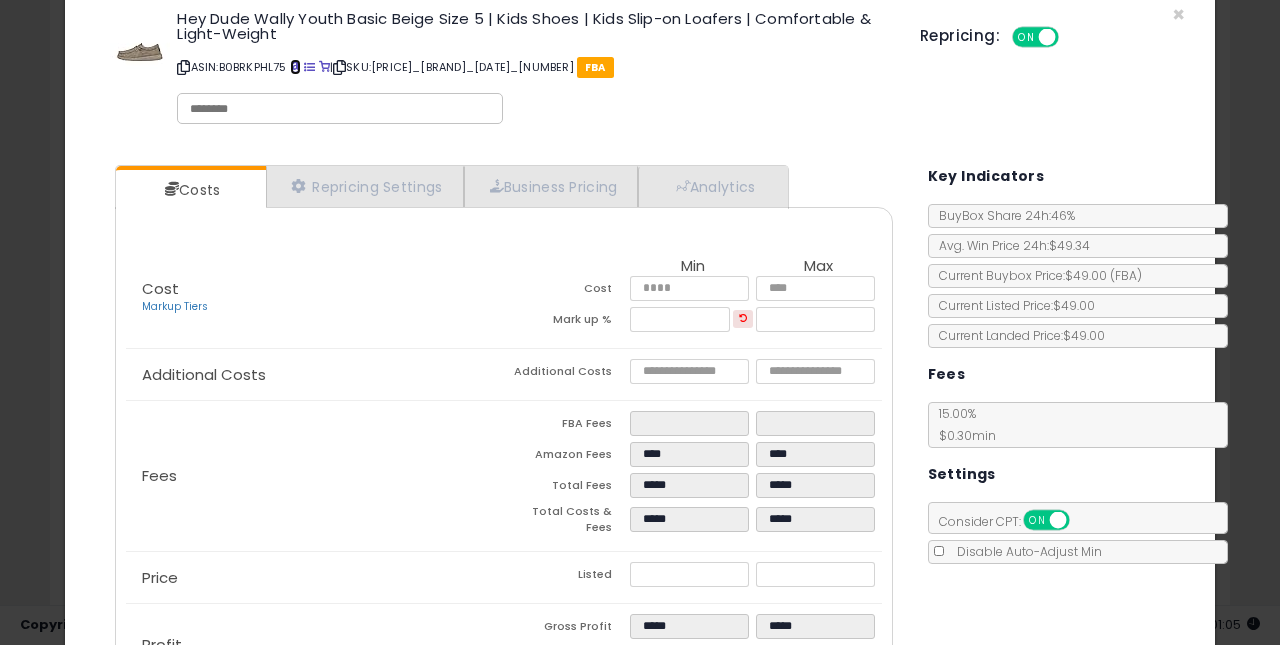 click at bounding box center [295, 67] 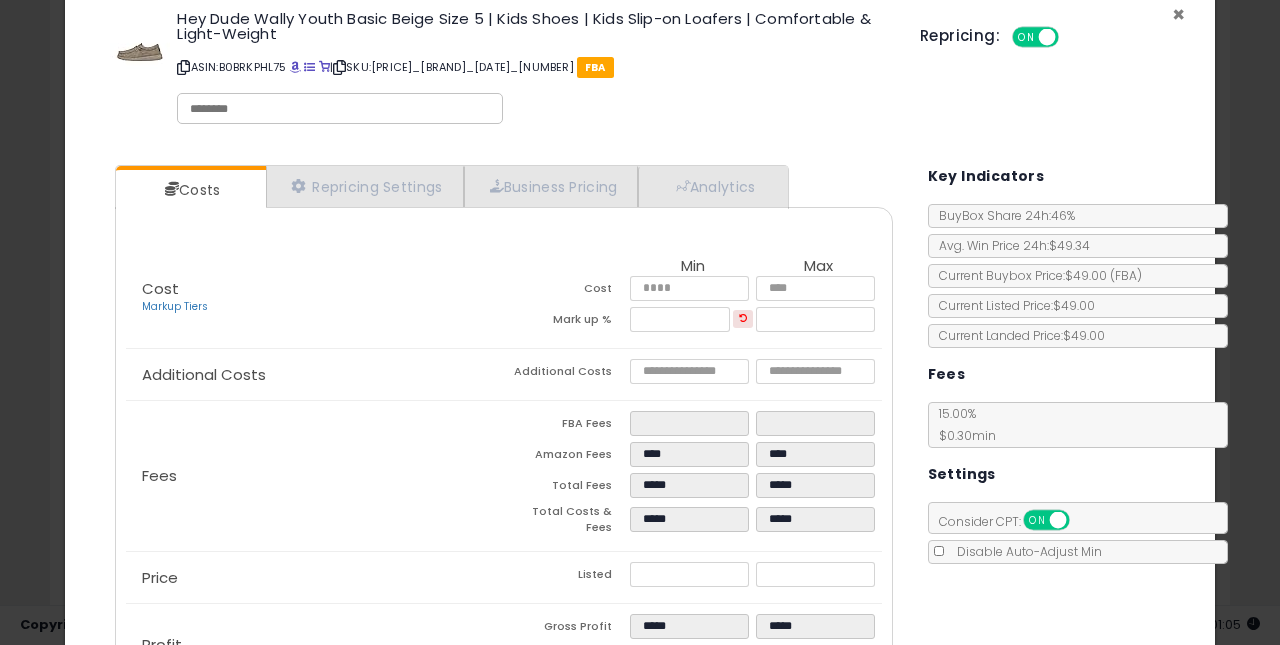 click on "×" at bounding box center (1178, 14) 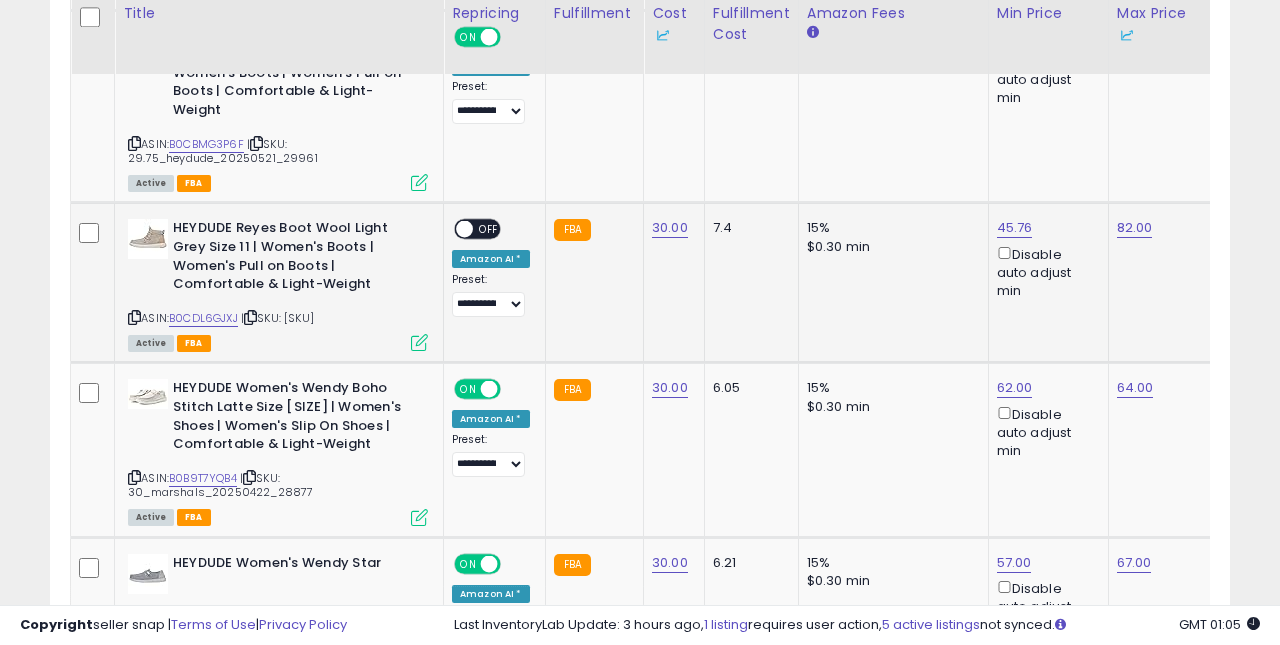 scroll, scrollTop: 3283, scrollLeft: 0, axis: vertical 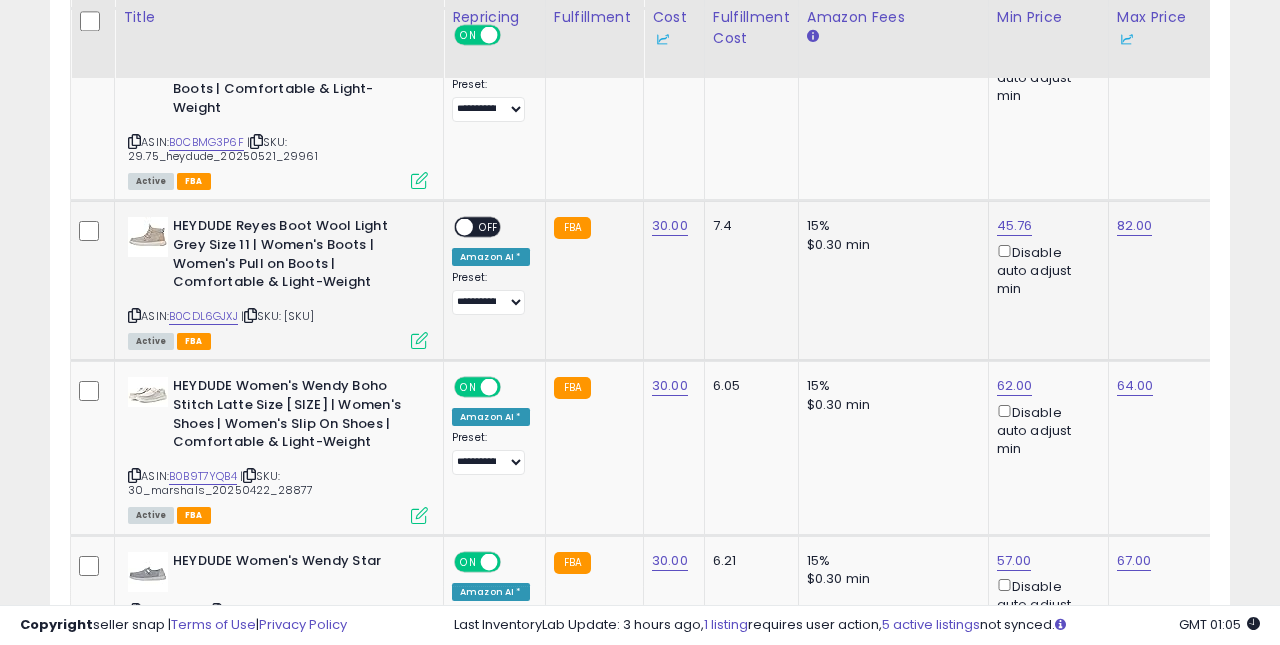 click on "OFF" at bounding box center [489, 227] 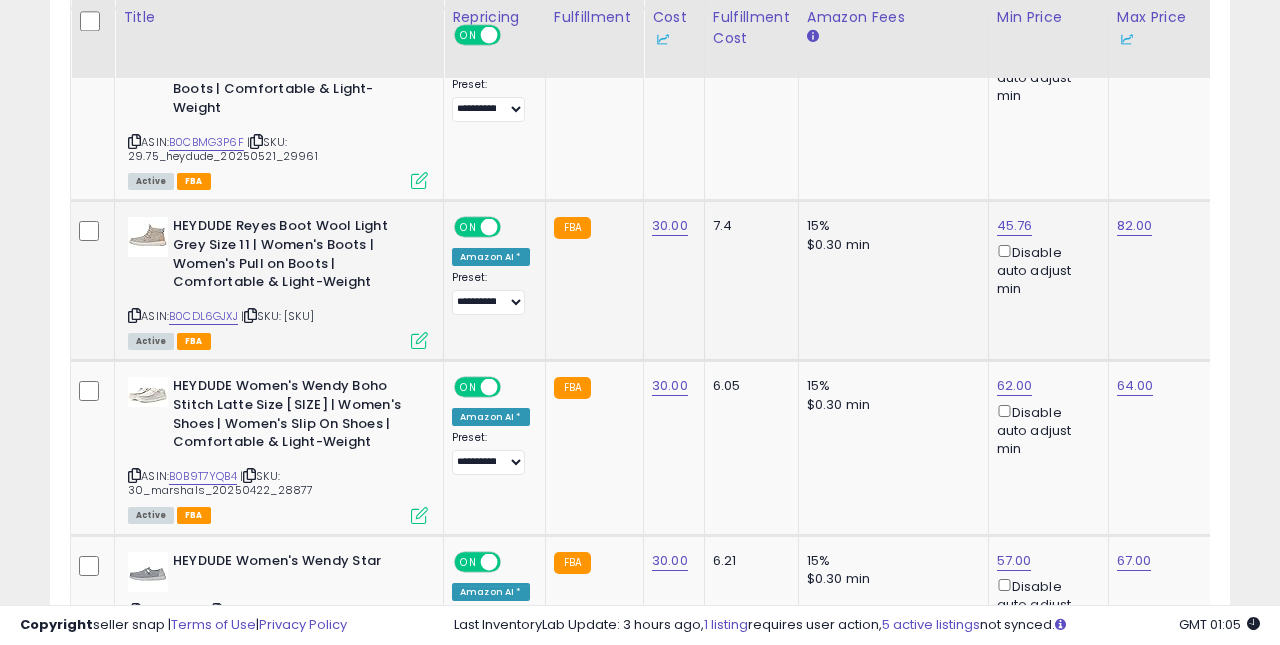 click at bounding box center (419, 340) 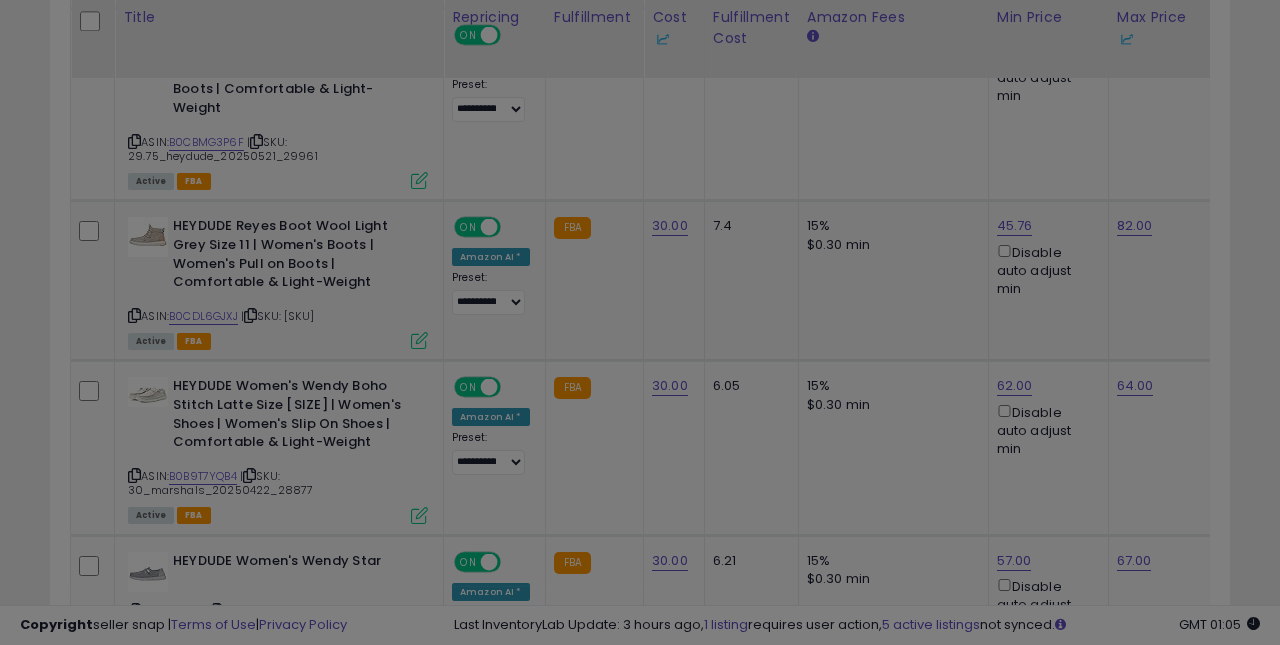 scroll, scrollTop: 0, scrollLeft: 0, axis: both 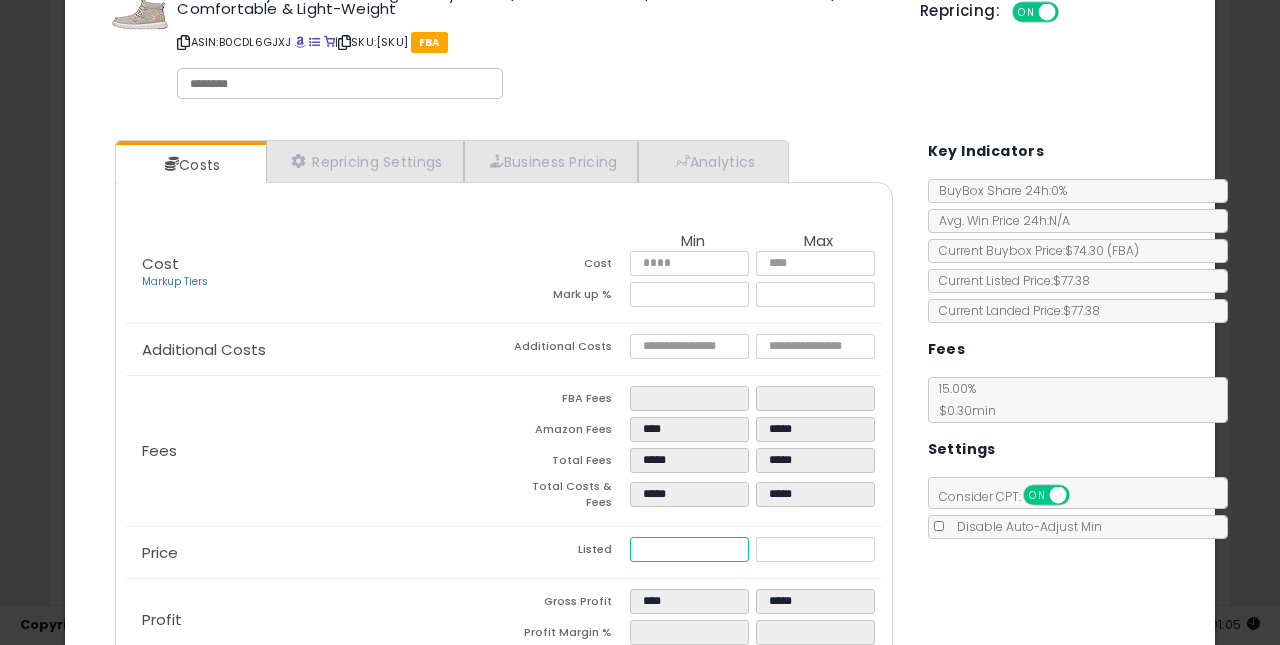 click on "*****" at bounding box center [690, 549] 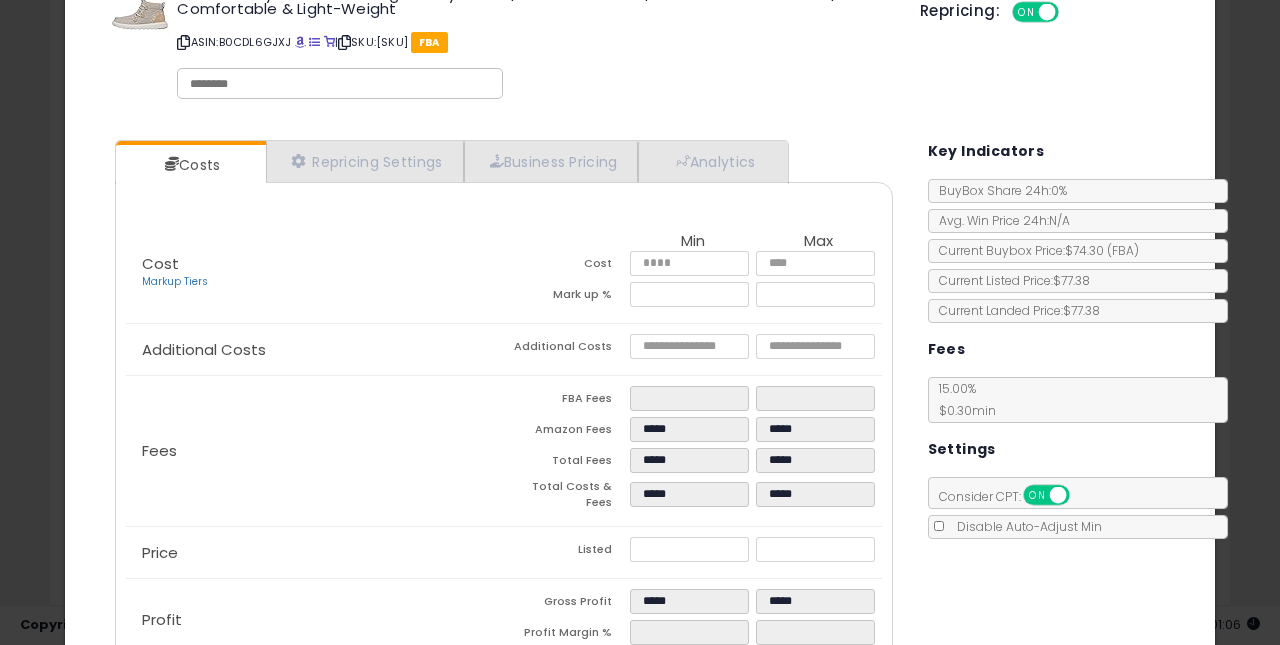 click on "Listed" at bounding box center [567, 552] 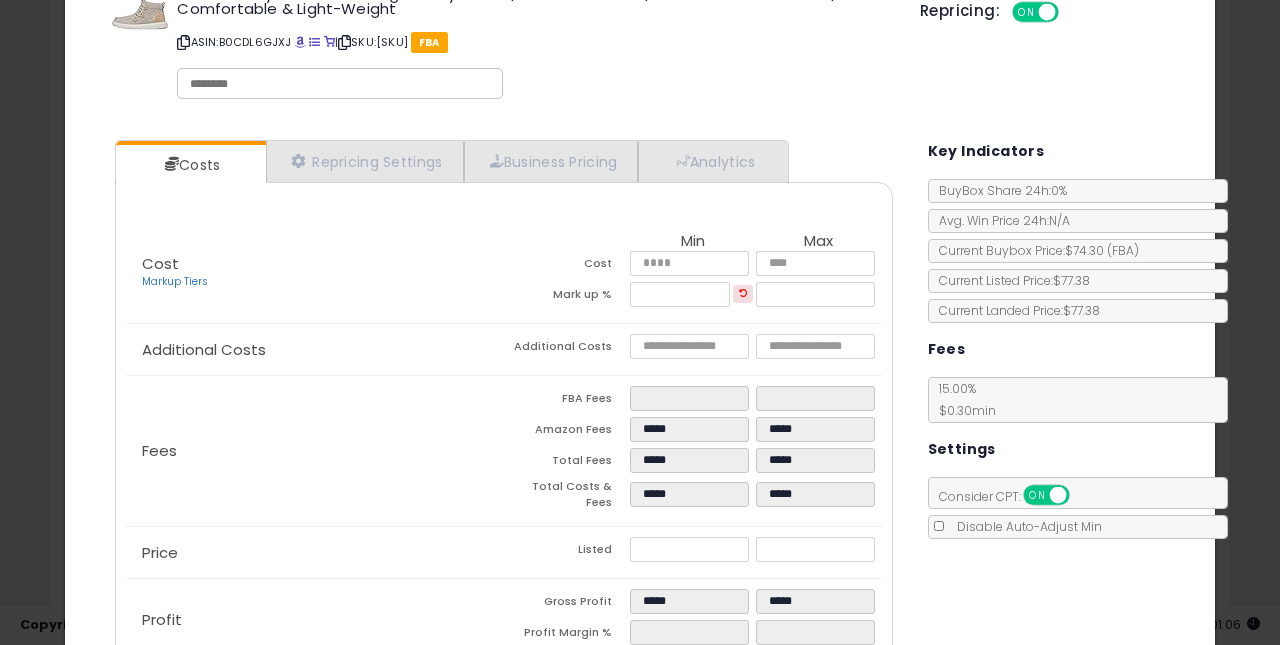 scroll, scrollTop: 180, scrollLeft: 0, axis: vertical 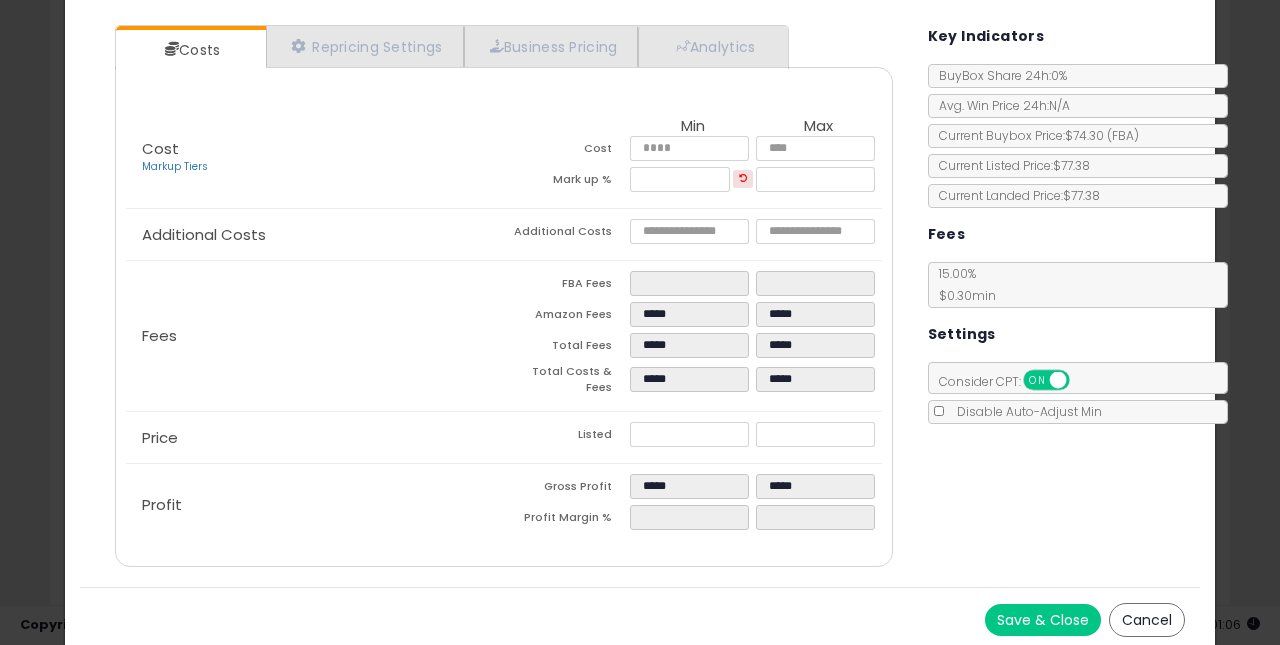 click on "Save & Close" at bounding box center [1043, 620] 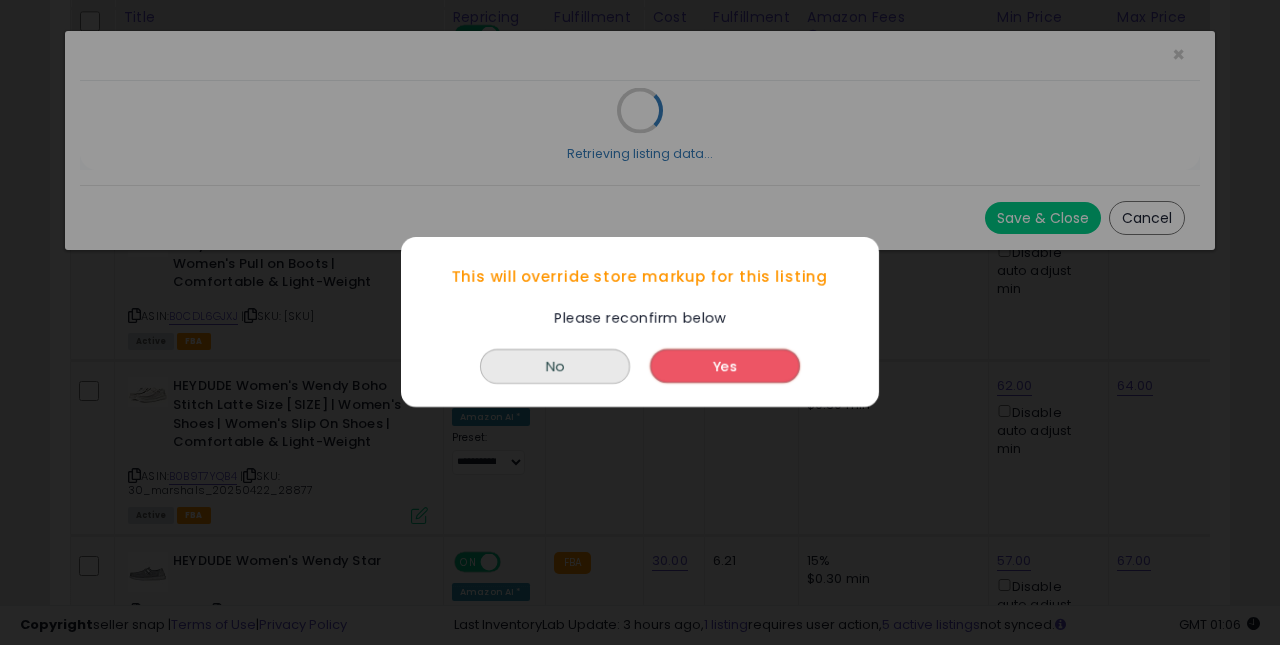 click on "Yes" at bounding box center [725, 367] 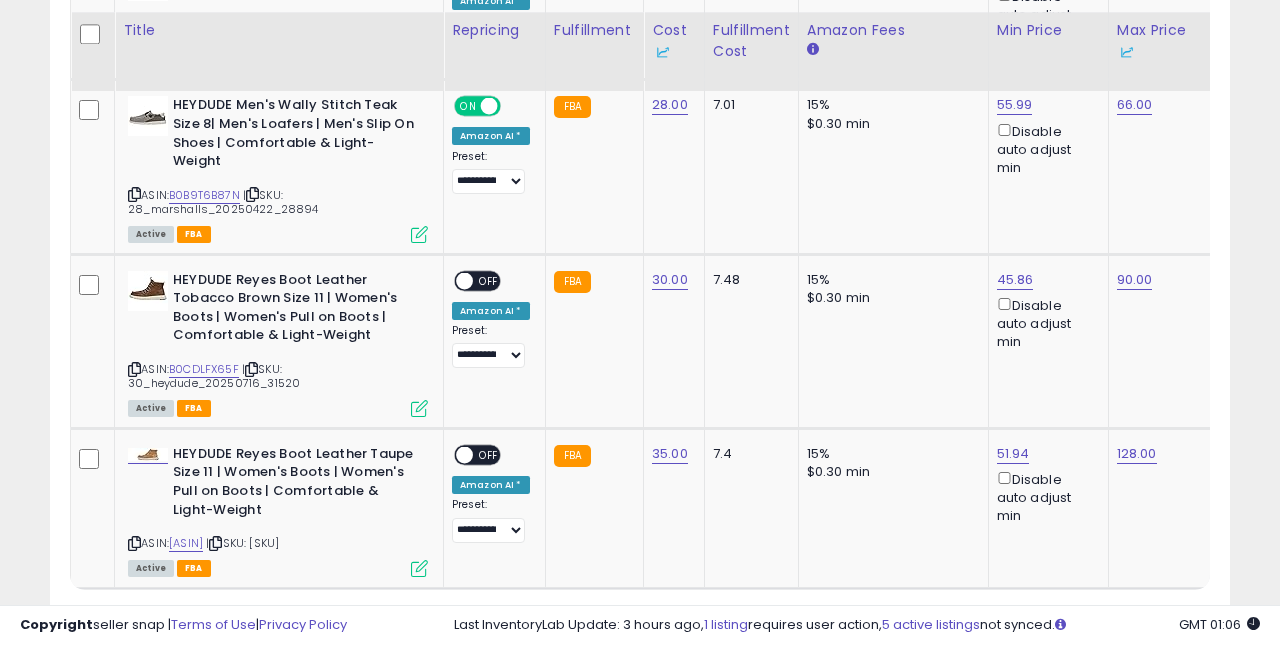 scroll, scrollTop: 4541, scrollLeft: 0, axis: vertical 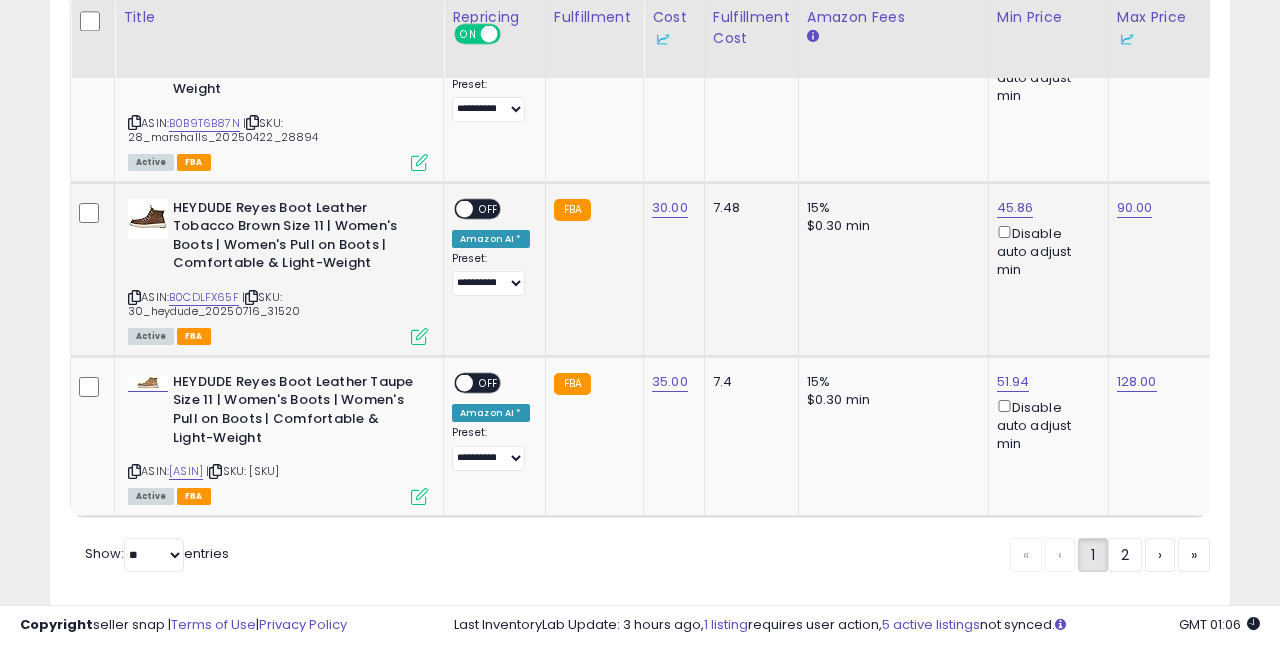 click on "OFF" at bounding box center (489, 208) 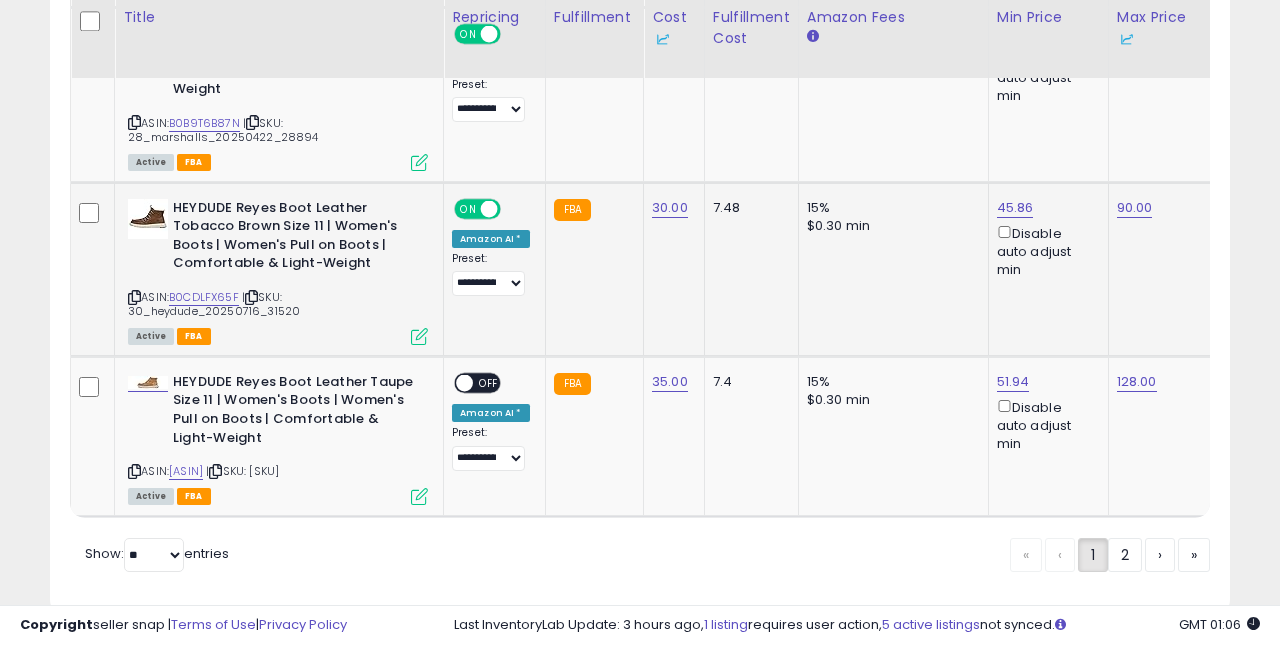 click at bounding box center [419, 336] 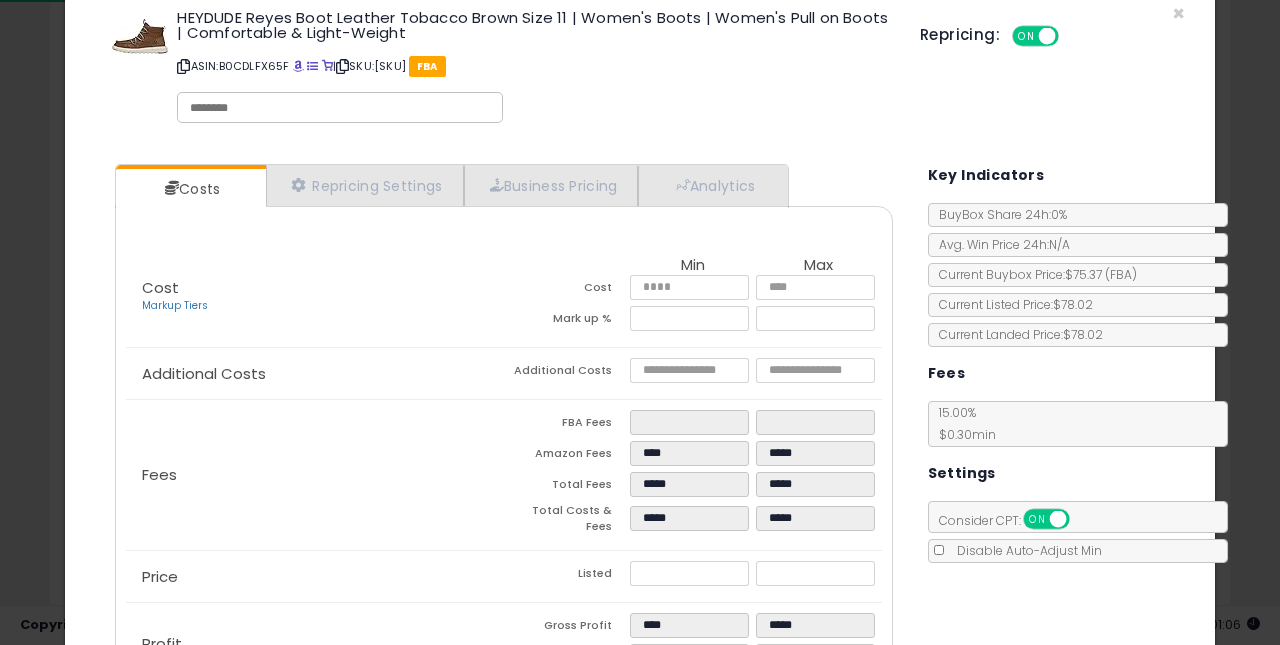 scroll, scrollTop: 55, scrollLeft: 0, axis: vertical 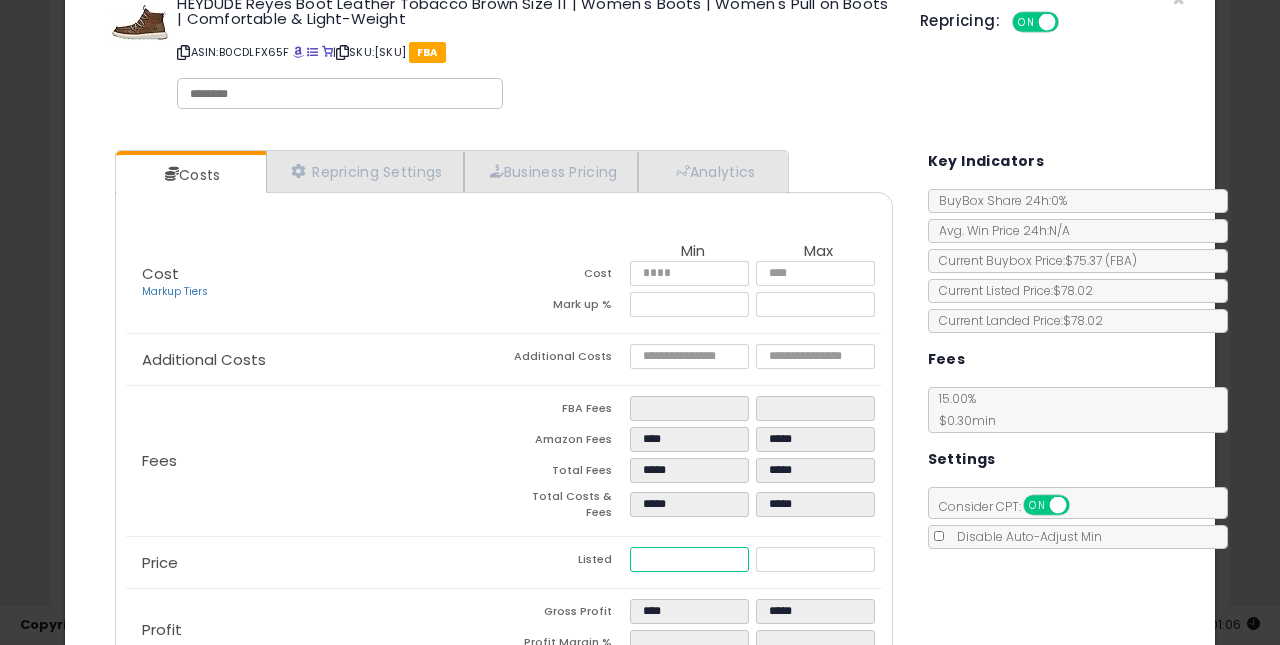 click on "*****" at bounding box center (690, 559) 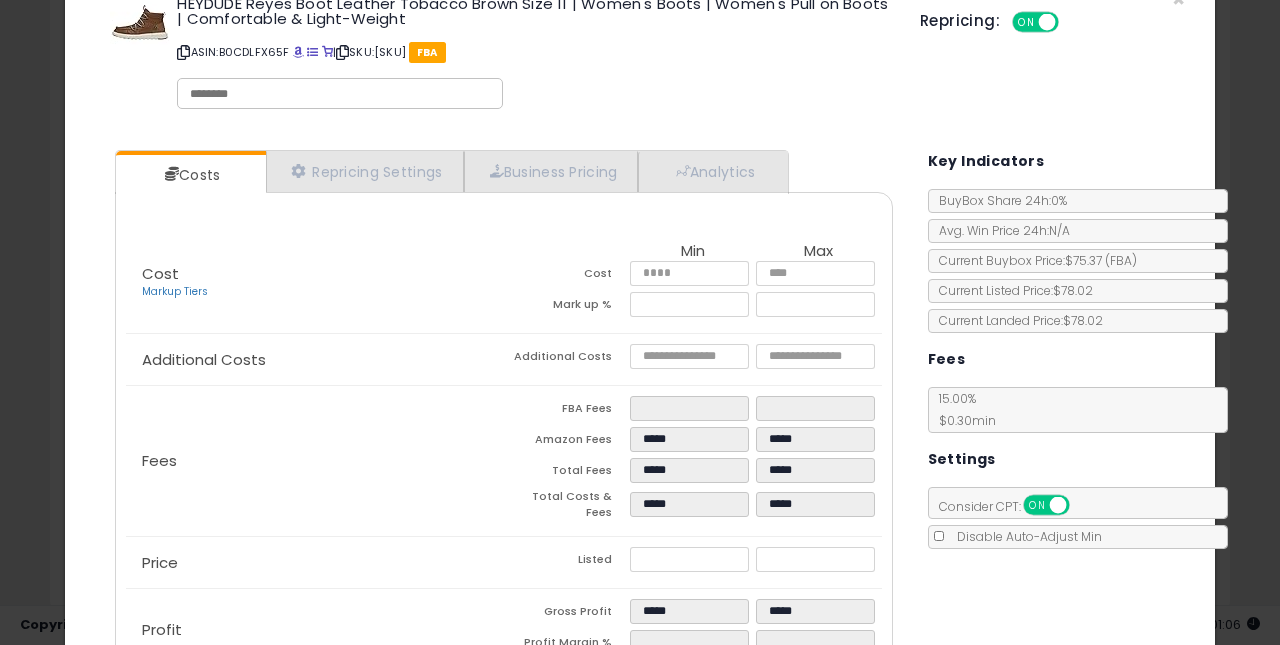 click on "Listed" at bounding box center [567, 562] 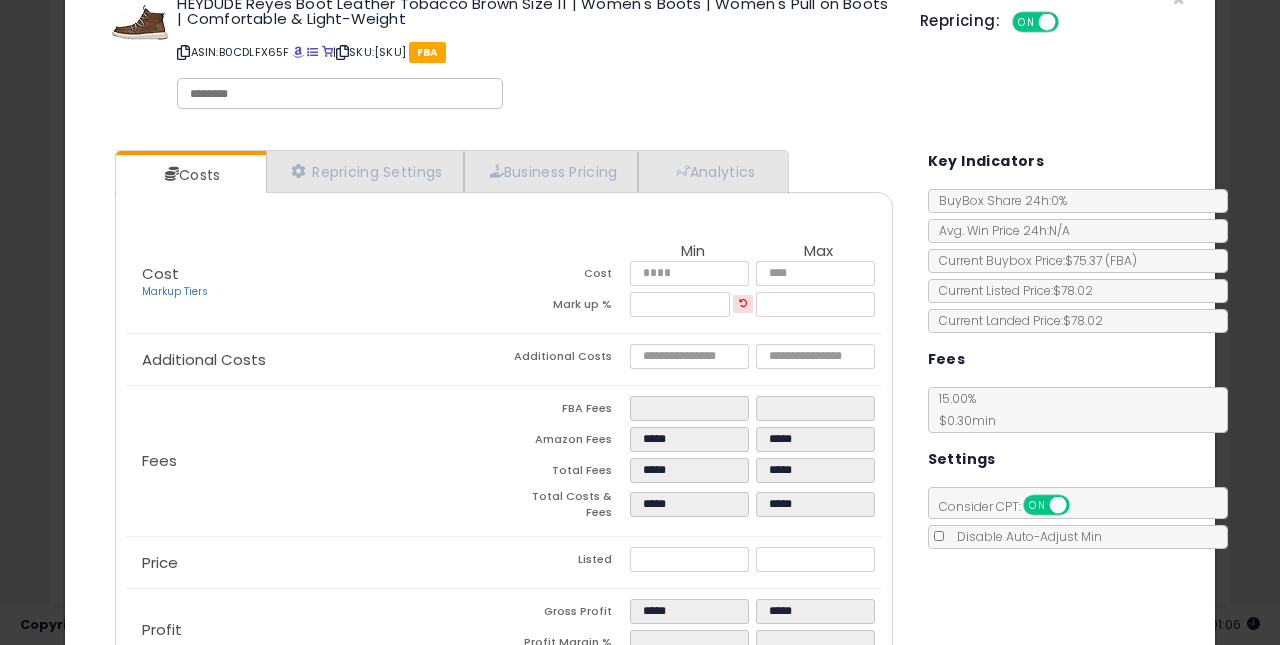scroll, scrollTop: 180, scrollLeft: 0, axis: vertical 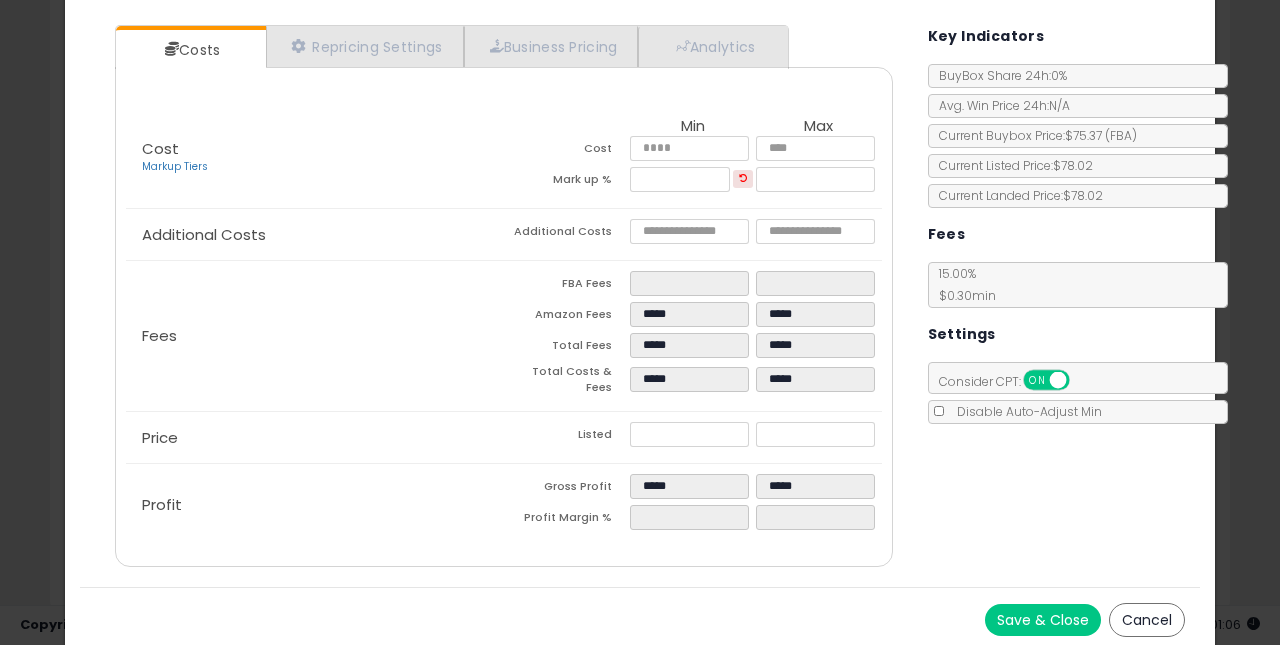 click on "Save & Close" at bounding box center (1043, 620) 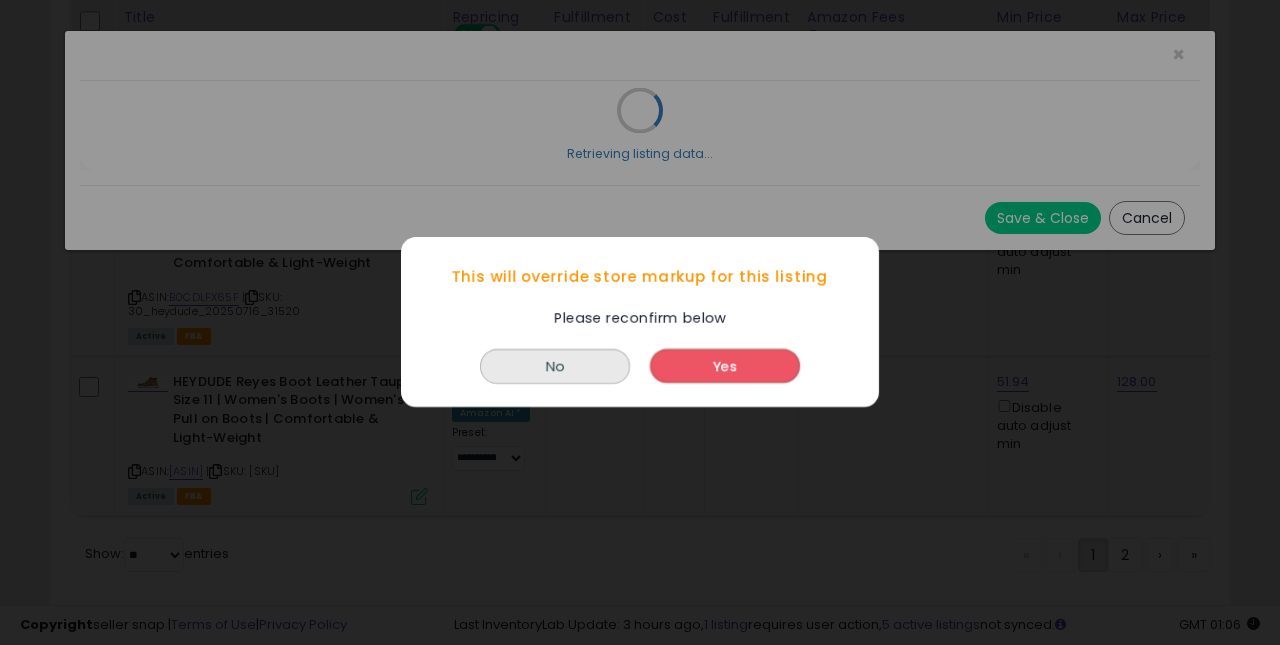 scroll, scrollTop: 0, scrollLeft: 0, axis: both 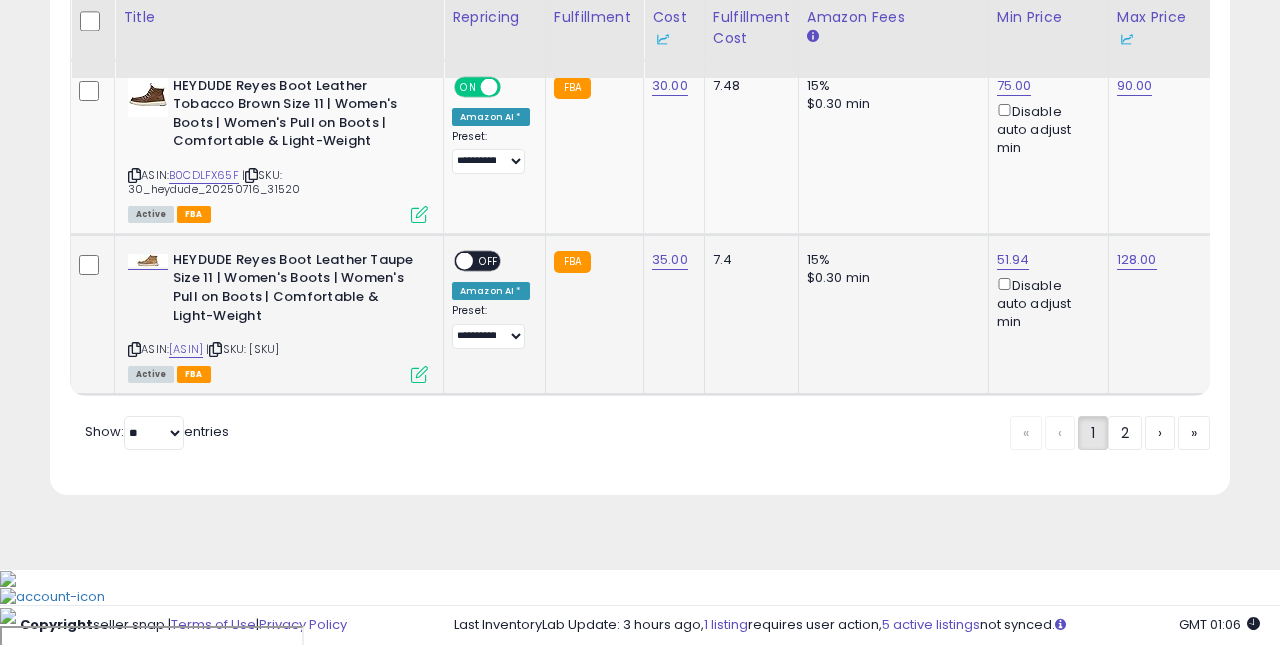 click on "OFF" at bounding box center (489, 260) 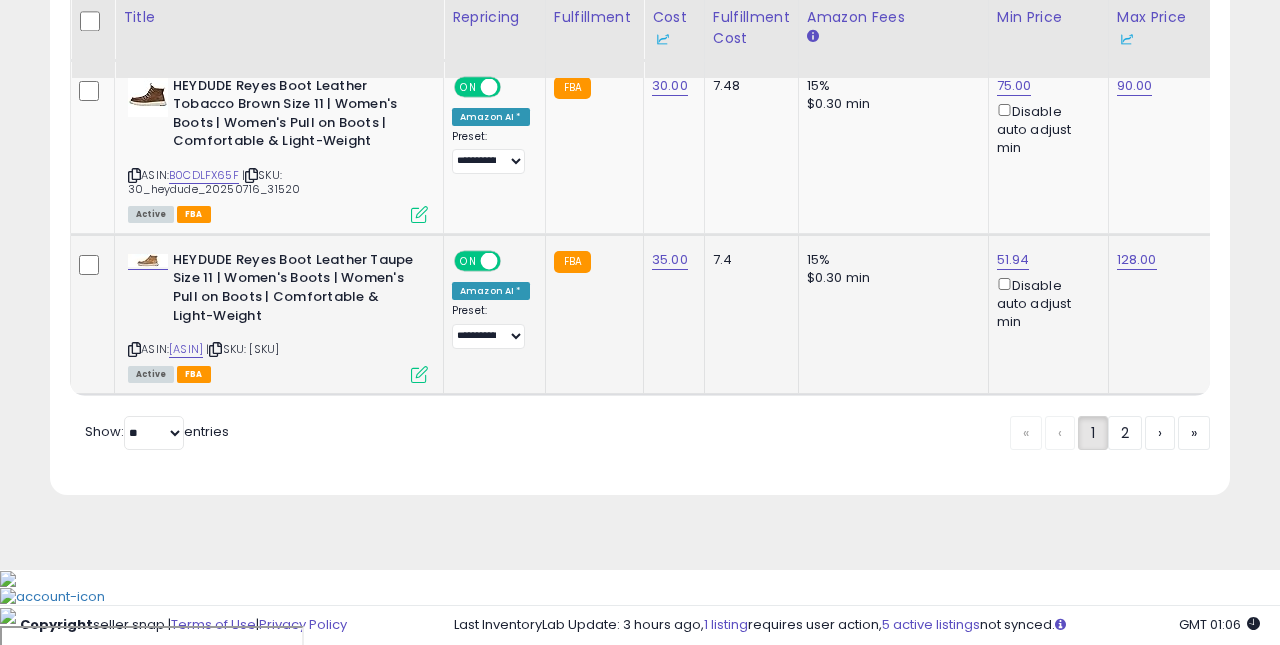click at bounding box center [419, 374] 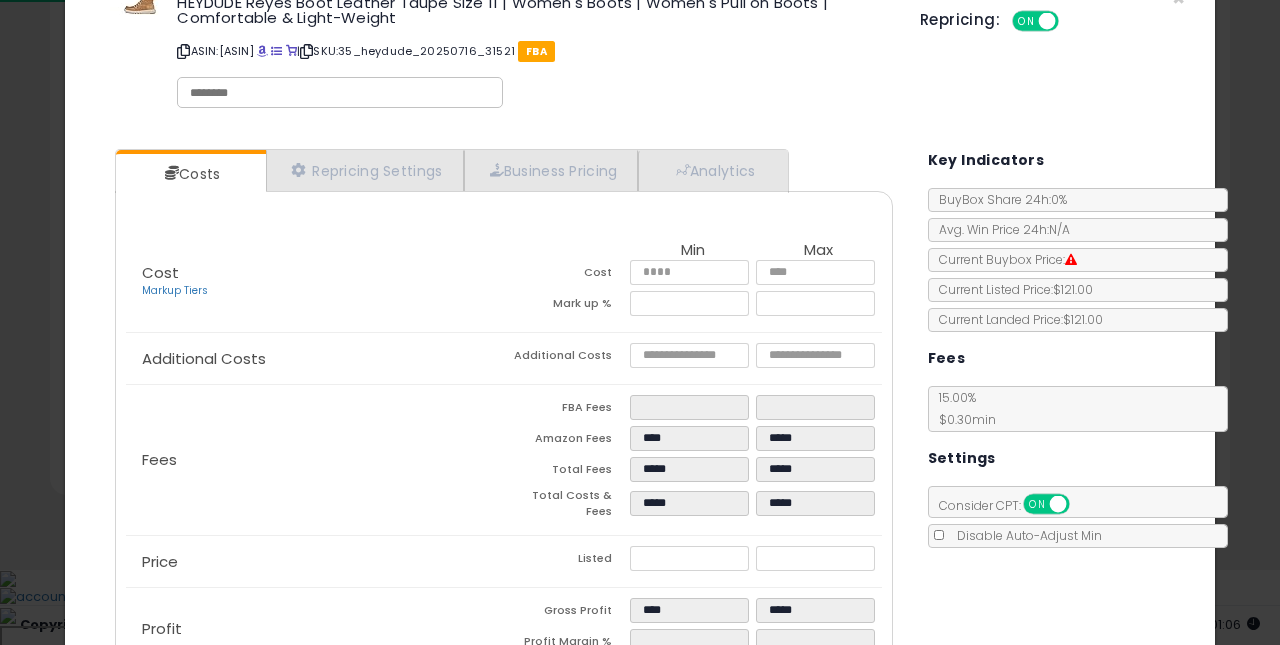 scroll, scrollTop: 68, scrollLeft: 0, axis: vertical 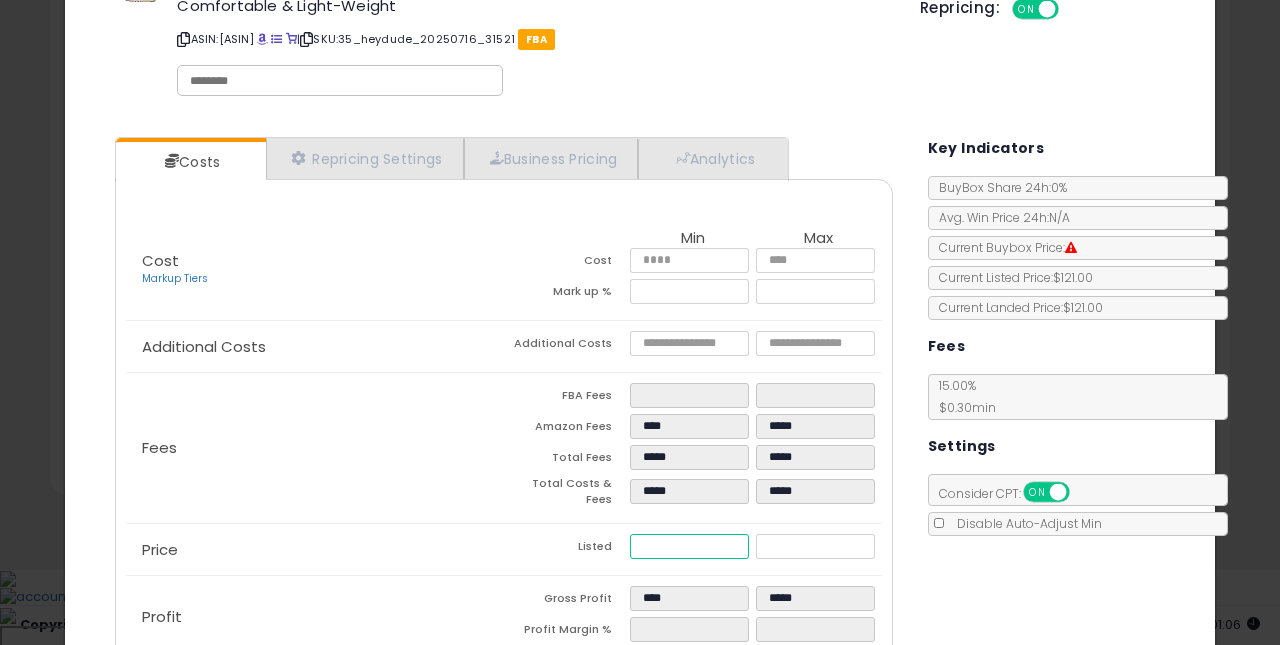 click on "*****" at bounding box center [690, 546] 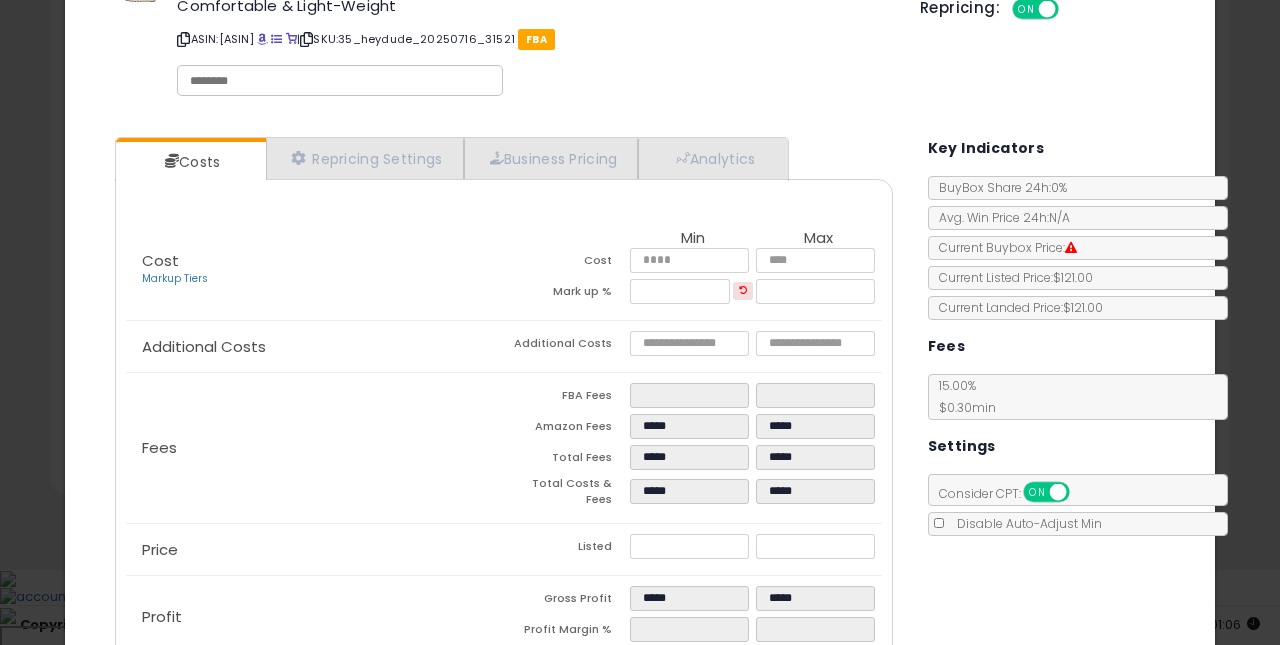 click on "Listed" at bounding box center (567, 549) 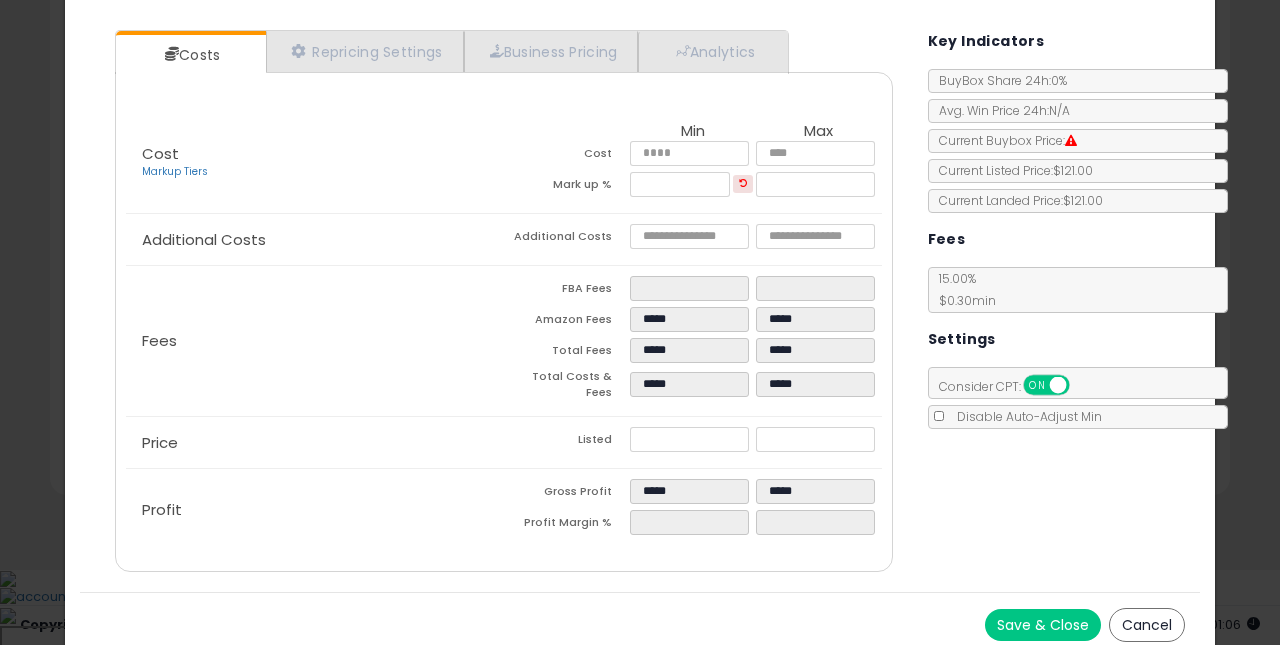 scroll, scrollTop: 180, scrollLeft: 0, axis: vertical 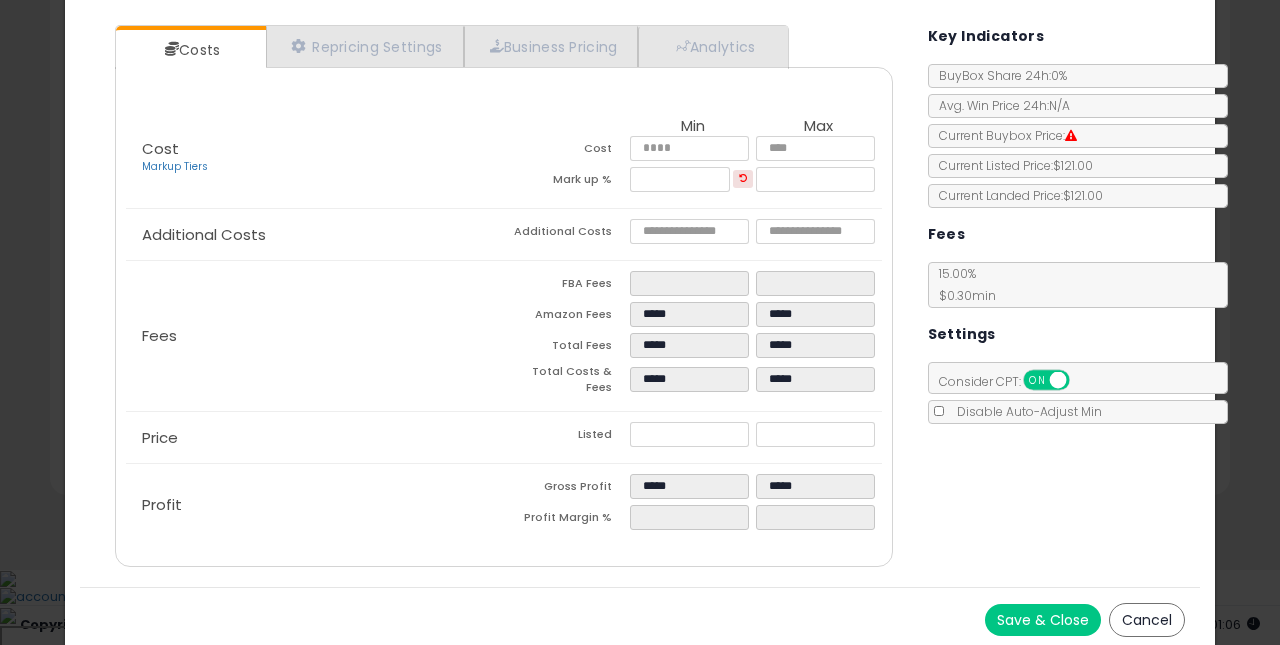 click on "Save & Close" at bounding box center [1043, 620] 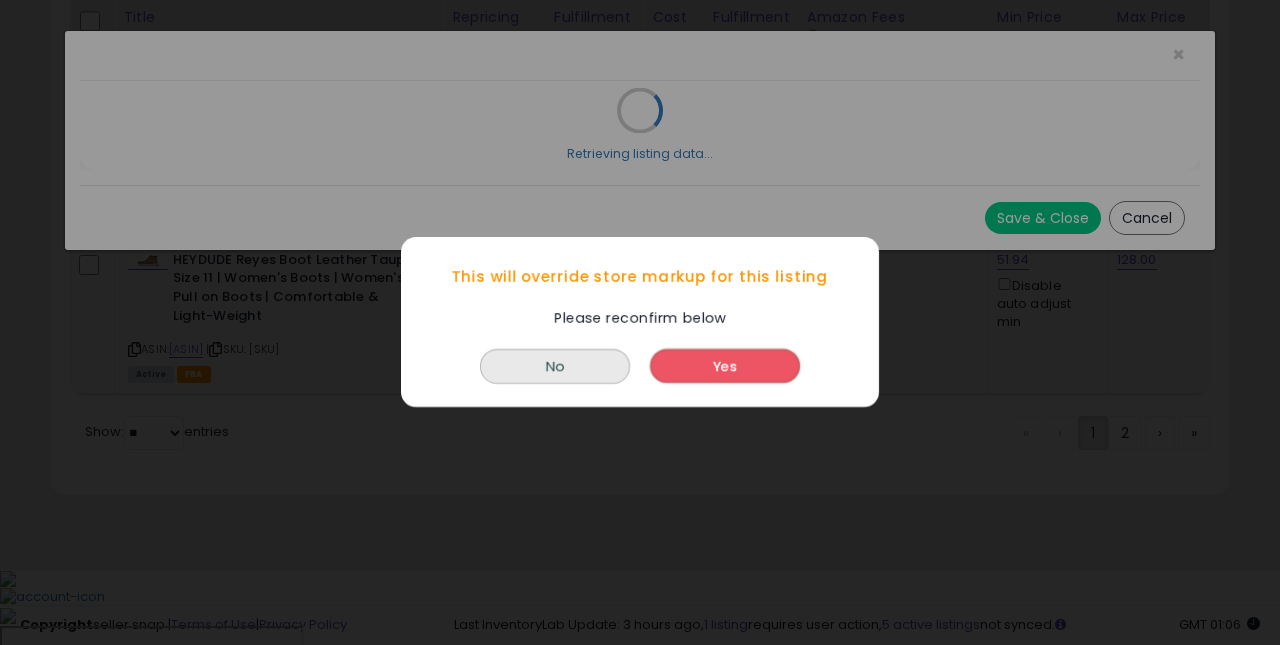 click on "Yes" at bounding box center (725, 367) 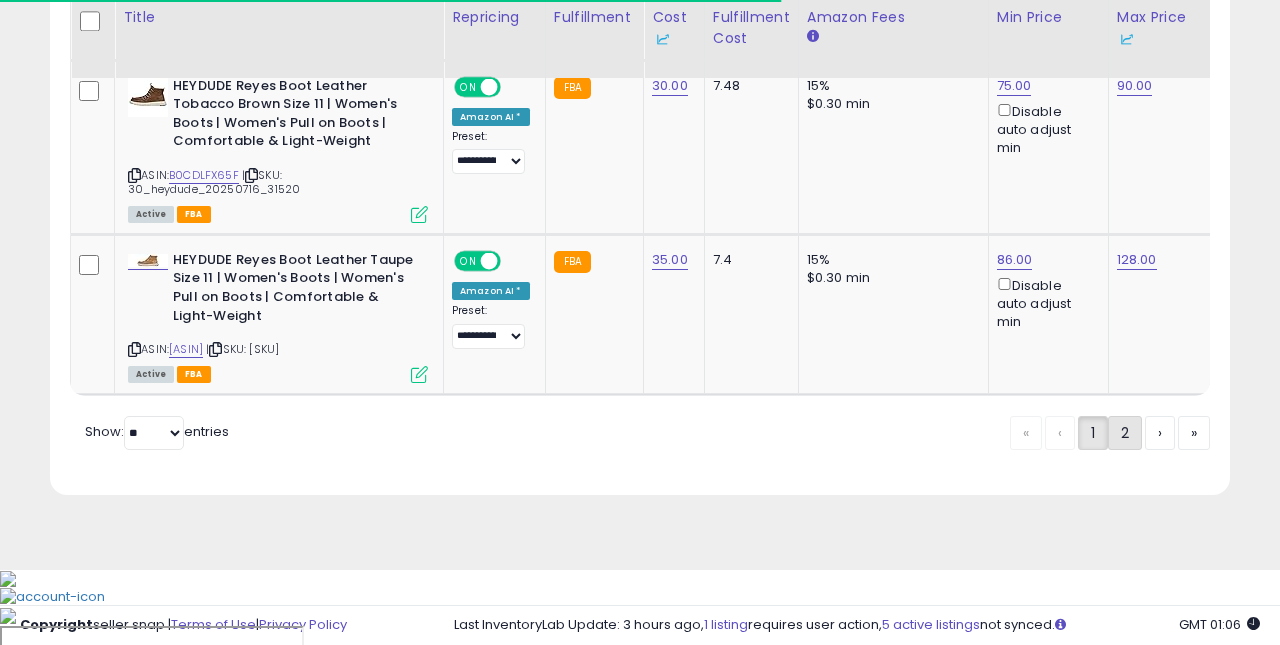 click on "2" 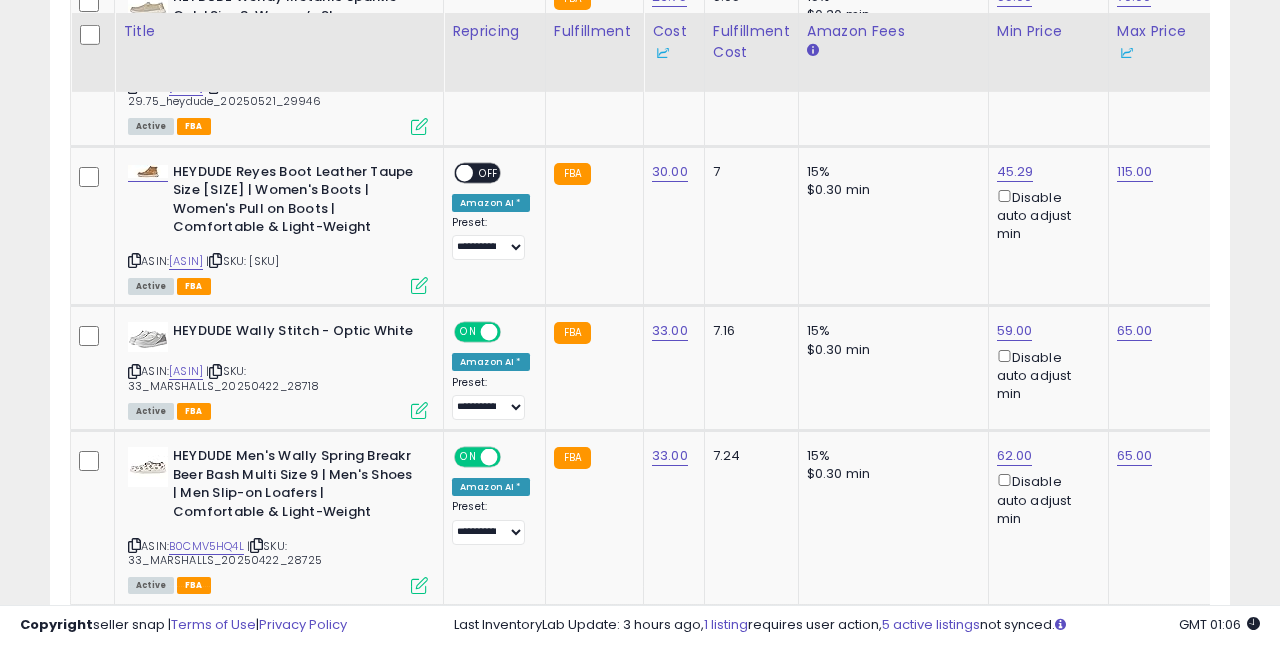 scroll, scrollTop: 1248, scrollLeft: 0, axis: vertical 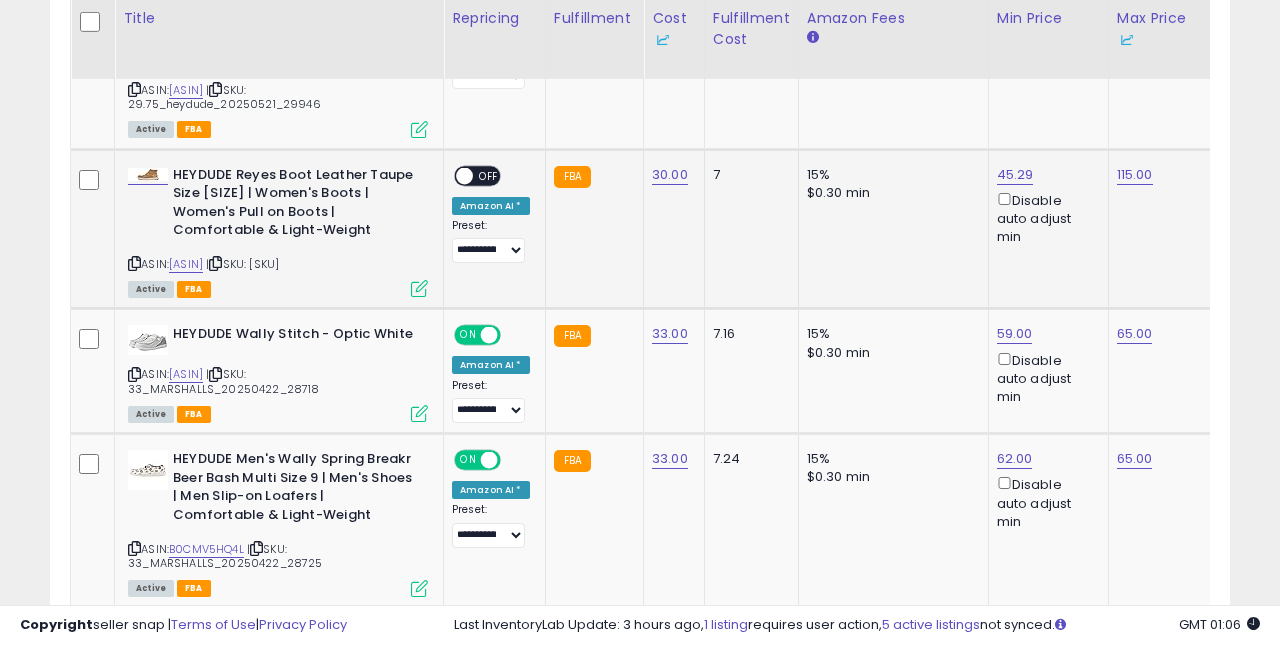 click on "OFF" at bounding box center [489, 175] 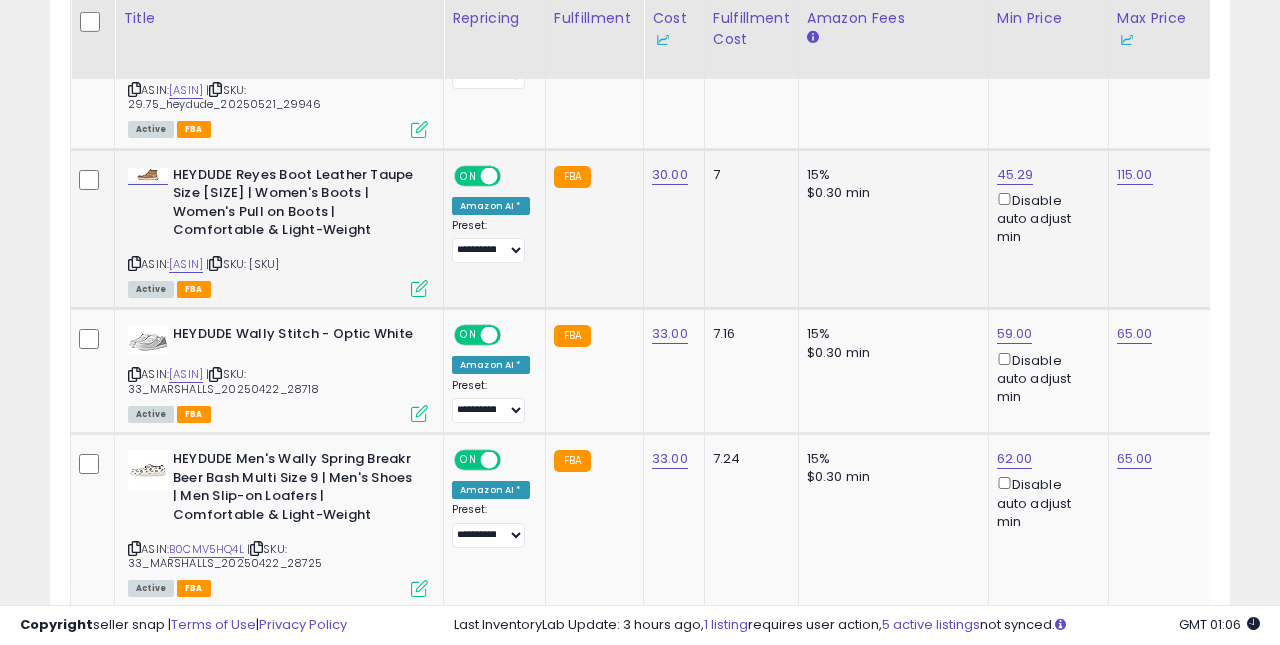 click at bounding box center (419, 288) 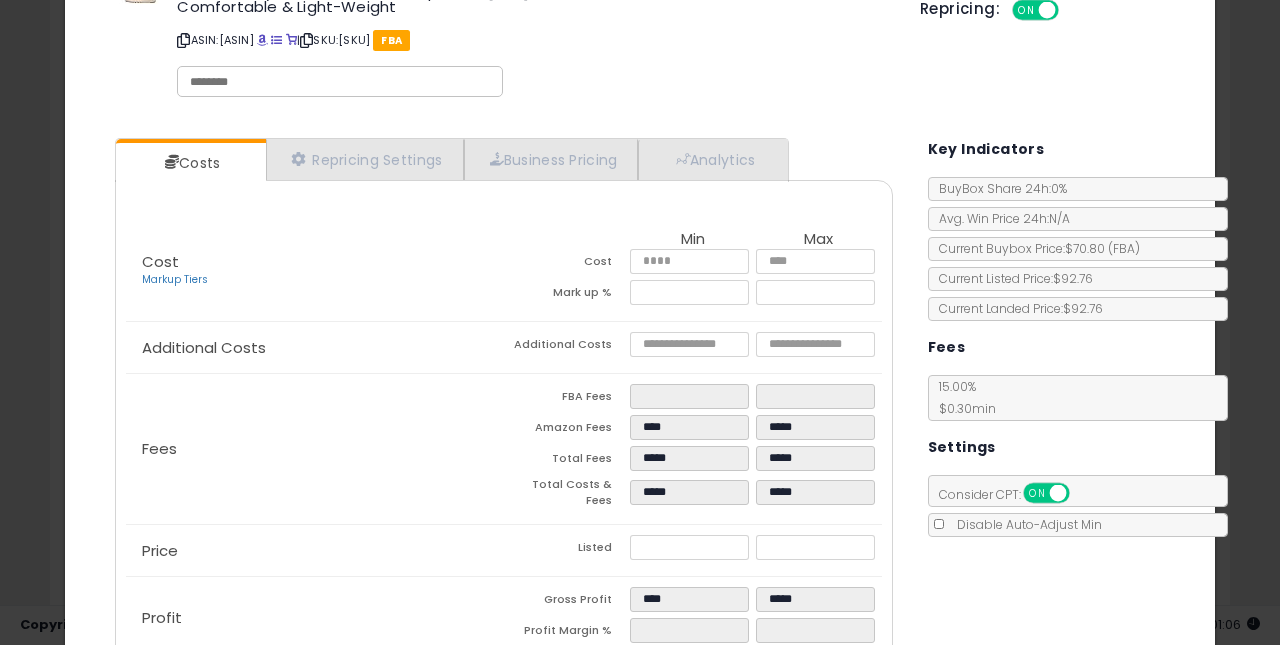 scroll, scrollTop: 71, scrollLeft: 0, axis: vertical 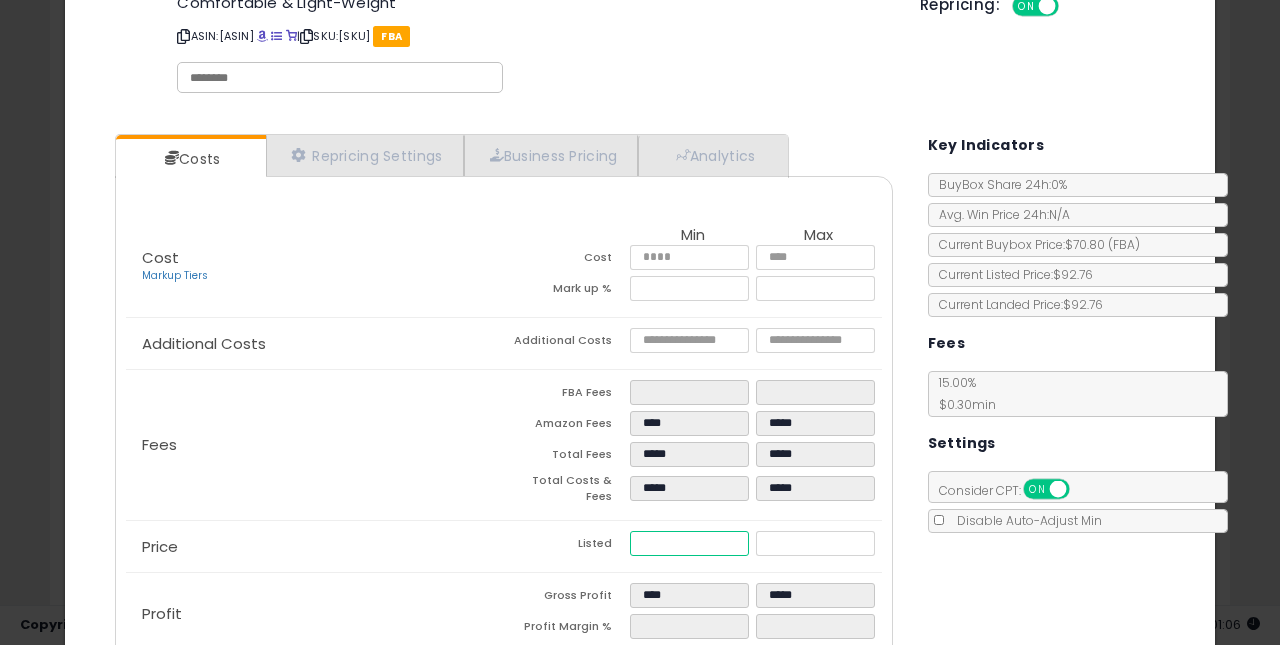 click on "*****" at bounding box center [690, 543] 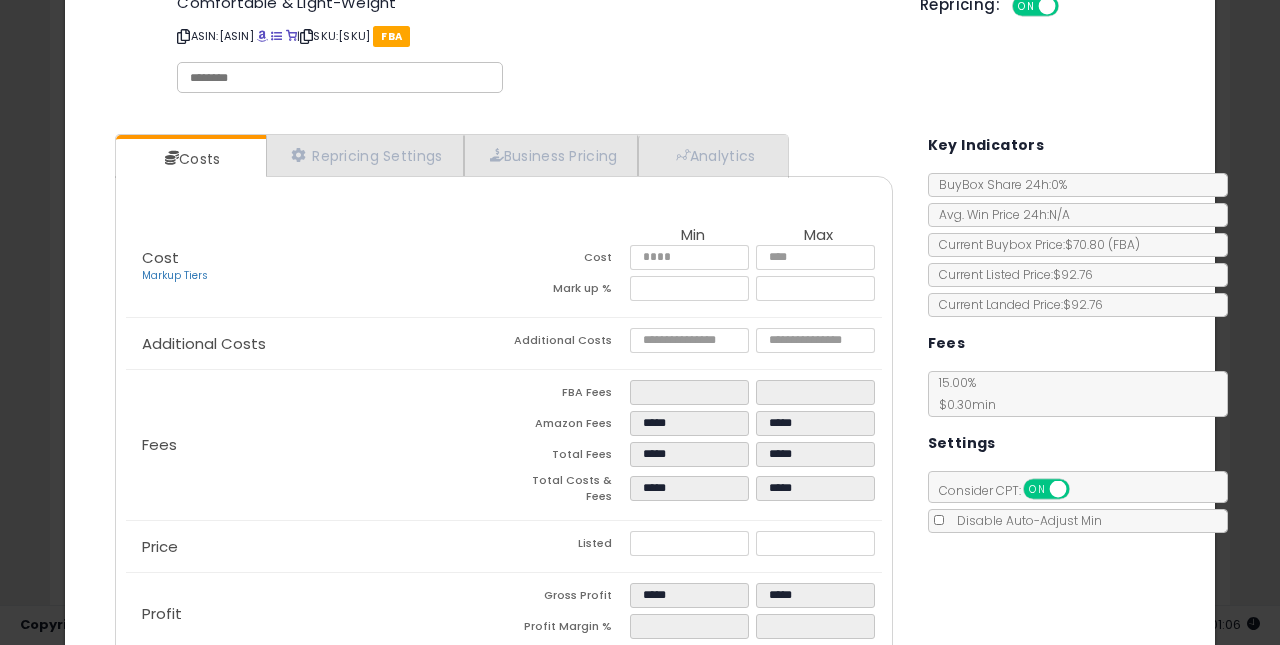 click on "Profit
Gross Profit
*****
*****
Profit Margin %
*****
*****" 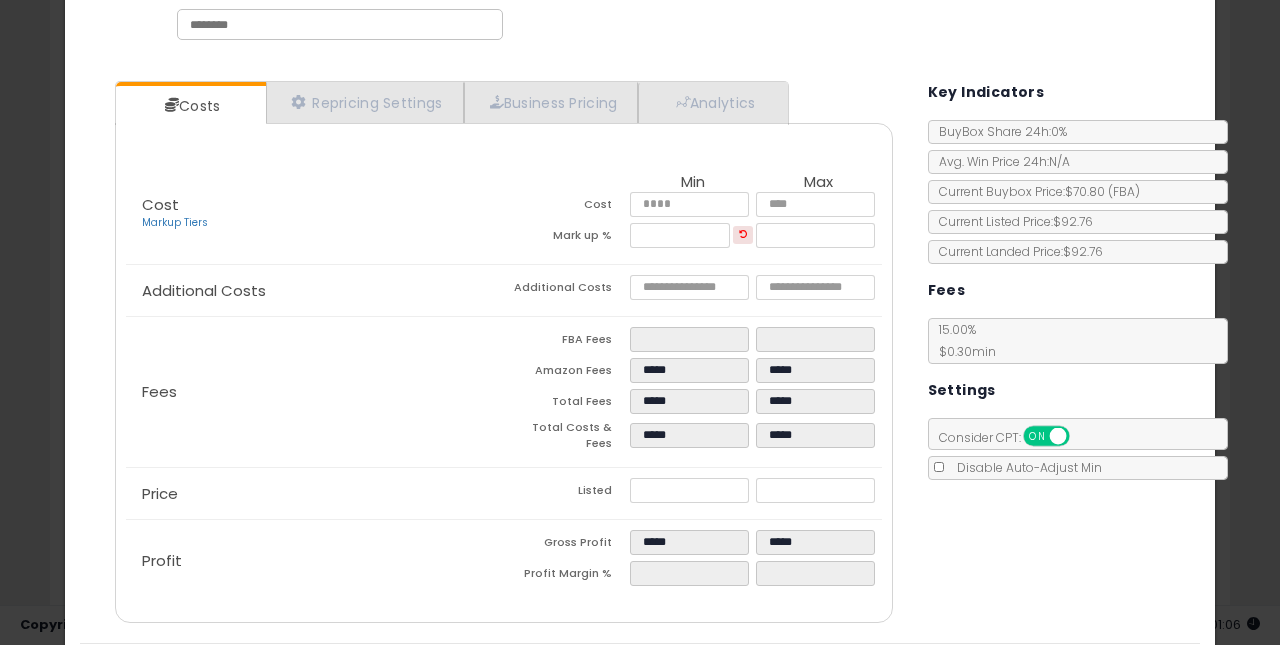 scroll, scrollTop: 180, scrollLeft: 0, axis: vertical 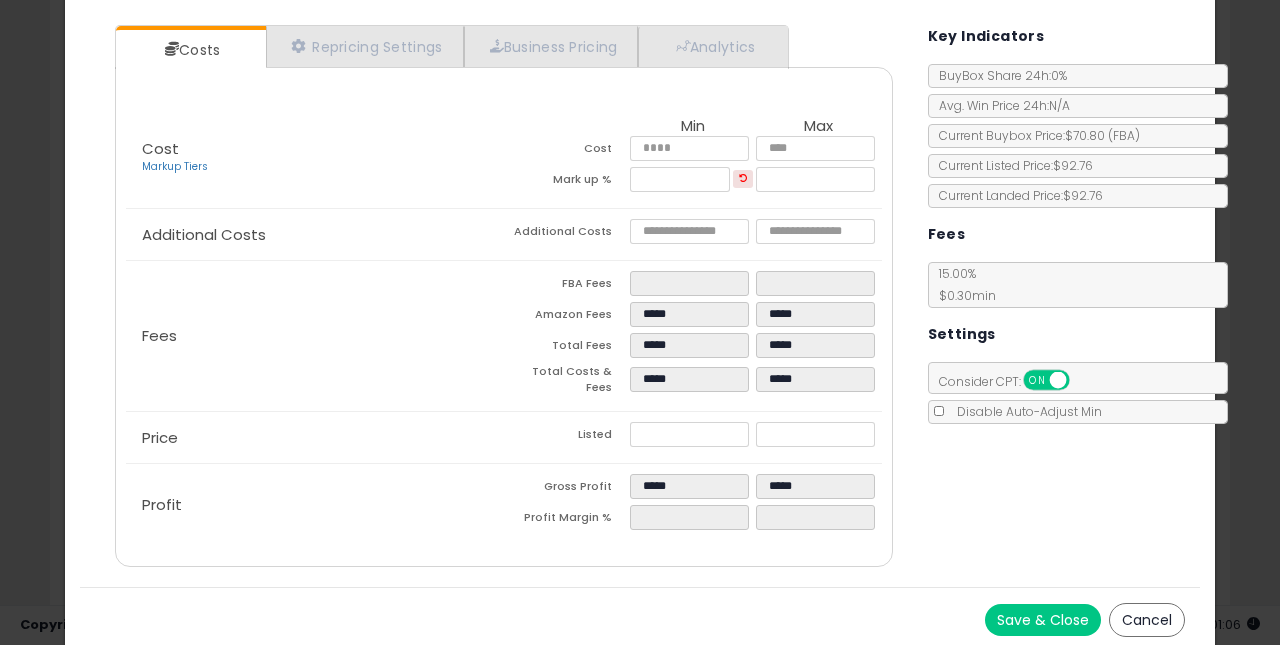 click on "Save & Close" at bounding box center (1043, 620) 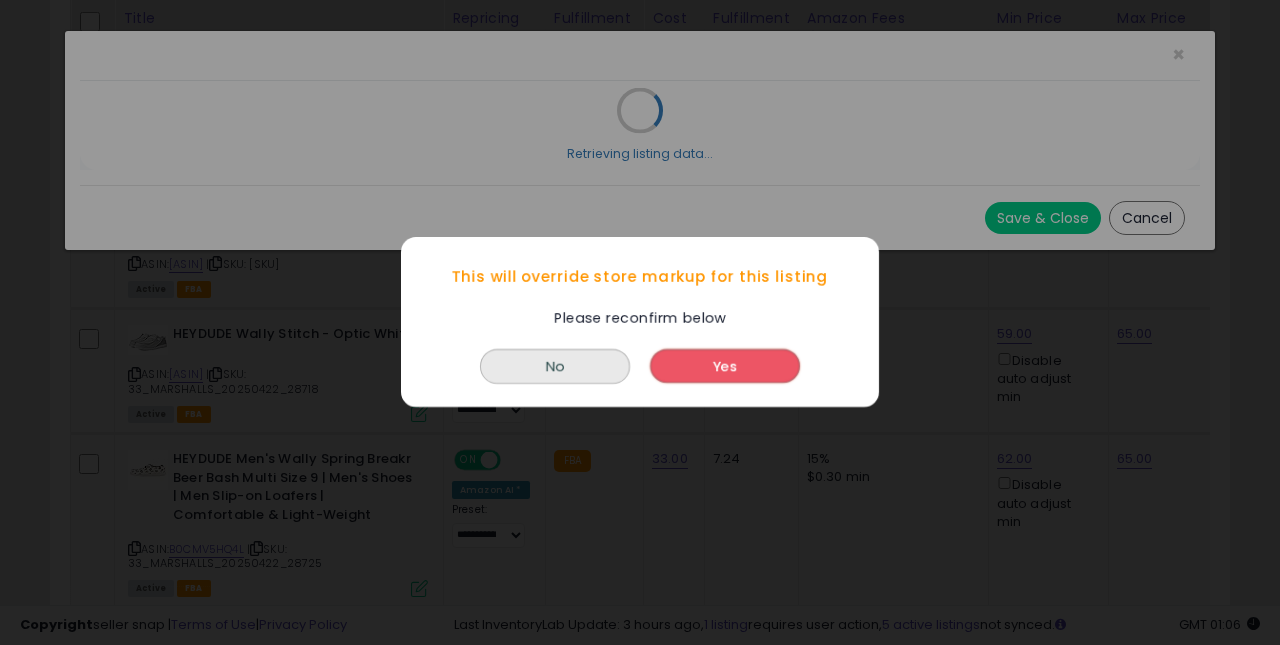 scroll, scrollTop: 0, scrollLeft: 0, axis: both 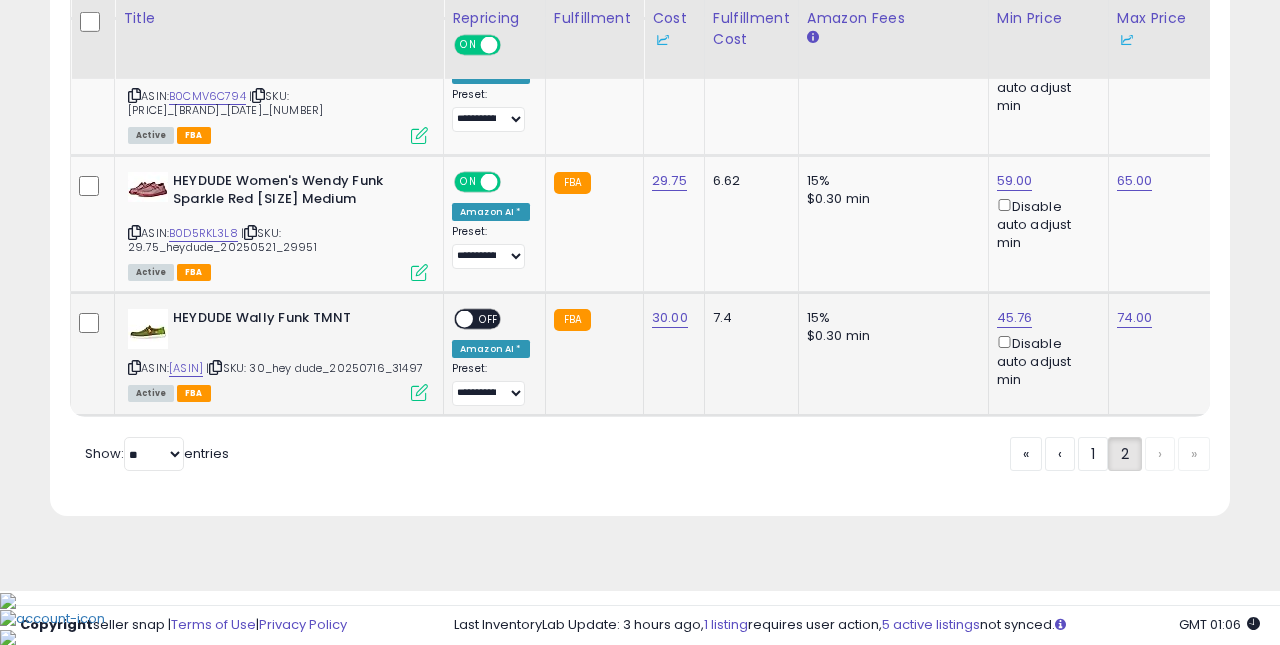 click on "OFF" at bounding box center (489, 318) 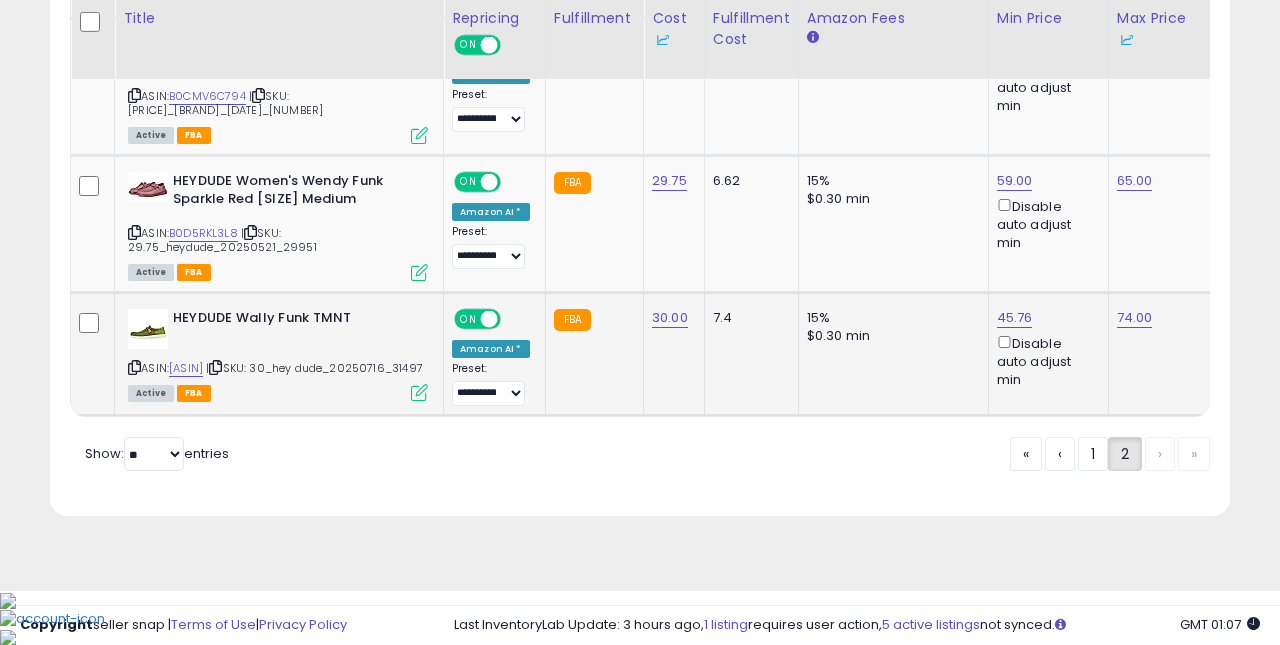 click at bounding box center [419, 392] 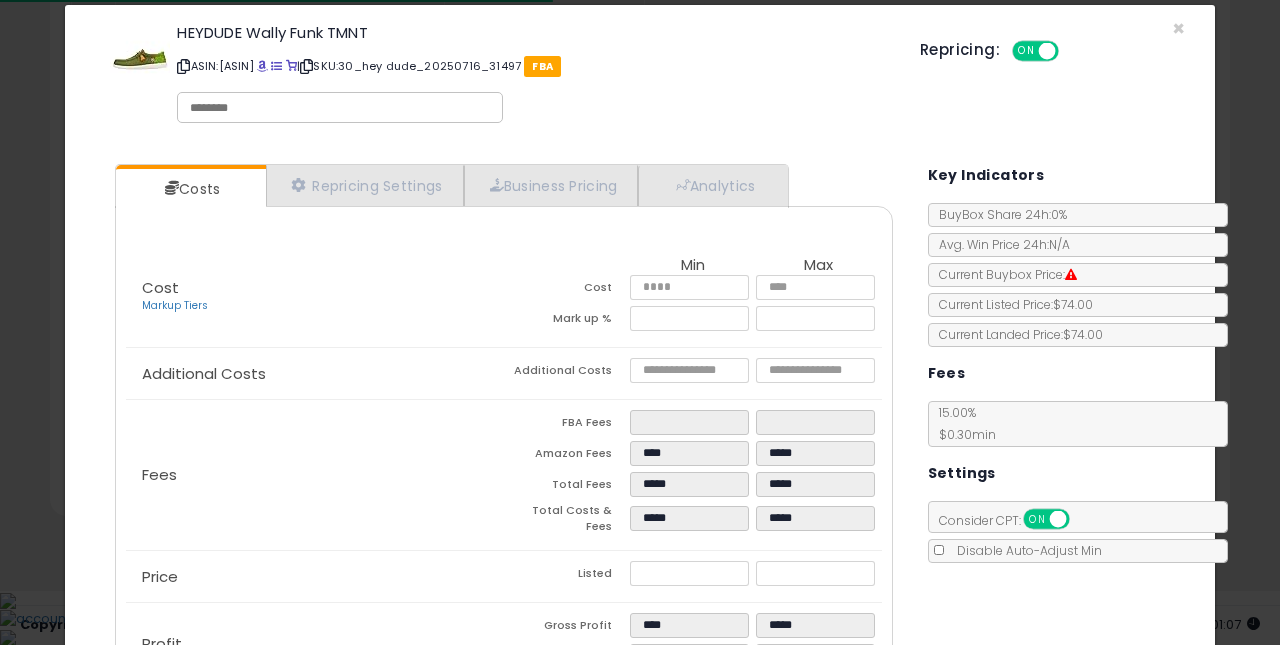 scroll, scrollTop: 43, scrollLeft: 0, axis: vertical 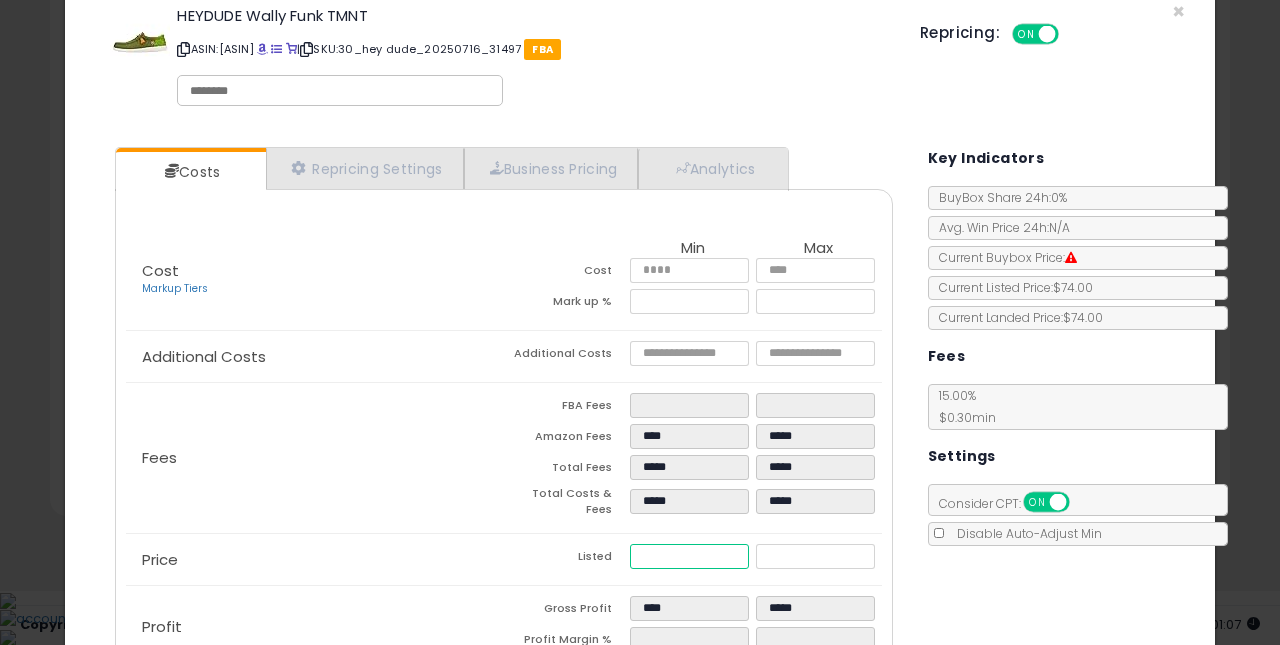 click on "*****" at bounding box center (690, 556) 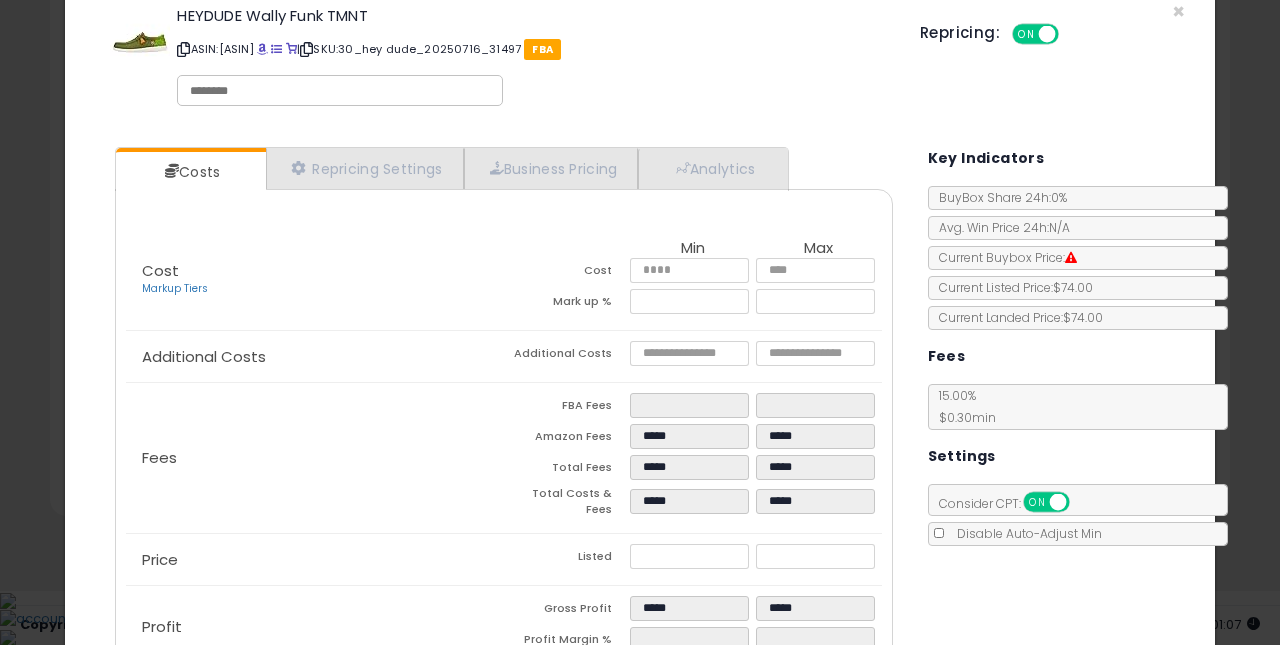 click on "Fees
FBA Fees
****
****
Amazon Fees
*****
*****
Total Fees
*****
*****
Total Costs & Fees
*****
*****" 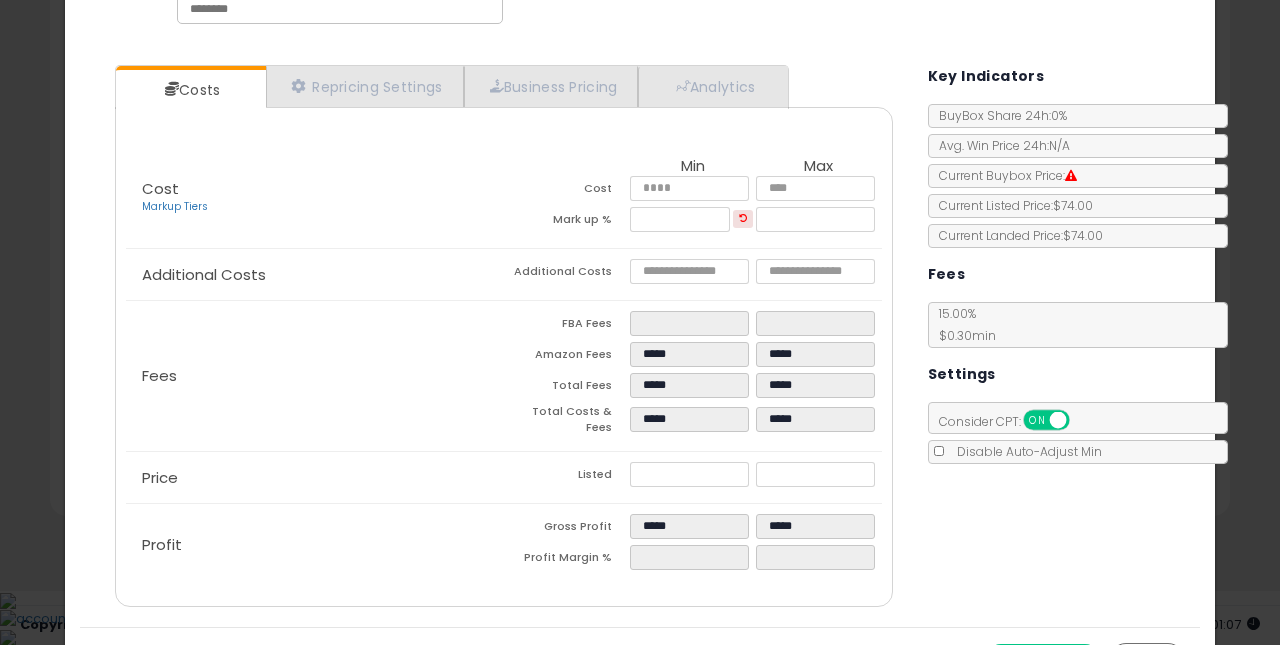 scroll, scrollTop: 165, scrollLeft: 0, axis: vertical 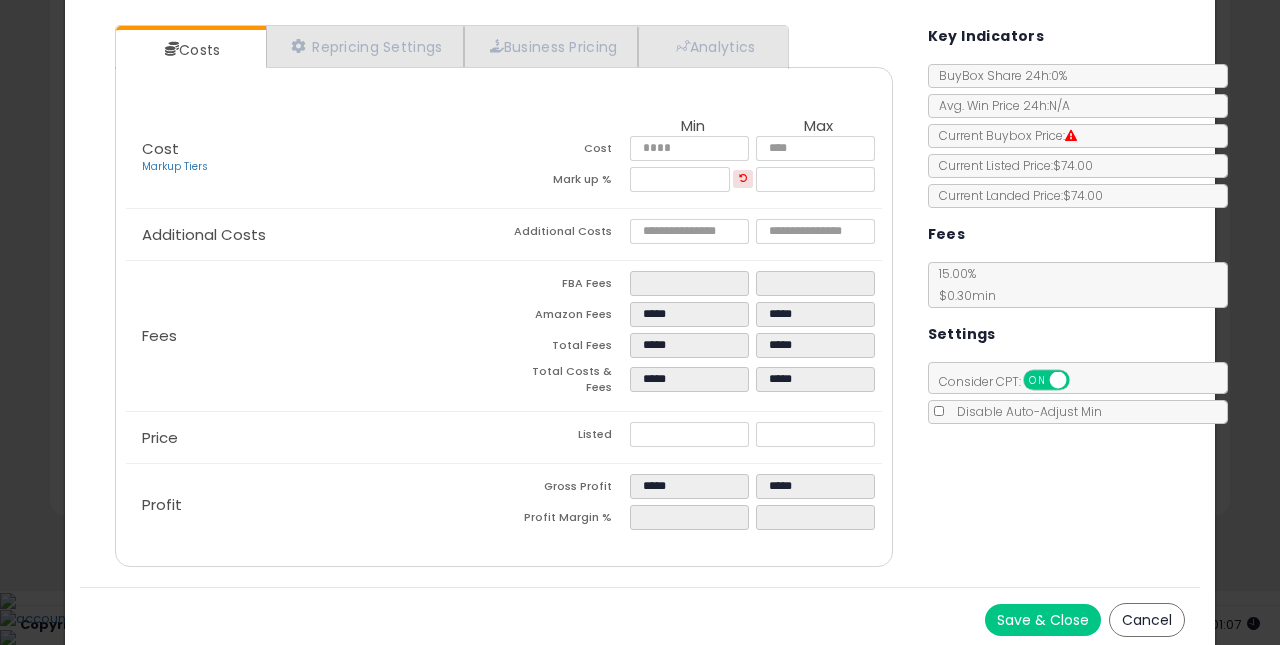 click on "Save & Close" at bounding box center (1043, 620) 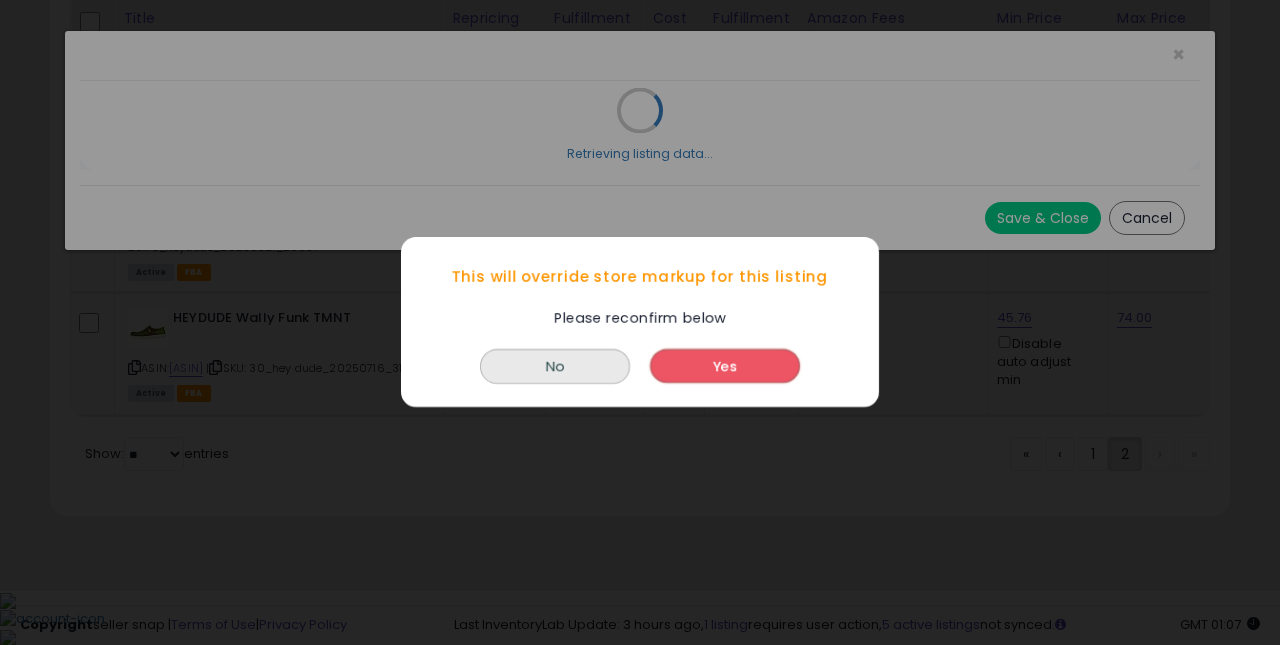 click on "Yes" at bounding box center (725, 367) 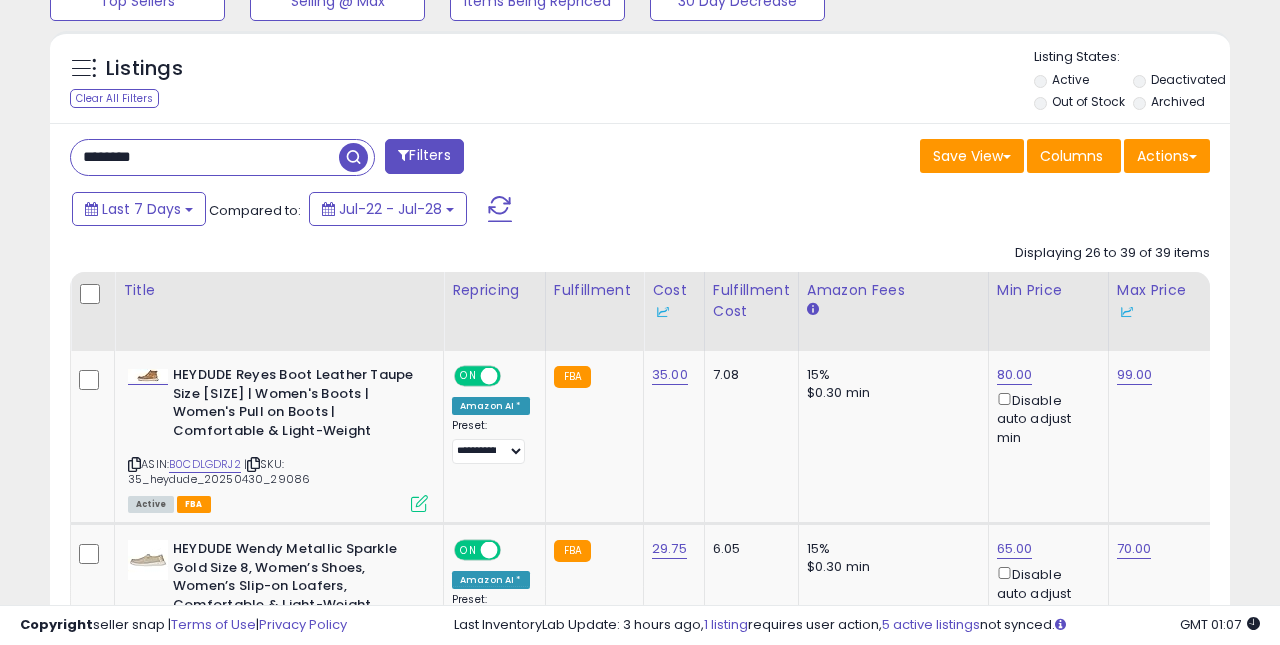 scroll, scrollTop: 693, scrollLeft: 0, axis: vertical 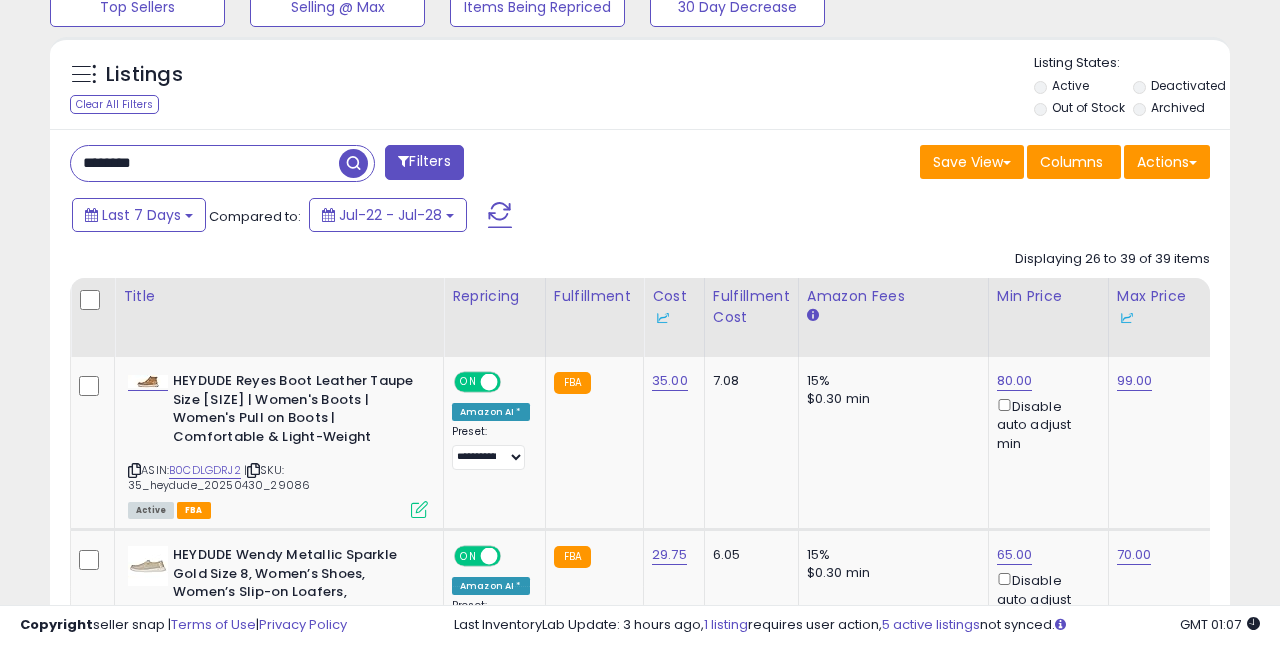 click on "********" at bounding box center [205, 163] 